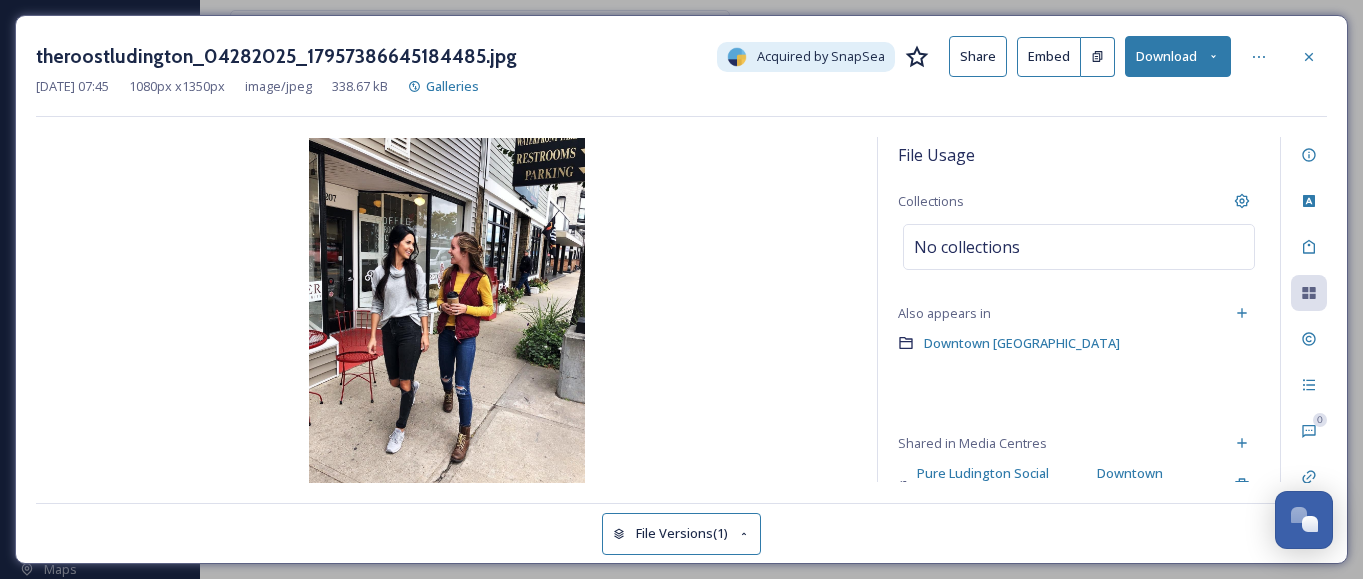 scroll, scrollTop: 0, scrollLeft: 0, axis: both 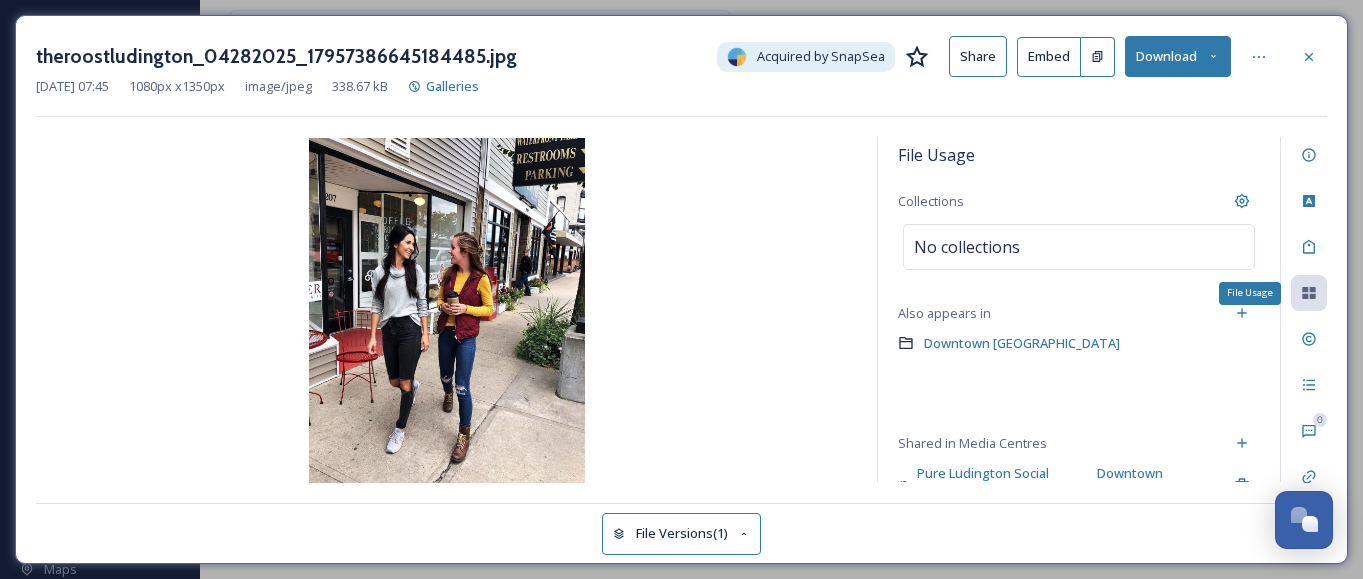 click 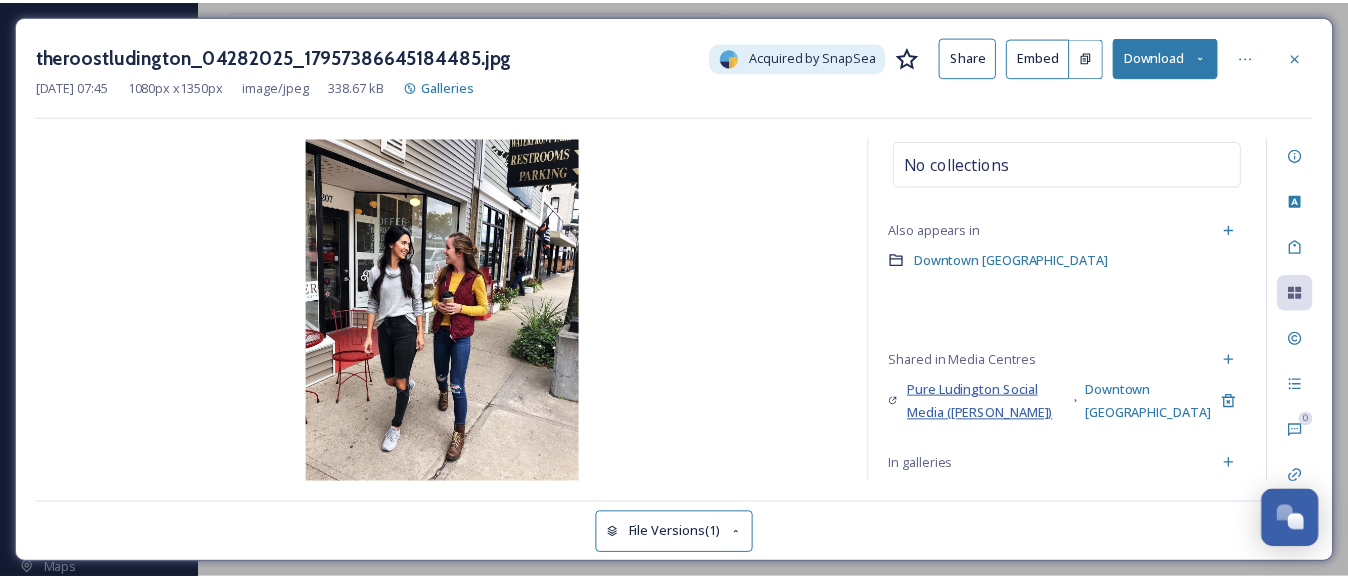 scroll, scrollTop: 85, scrollLeft: 0, axis: vertical 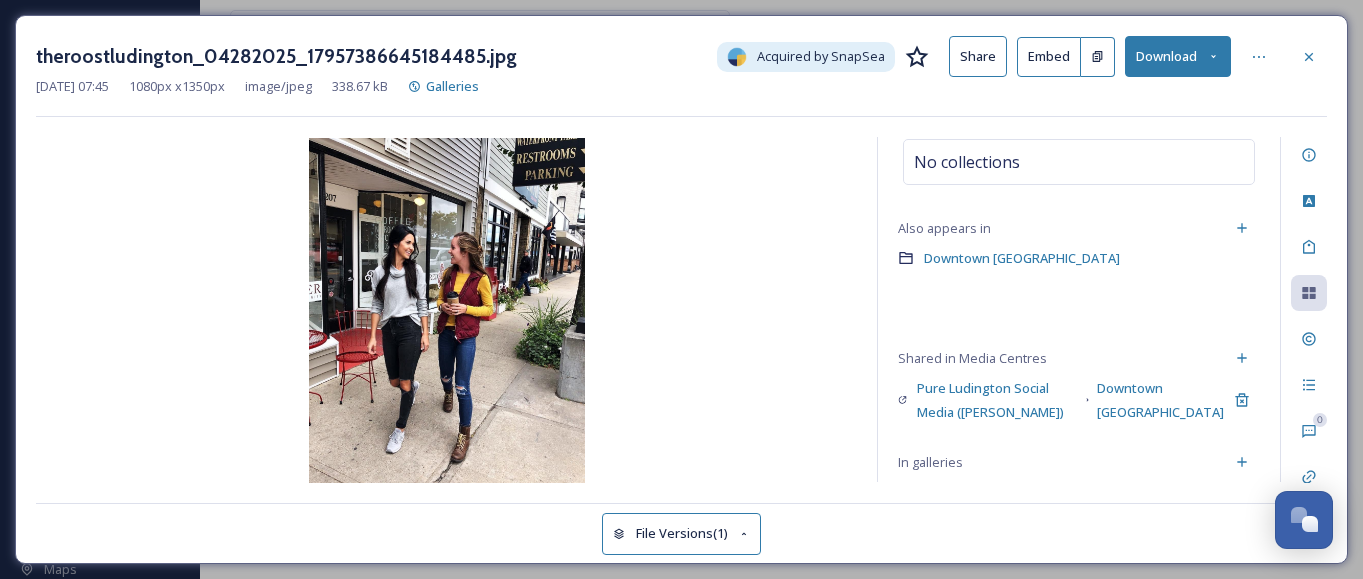 click 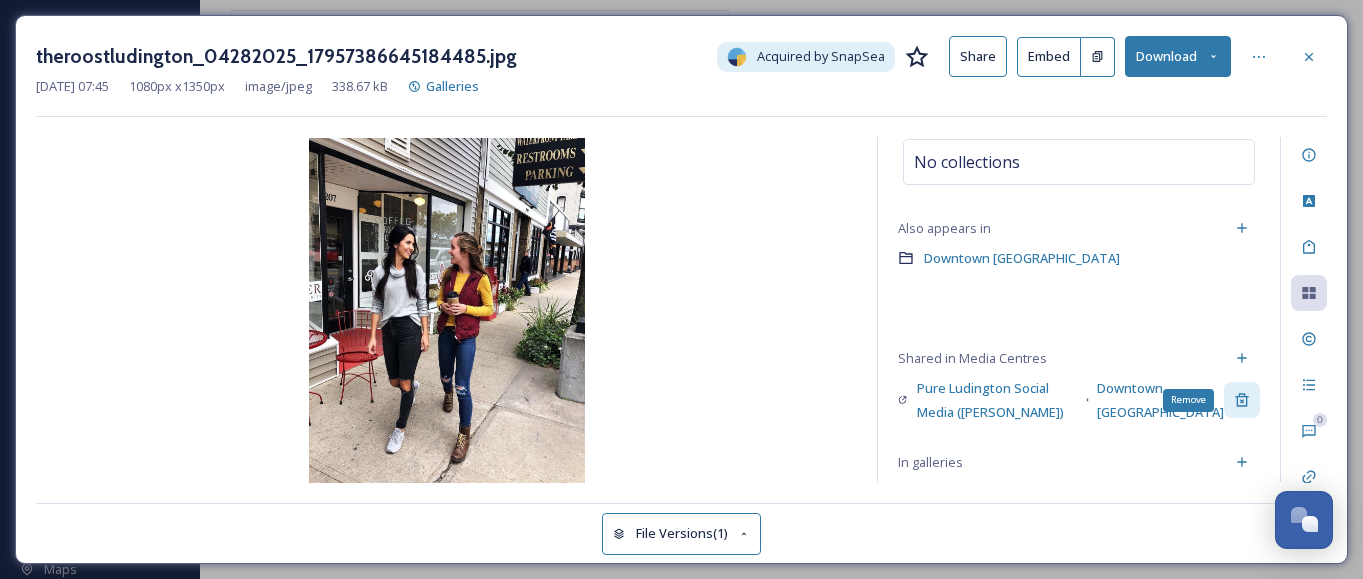 click 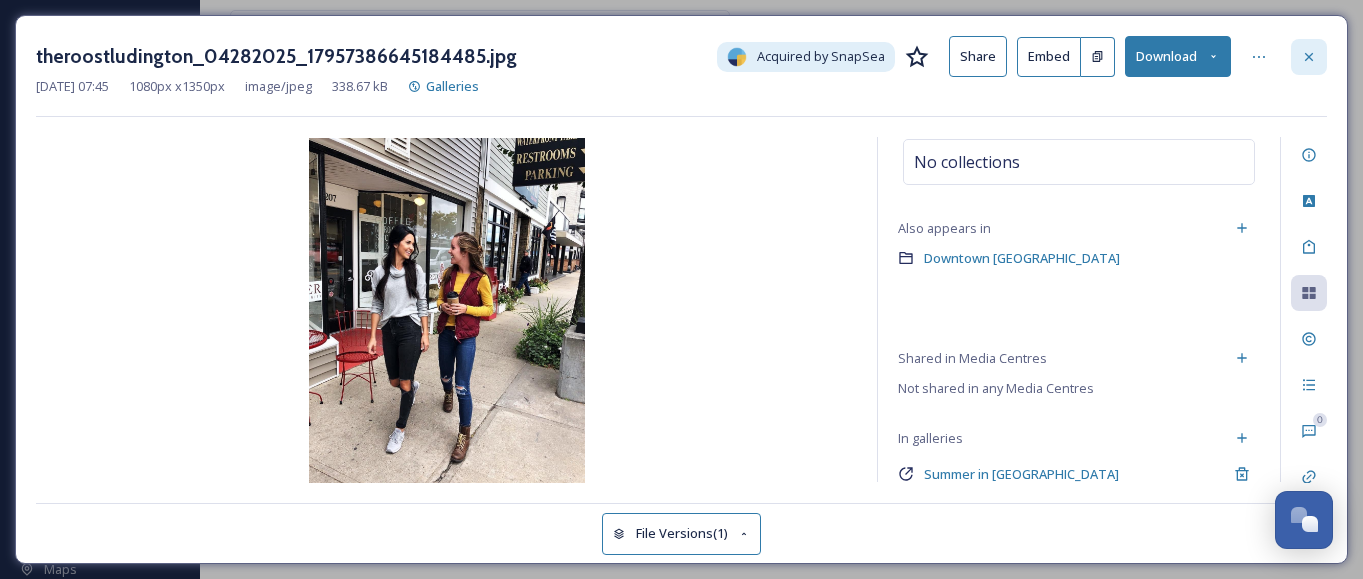 click 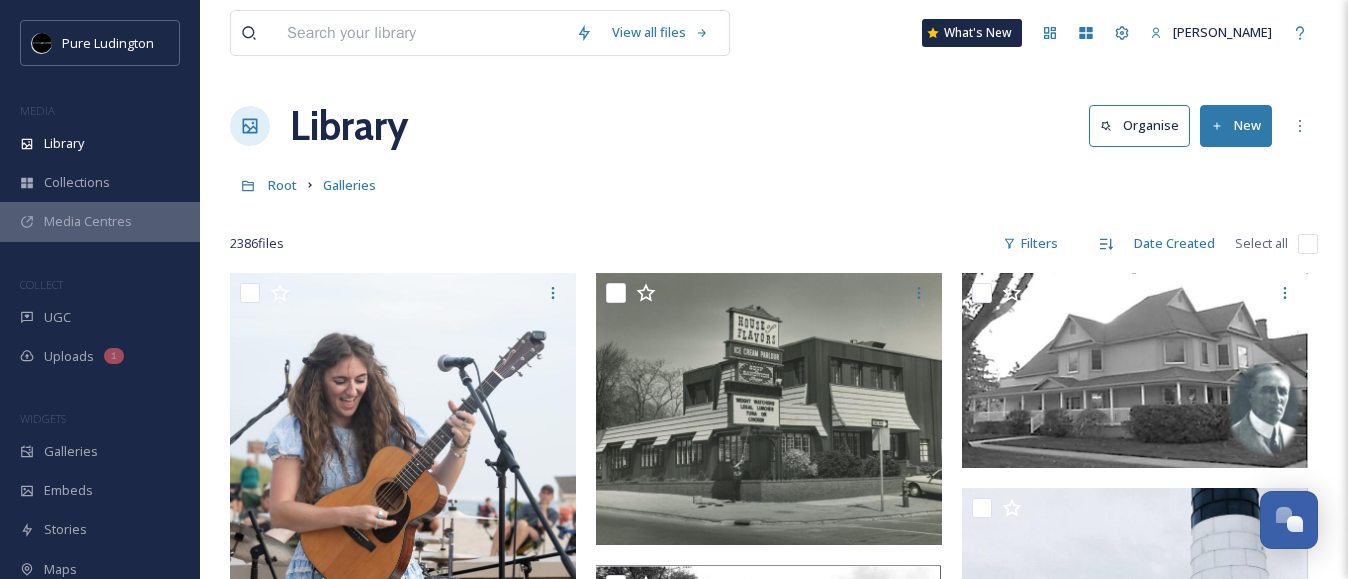 click on "Media Centres" at bounding box center (88, 221) 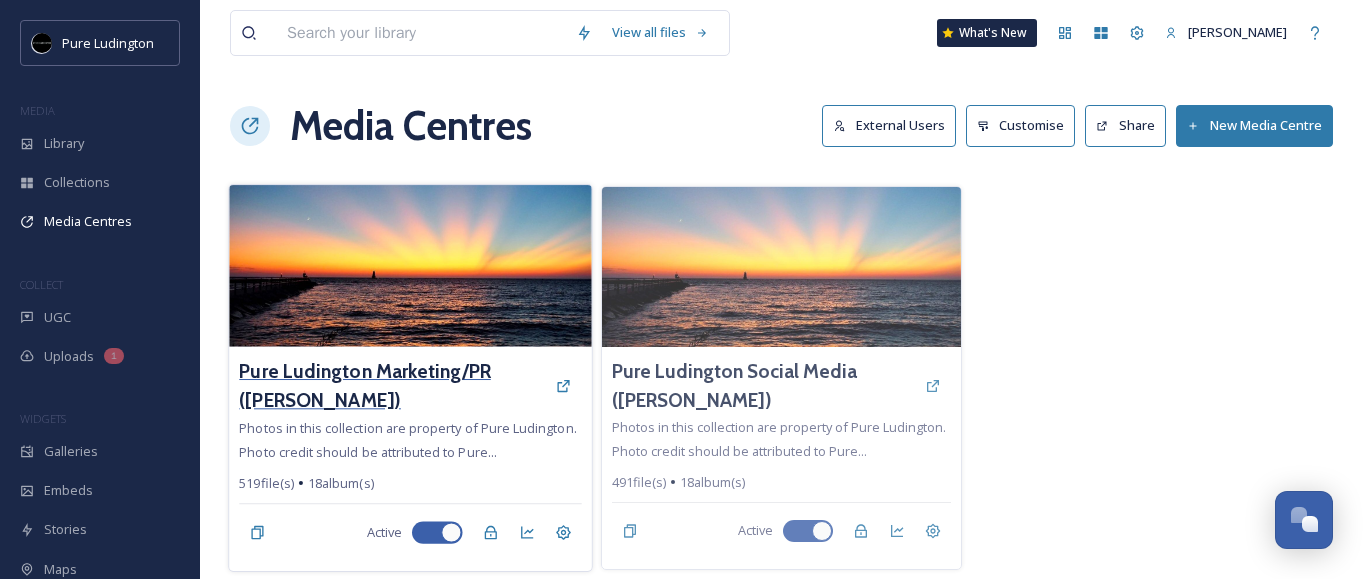 click on "Pure Ludington Marketing/PR ([PERSON_NAME])" at bounding box center [392, 386] 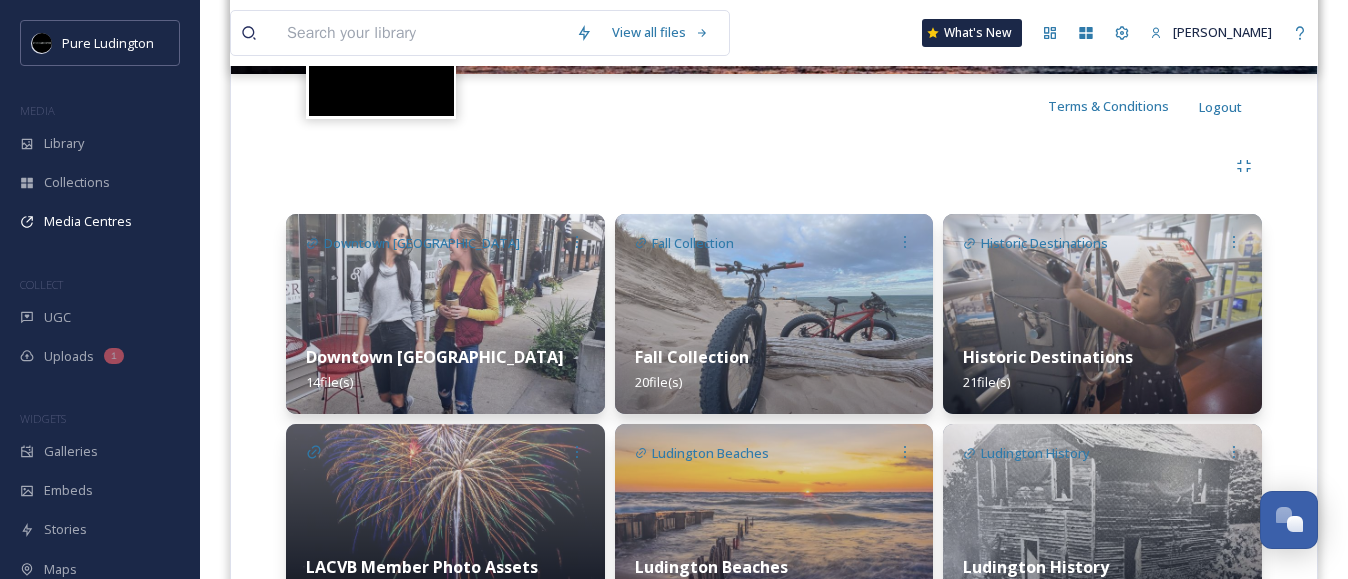 scroll, scrollTop: 378, scrollLeft: 0, axis: vertical 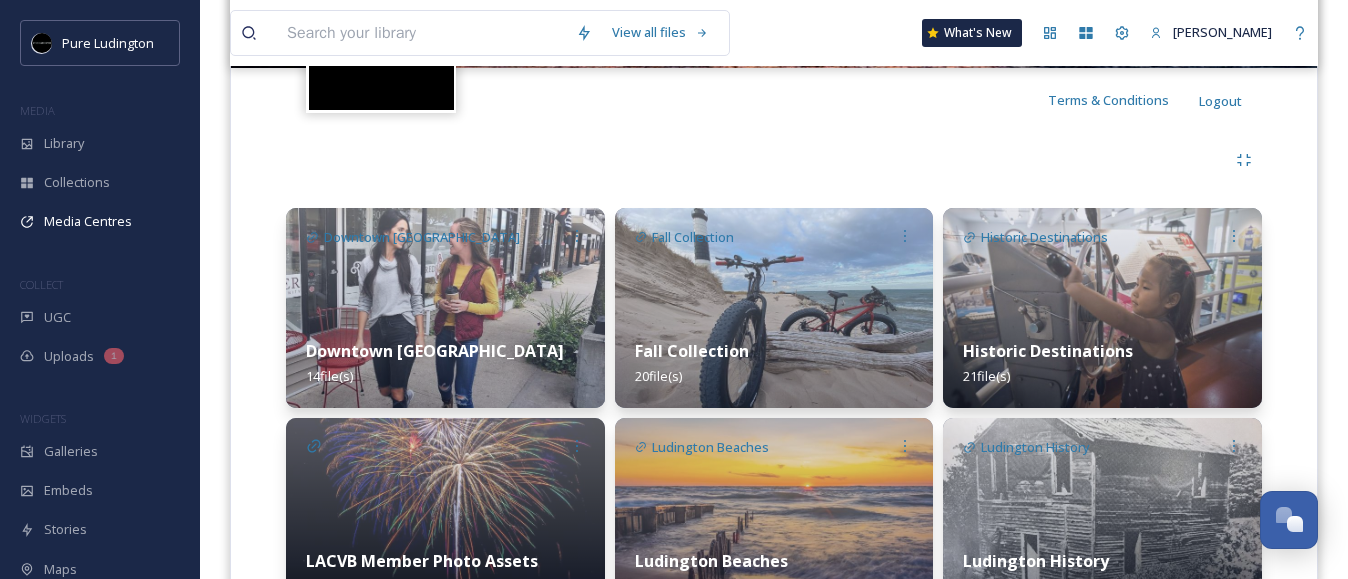 click at bounding box center [445, 308] 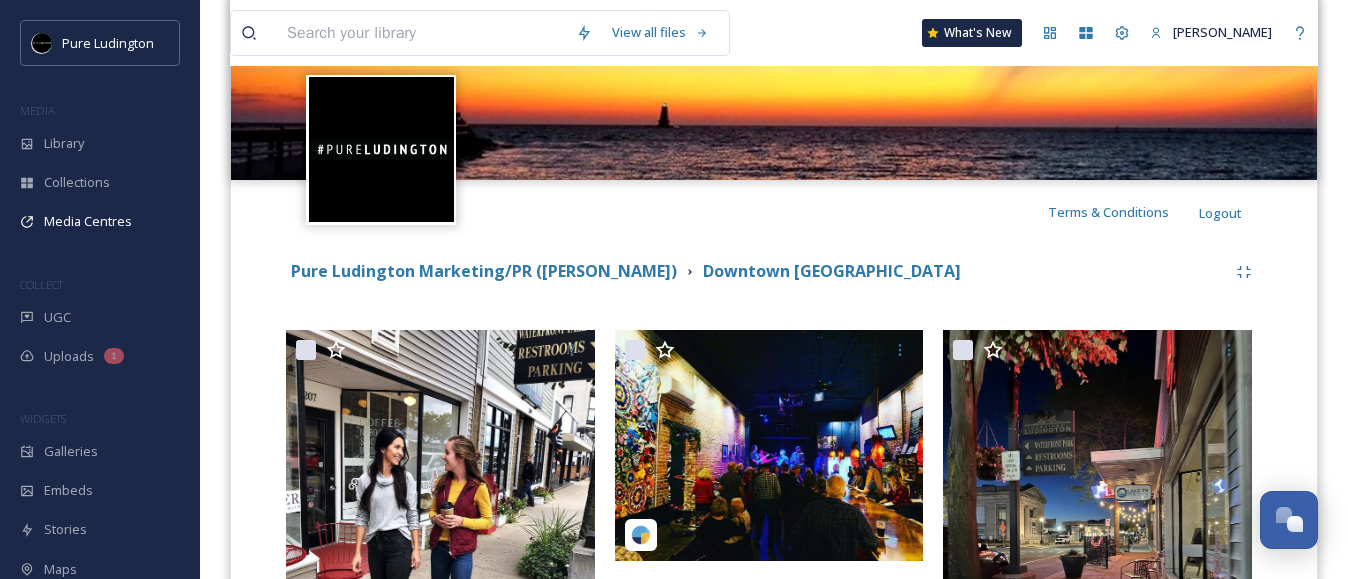 scroll, scrollTop: 396, scrollLeft: 0, axis: vertical 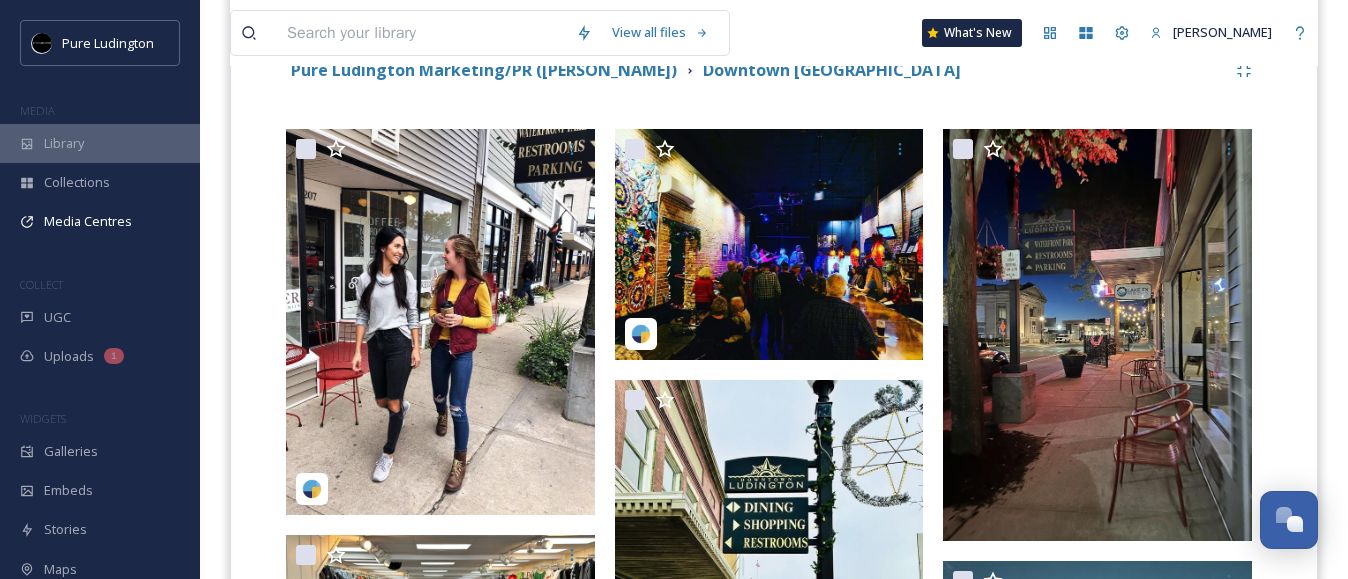 click on "Library" at bounding box center [100, 143] 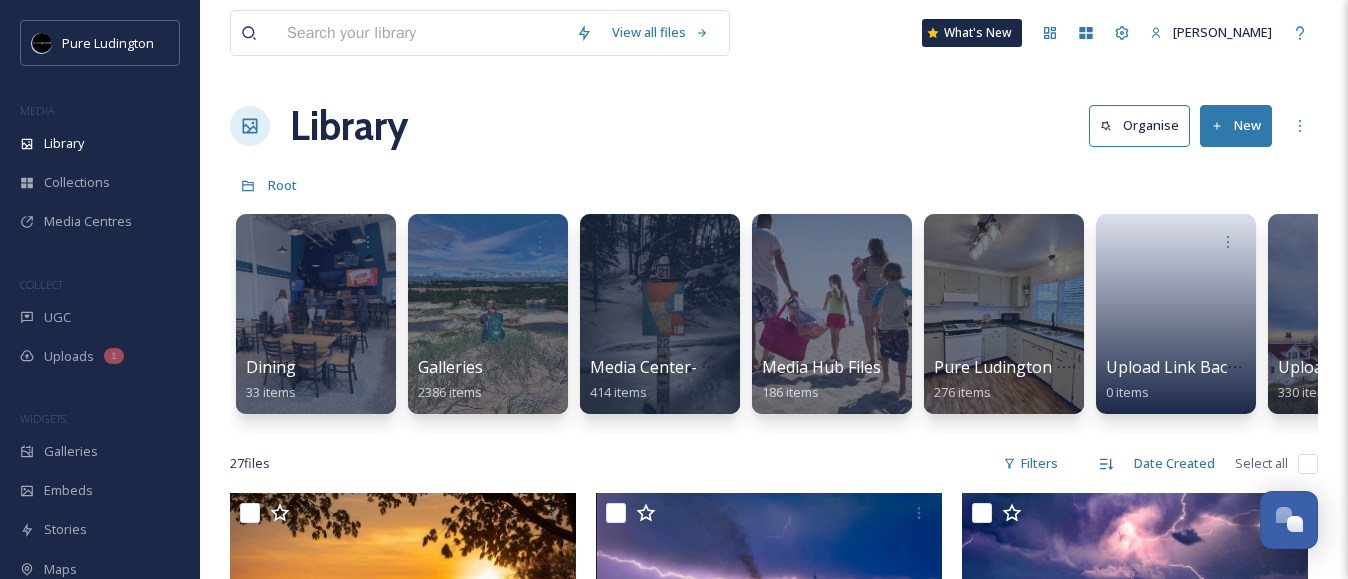 click at bounding box center (421, 33) 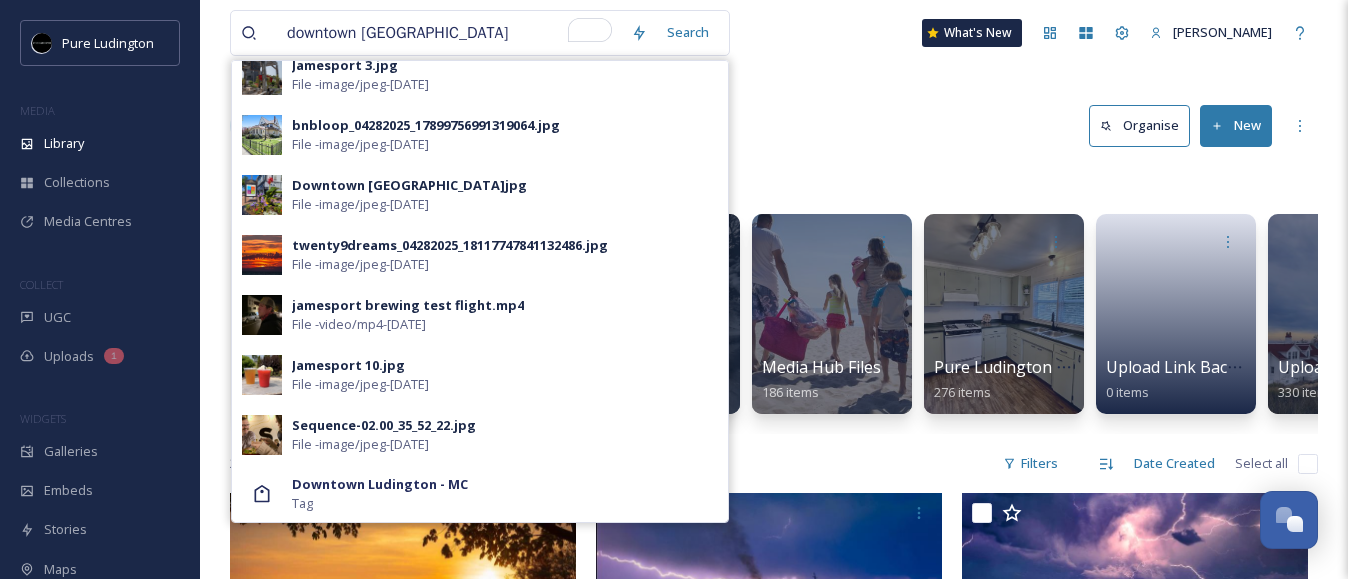 scroll, scrollTop: 979, scrollLeft: 0, axis: vertical 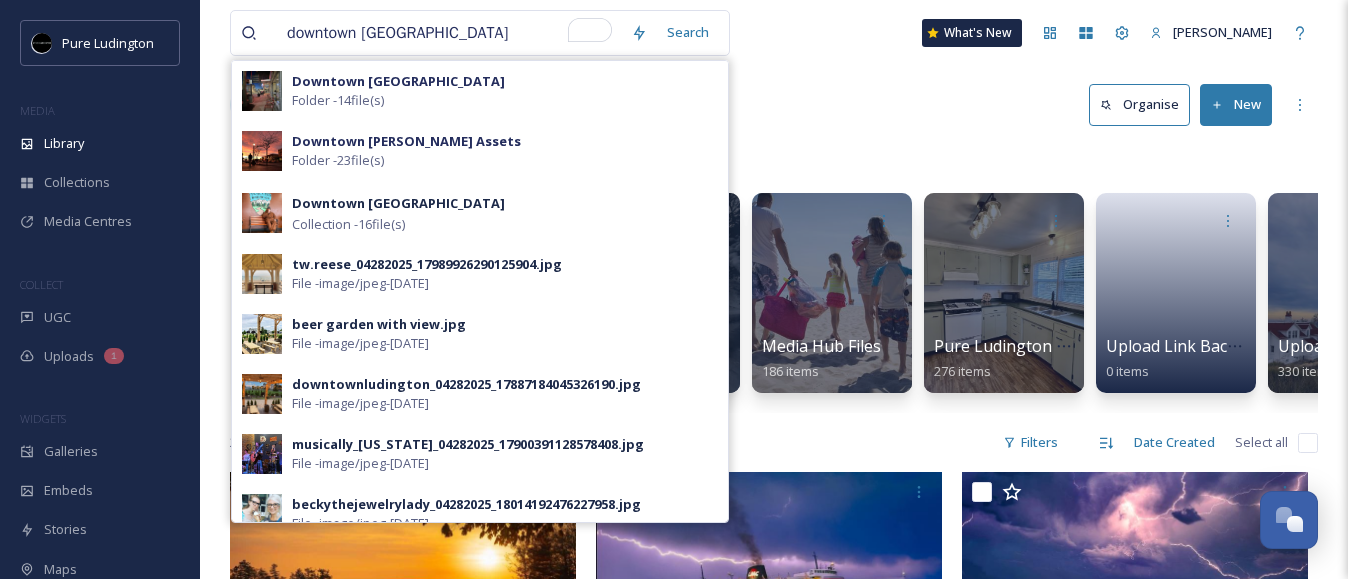 type on "downtown [GEOGRAPHIC_DATA]" 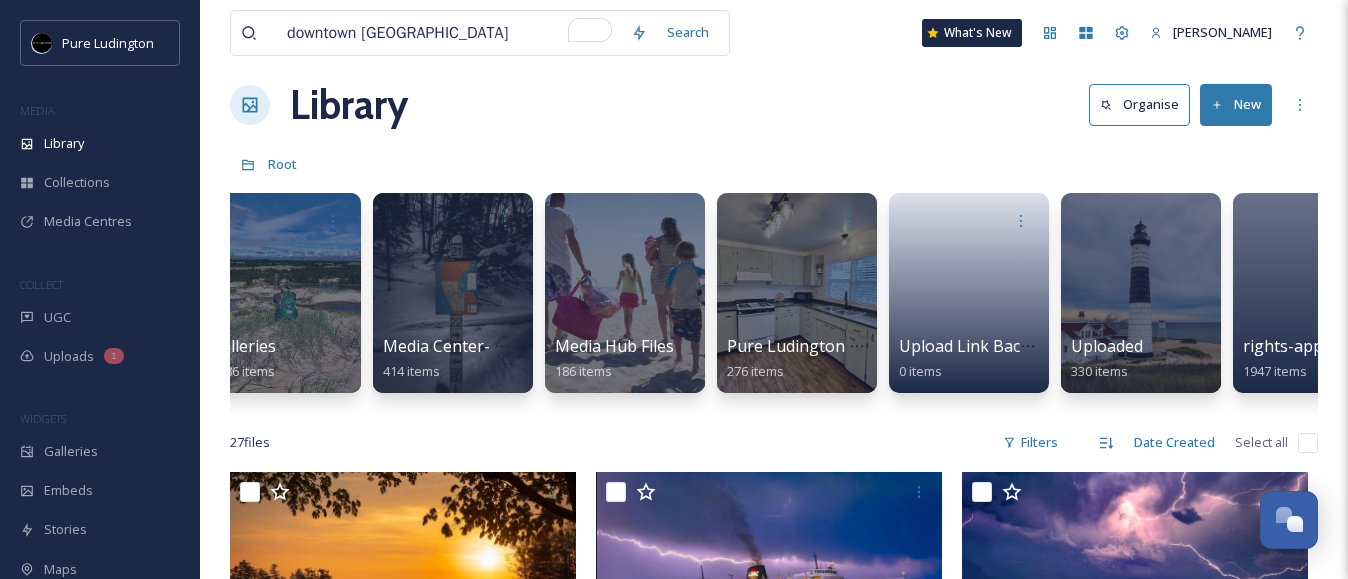 scroll, scrollTop: 0, scrollLeft: 288, axis: horizontal 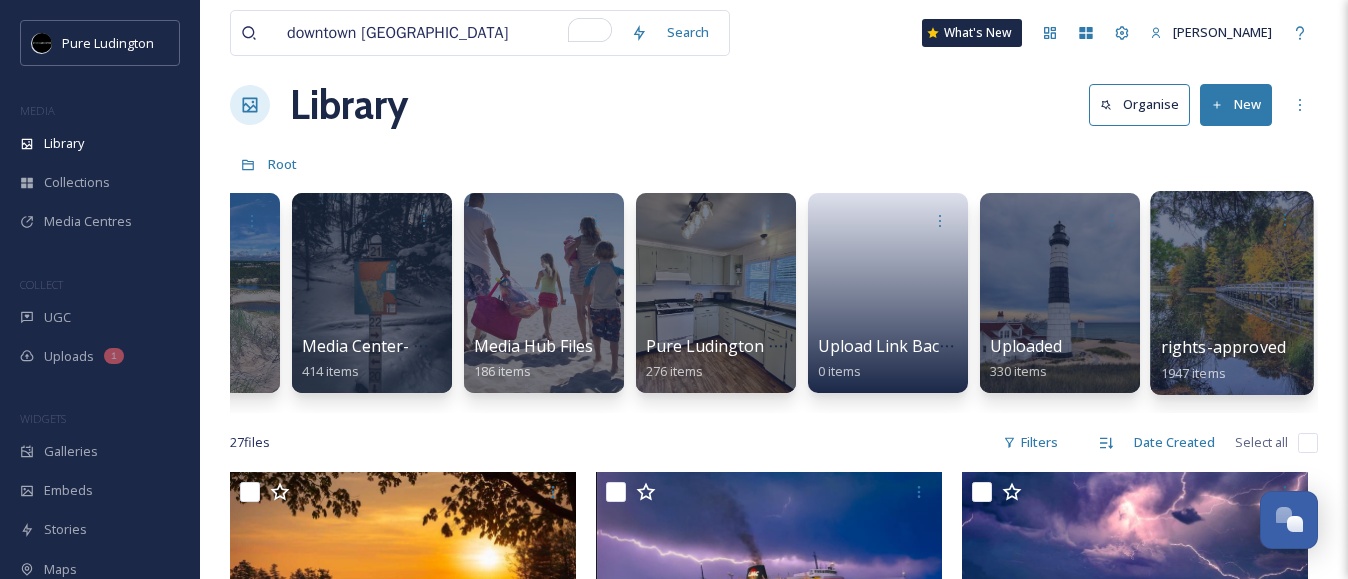 click at bounding box center (1231, 293) 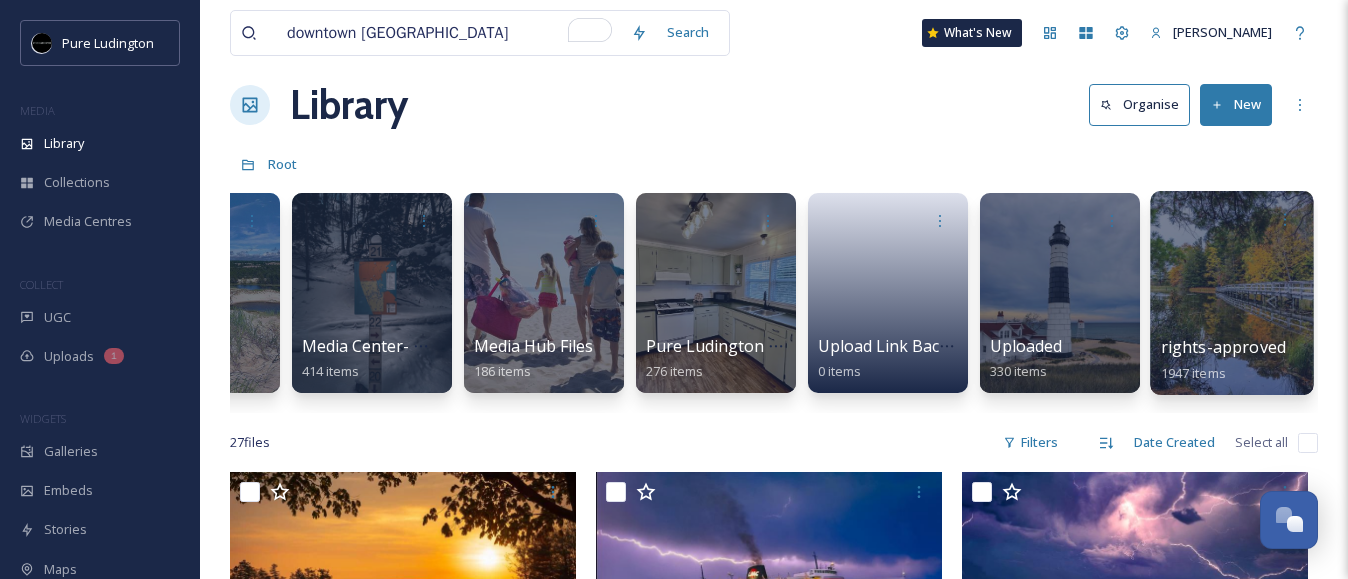 scroll, scrollTop: 0, scrollLeft: 0, axis: both 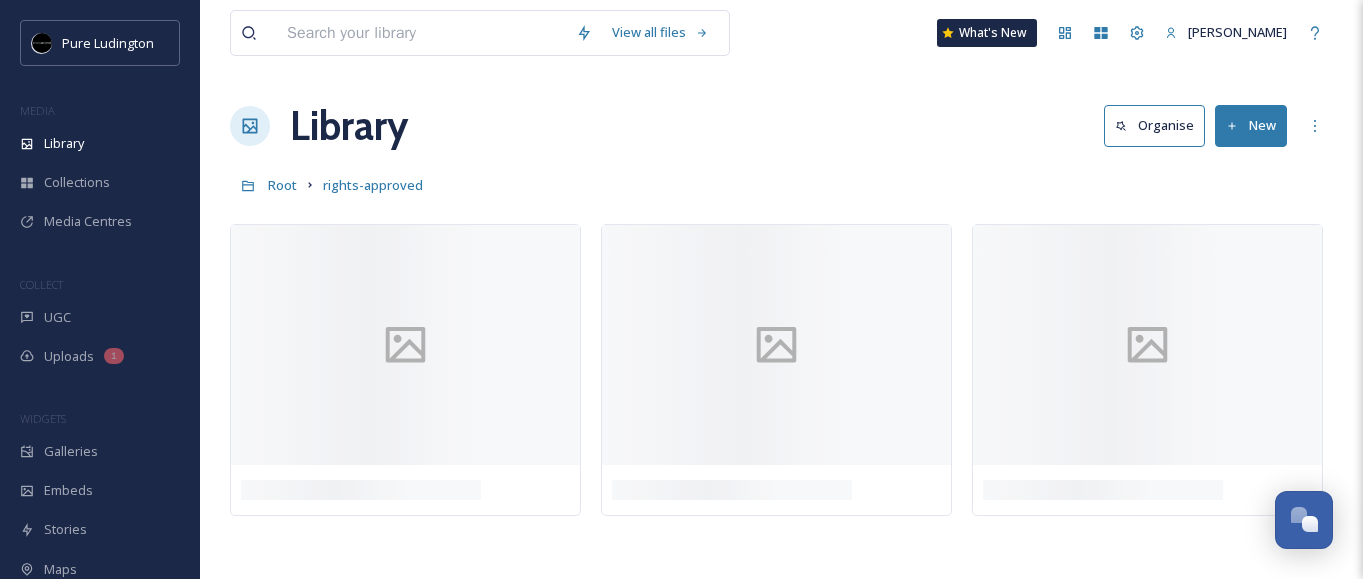 click at bounding box center [421, 33] 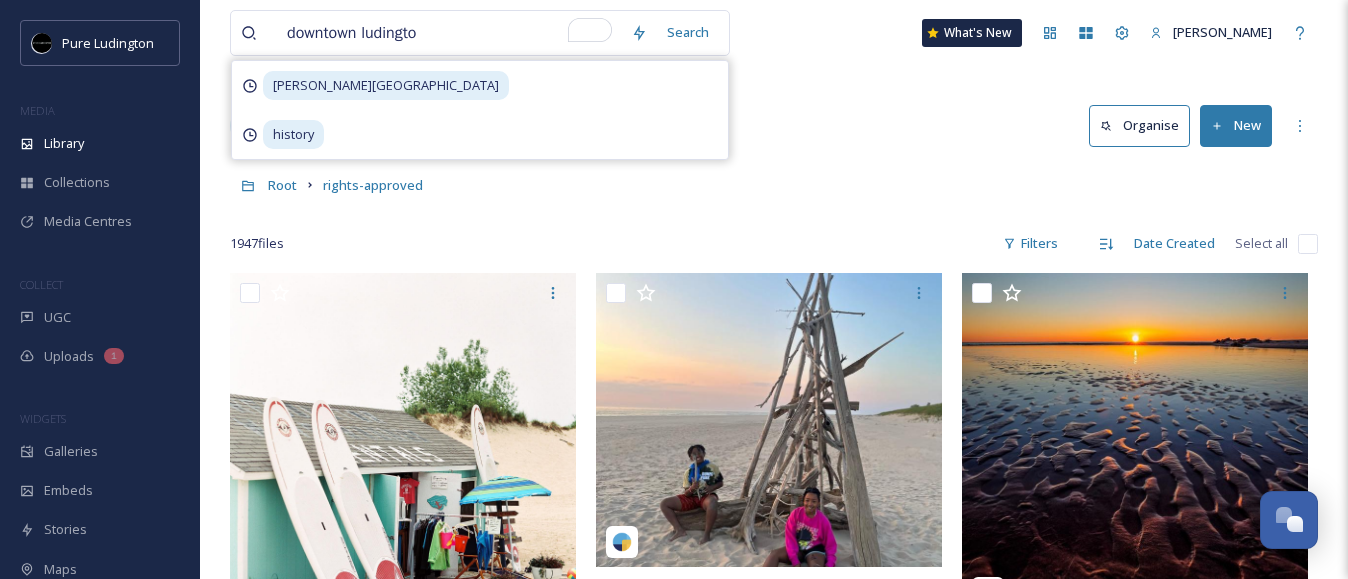 type on "downtown [GEOGRAPHIC_DATA]" 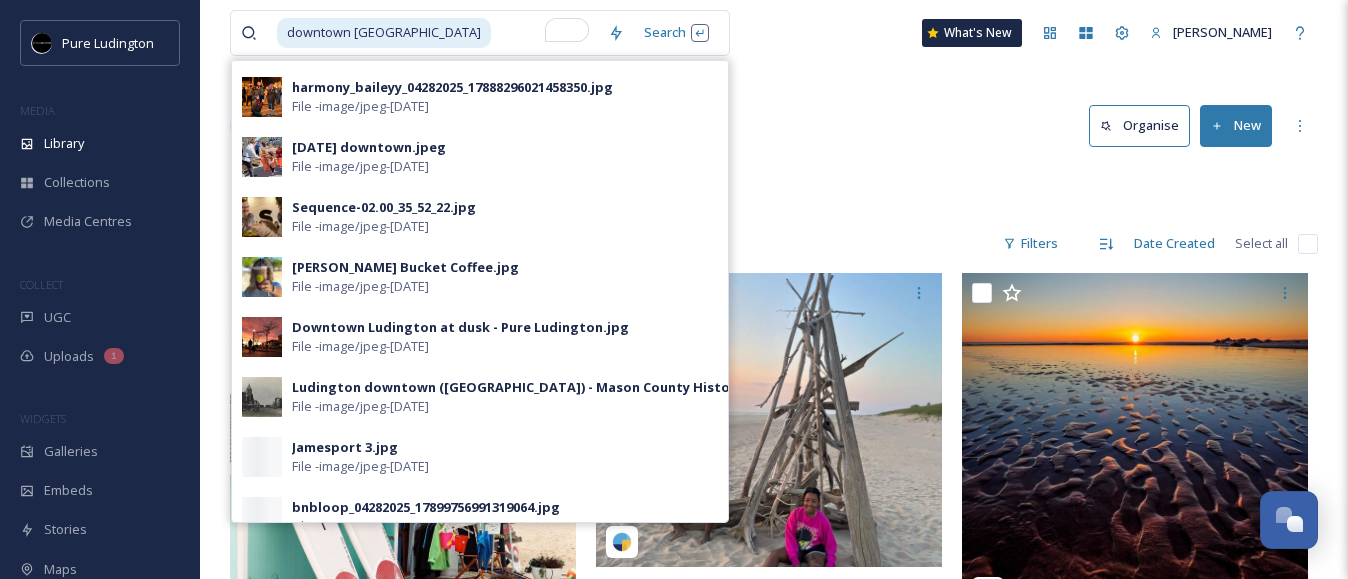scroll, scrollTop: 648, scrollLeft: 0, axis: vertical 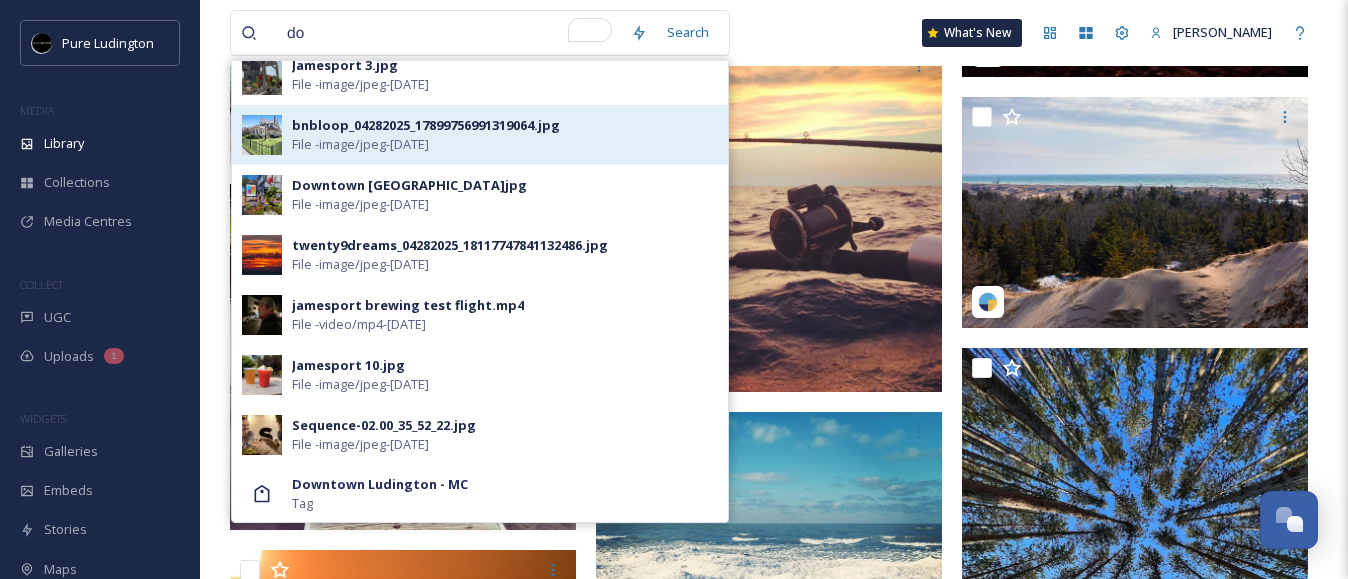 type on "d" 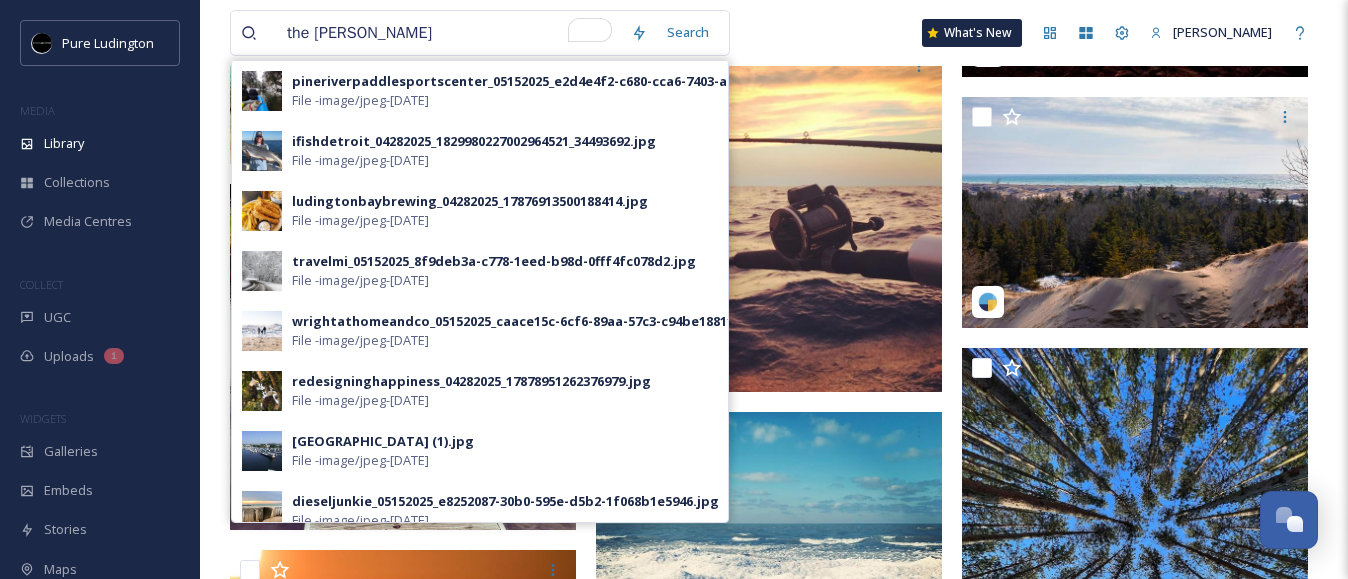 type on "the roost" 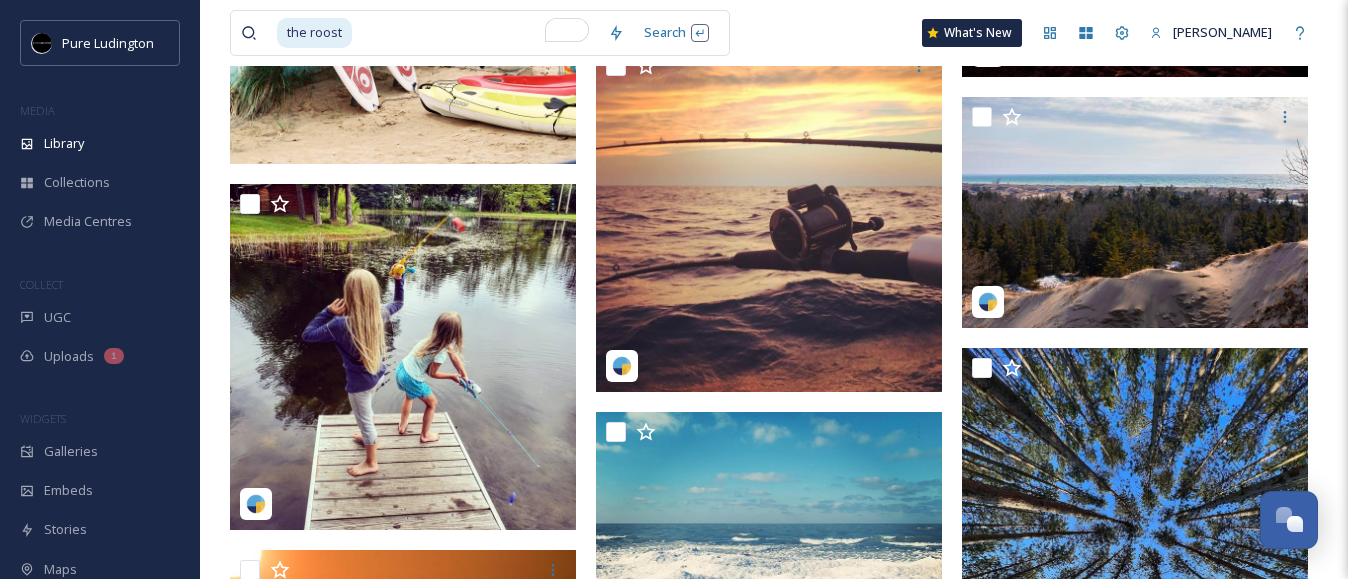 click at bounding box center [403, -53] 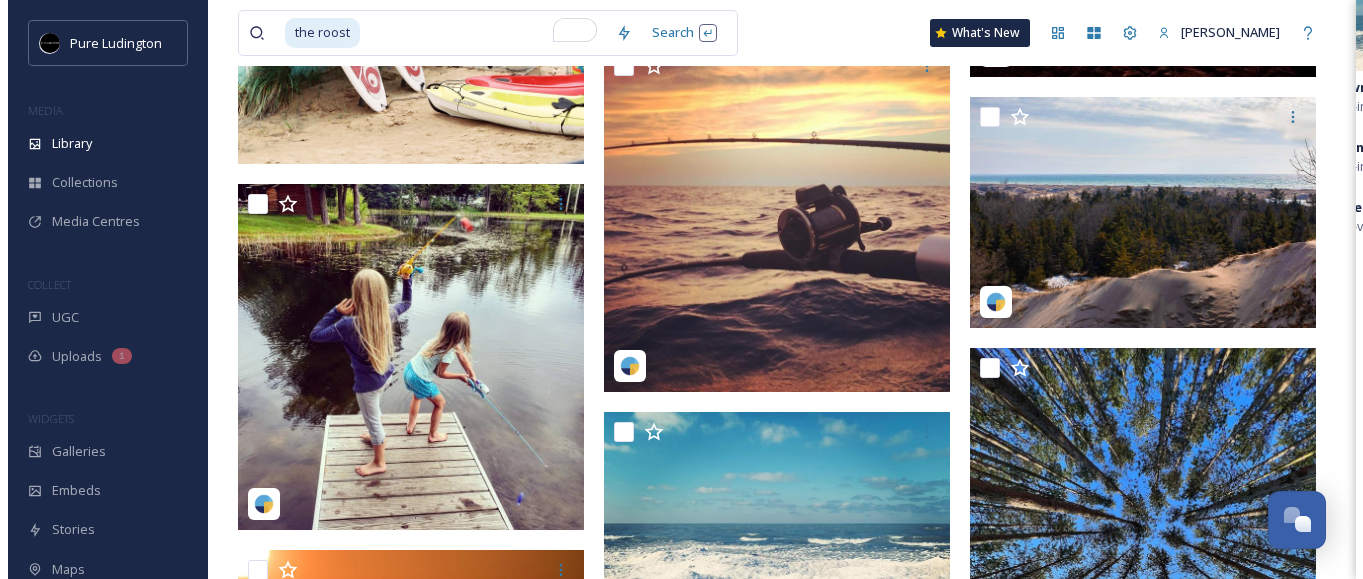 scroll, scrollTop: 90, scrollLeft: 0, axis: vertical 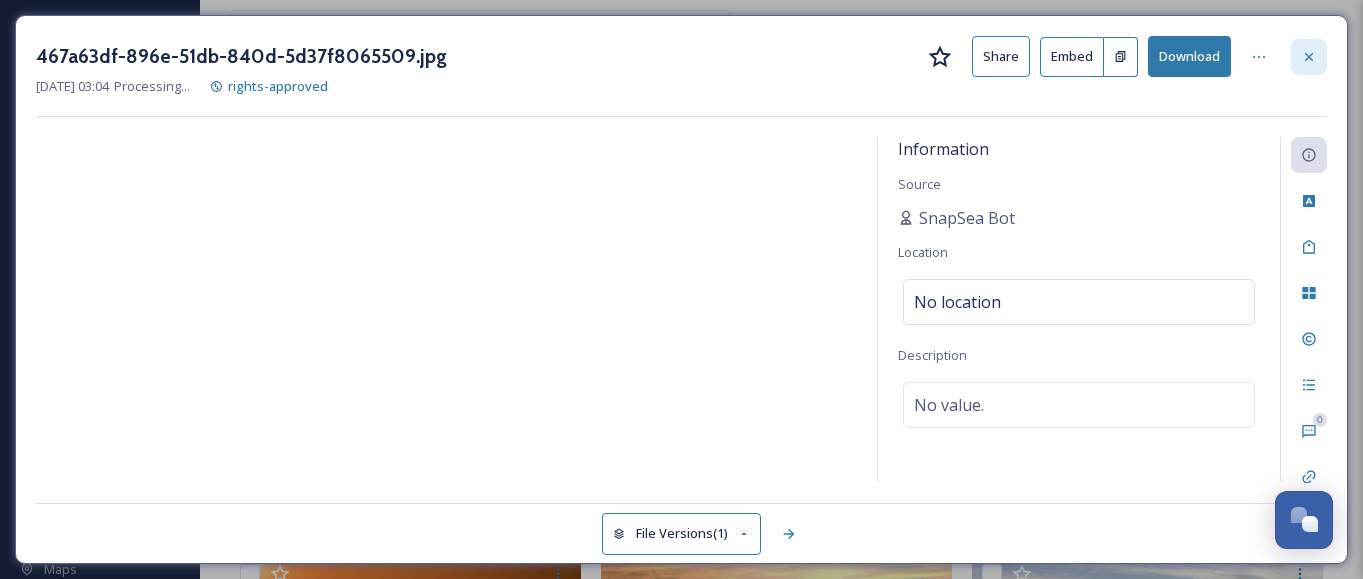 click 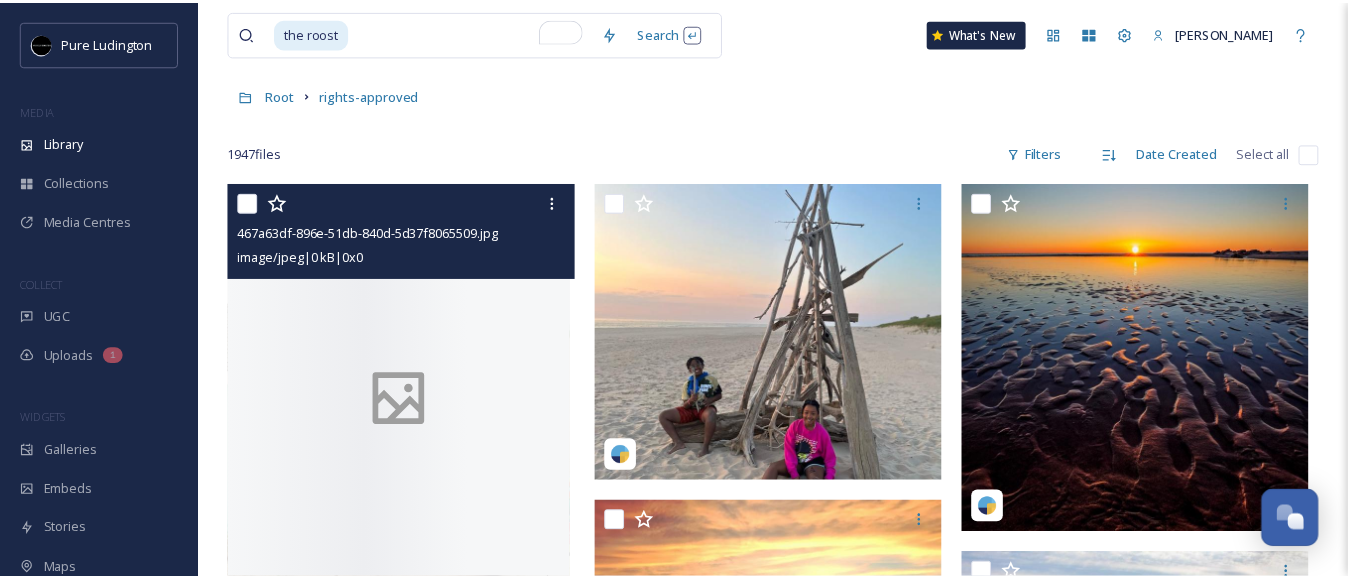 scroll, scrollTop: 542, scrollLeft: 0, axis: vertical 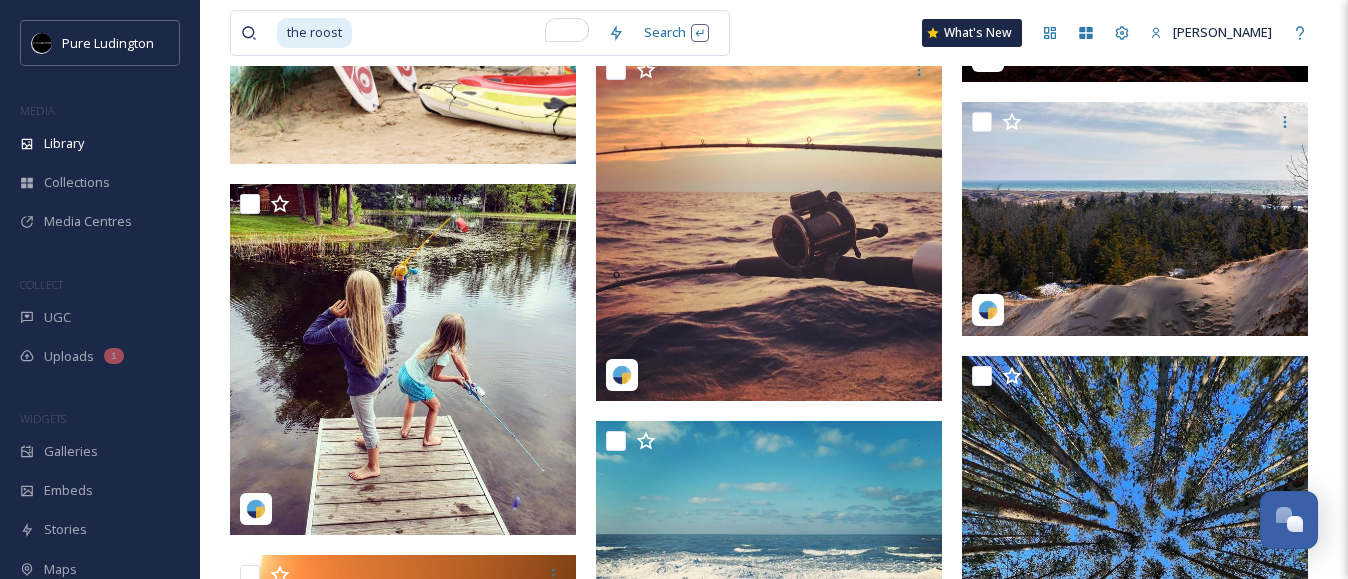 click on "the roost" at bounding box center (314, 32) 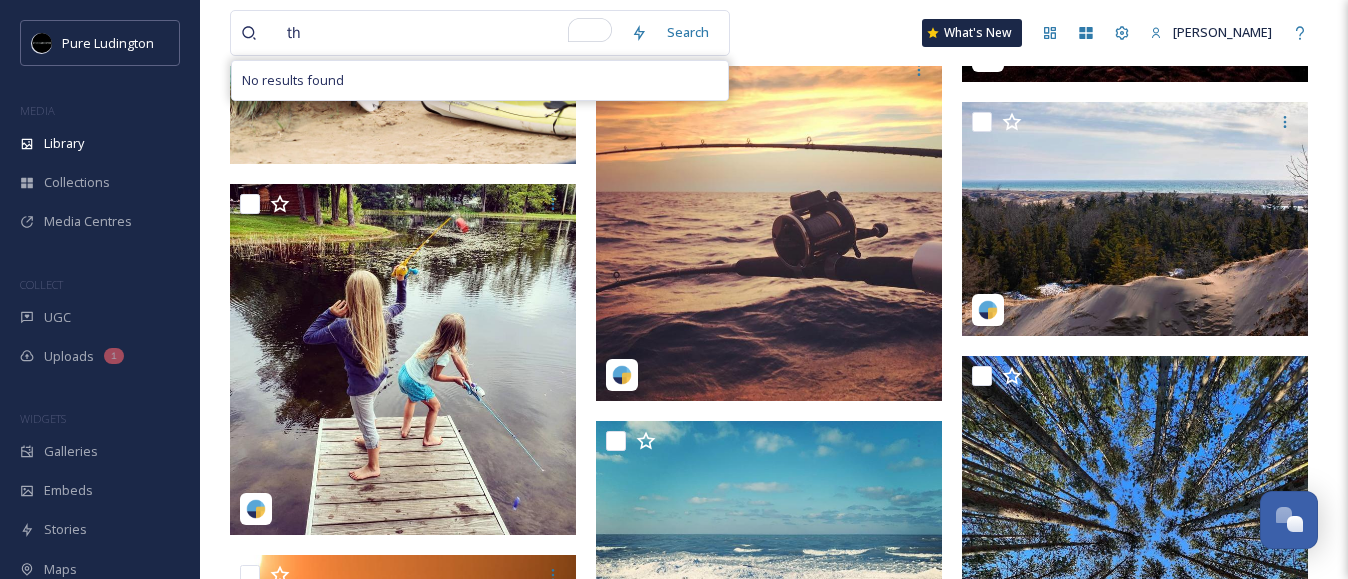 type on "t" 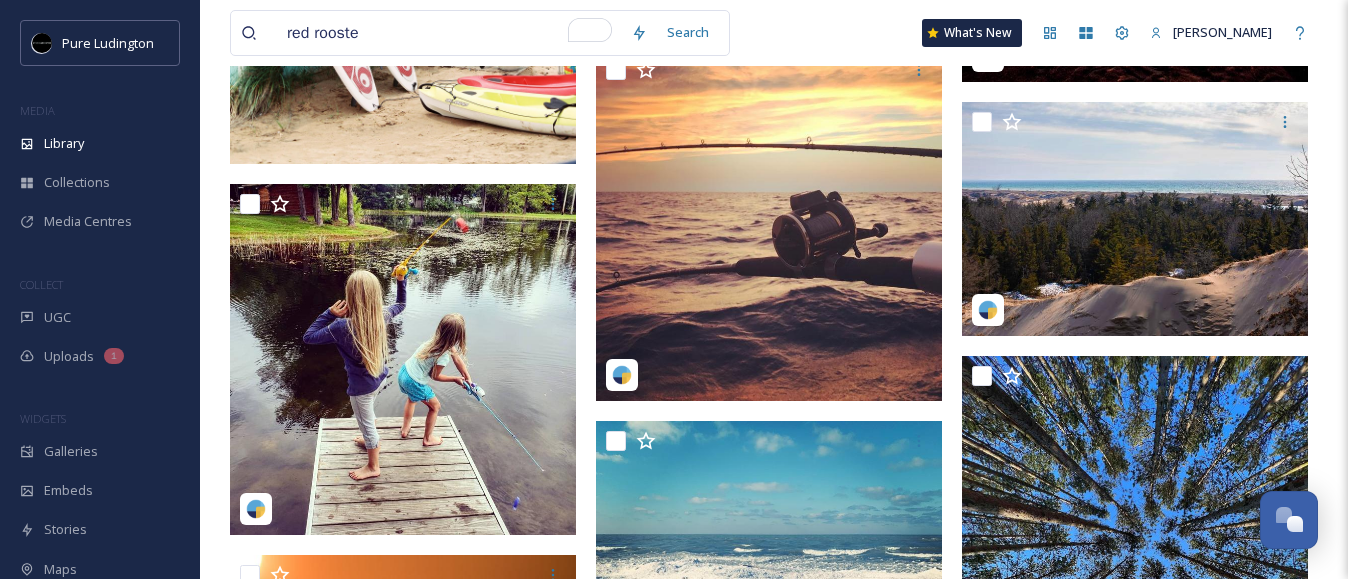 type on "red rooster" 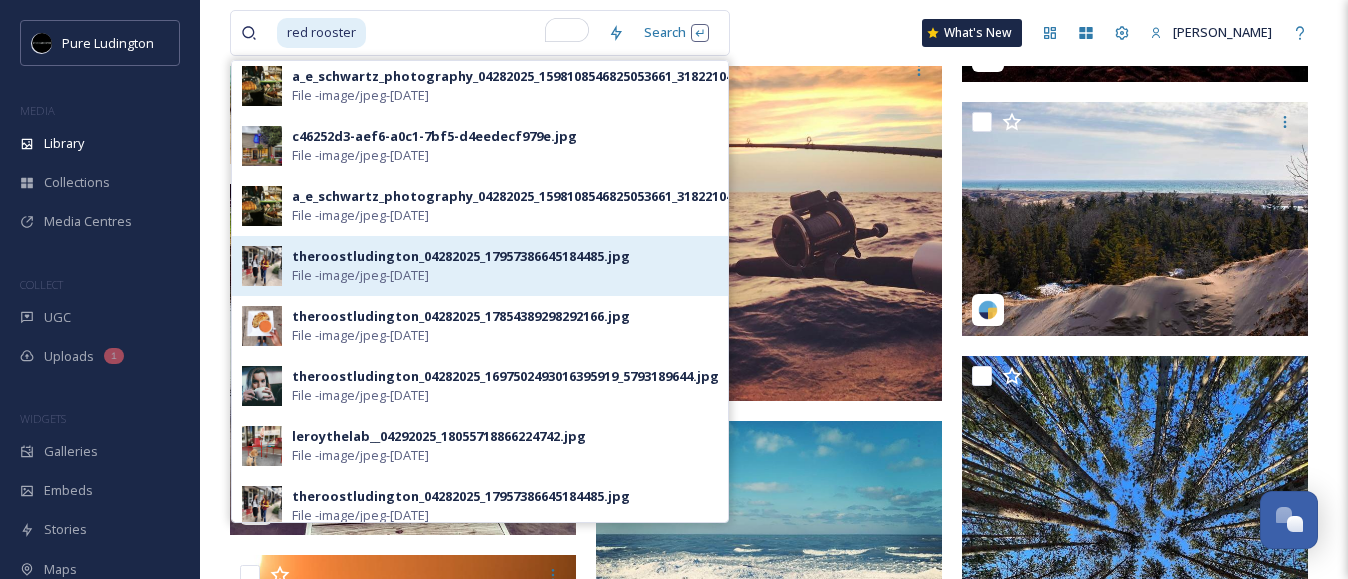 scroll, scrollTop: 188, scrollLeft: 0, axis: vertical 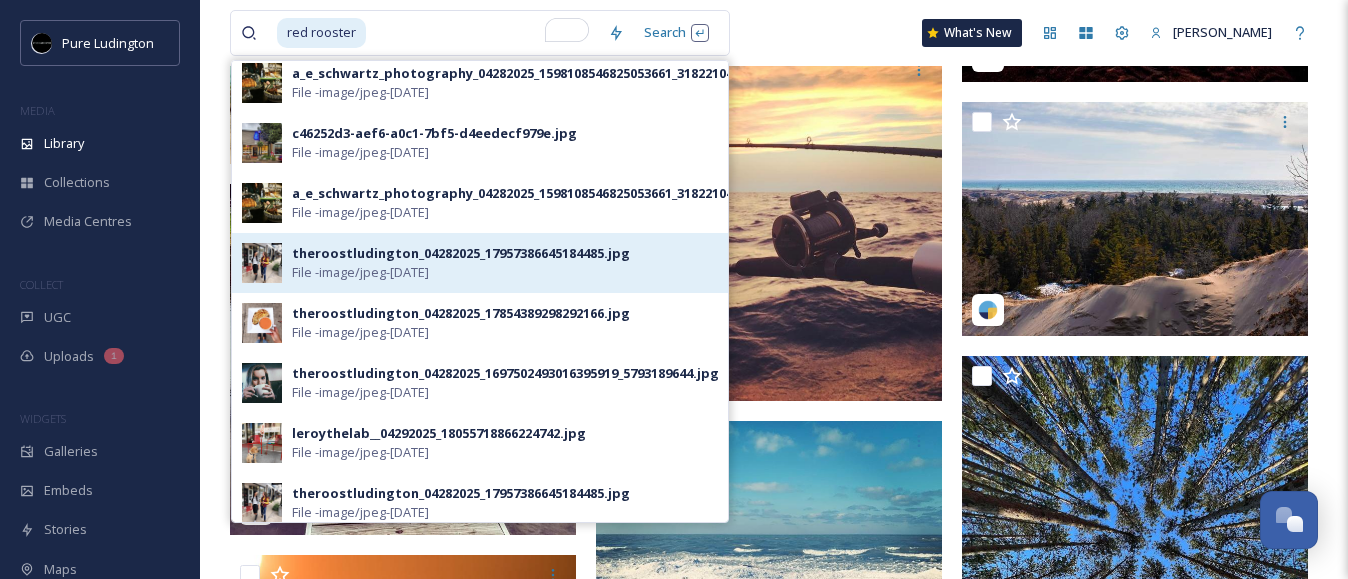 type 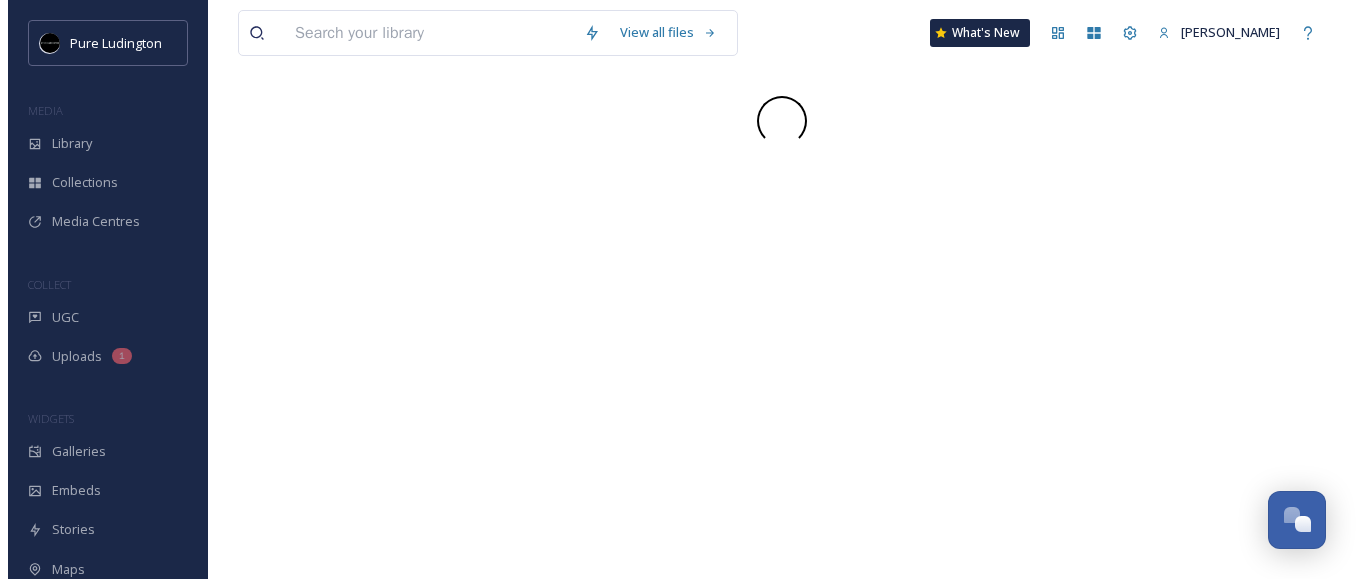 scroll, scrollTop: 0, scrollLeft: 0, axis: both 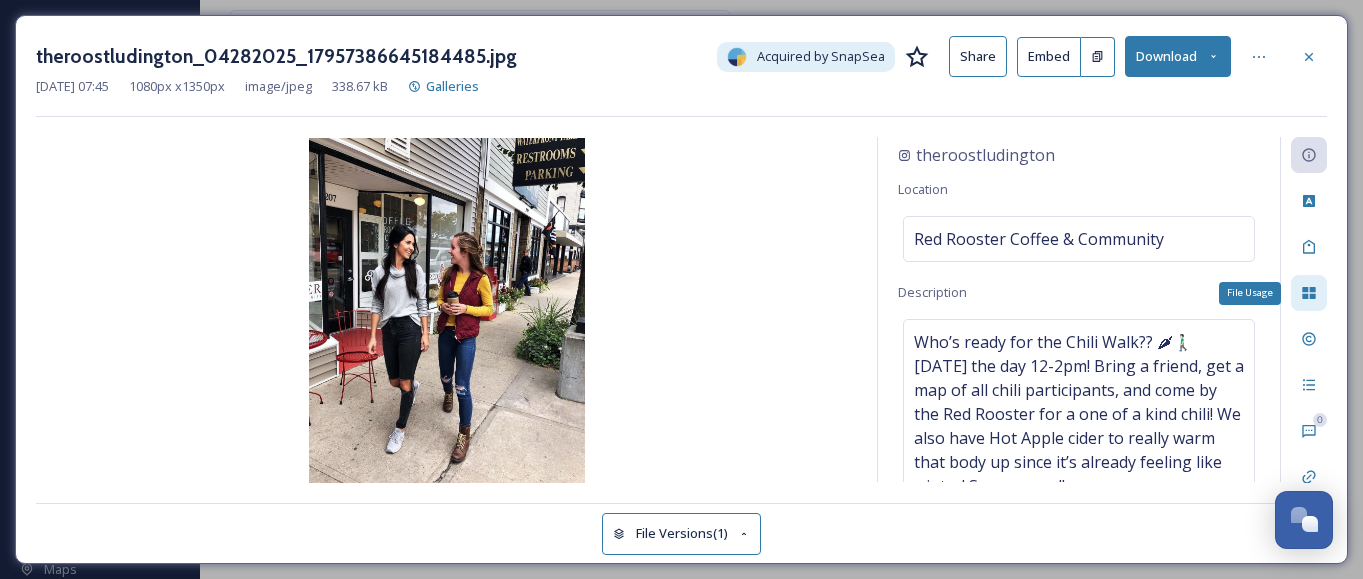 click 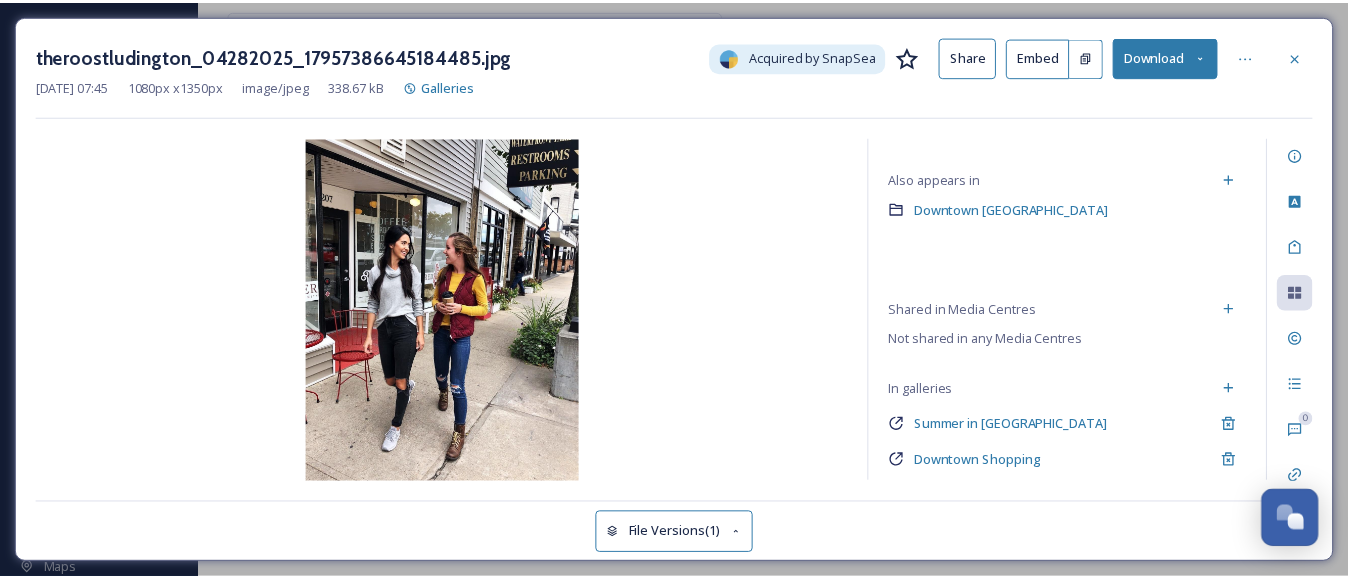 scroll, scrollTop: 136, scrollLeft: 0, axis: vertical 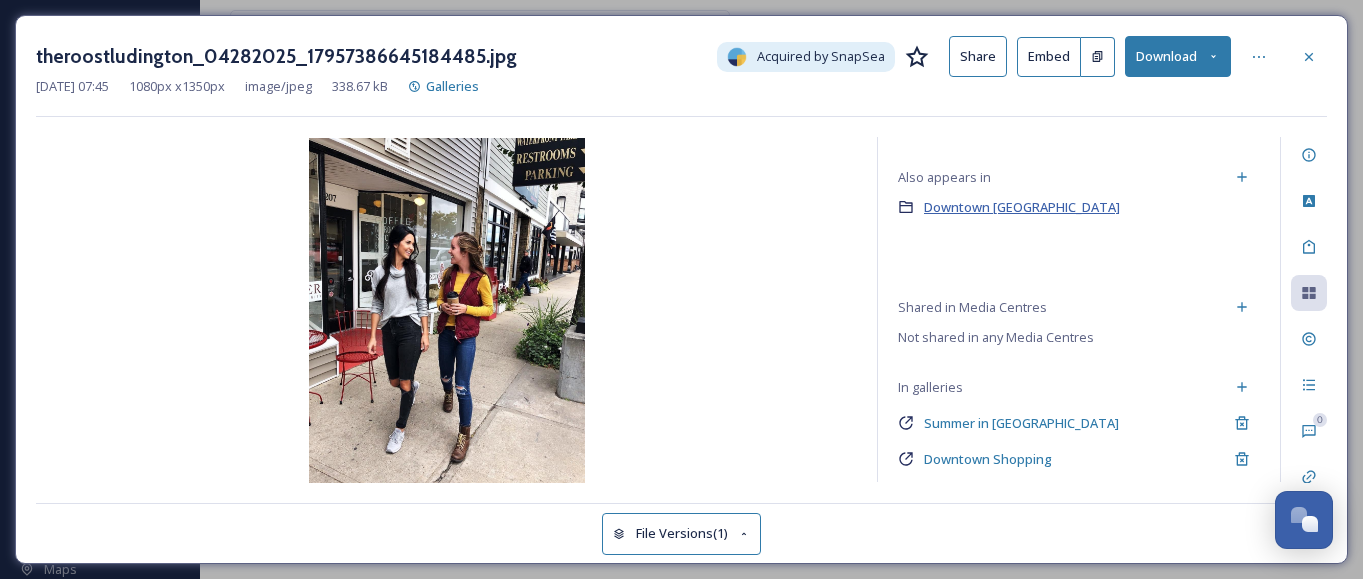 click on "Downtown [GEOGRAPHIC_DATA]" at bounding box center (1022, 207) 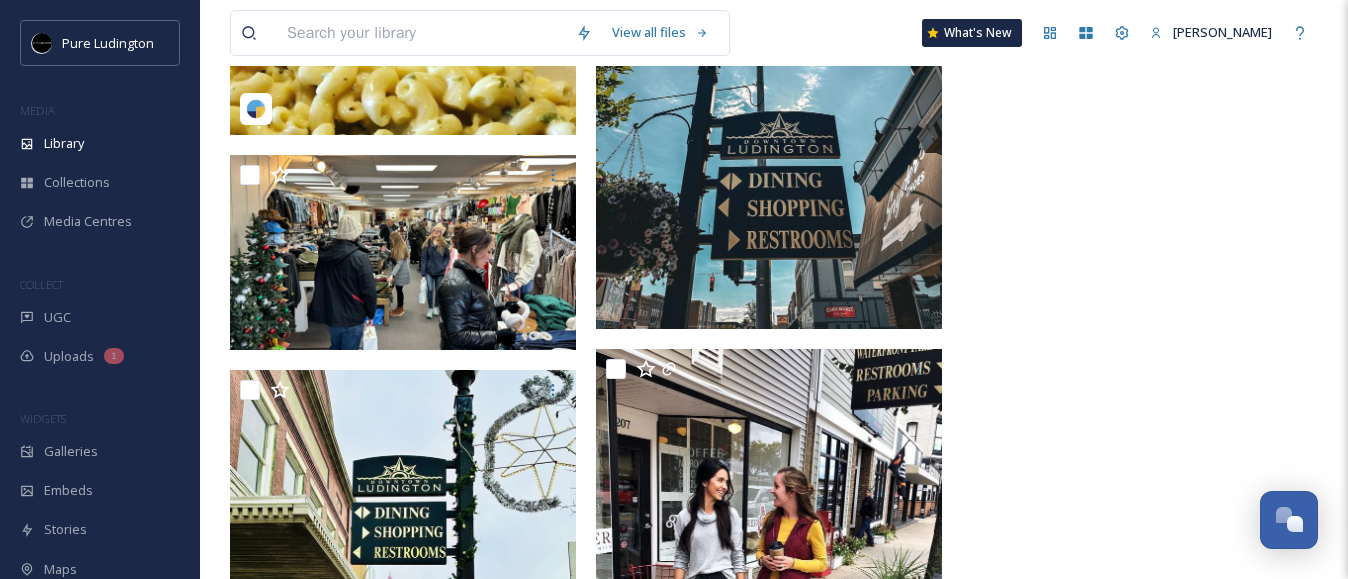 scroll, scrollTop: 1760, scrollLeft: 0, axis: vertical 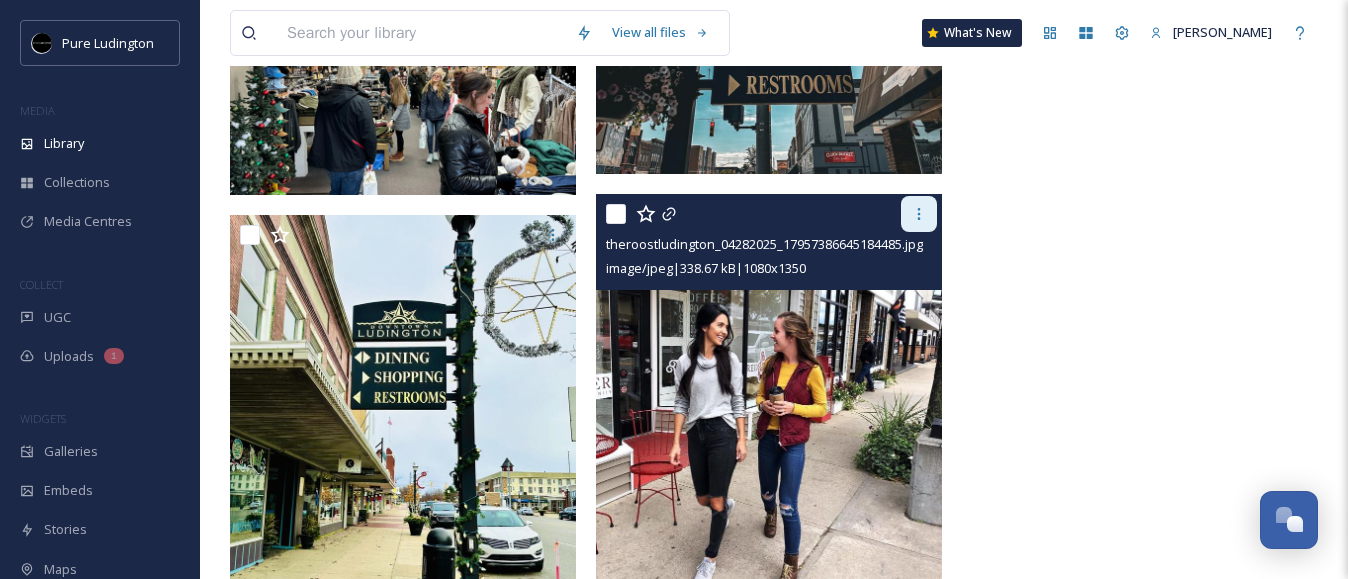 click at bounding box center [919, 214] 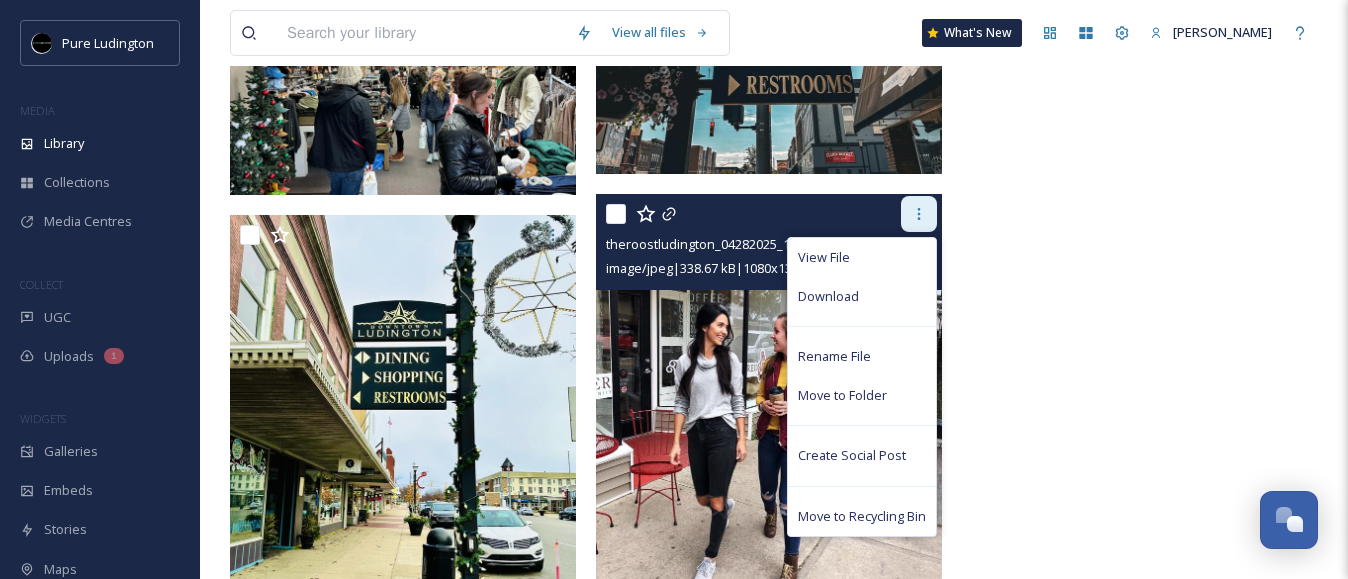 click 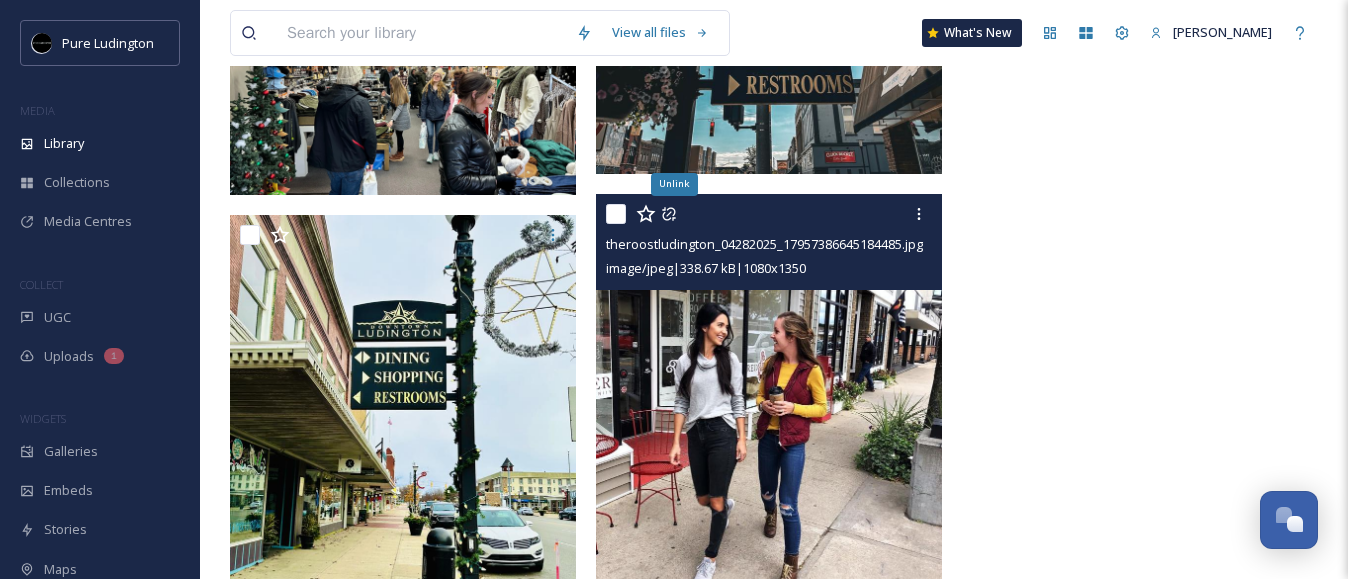 click 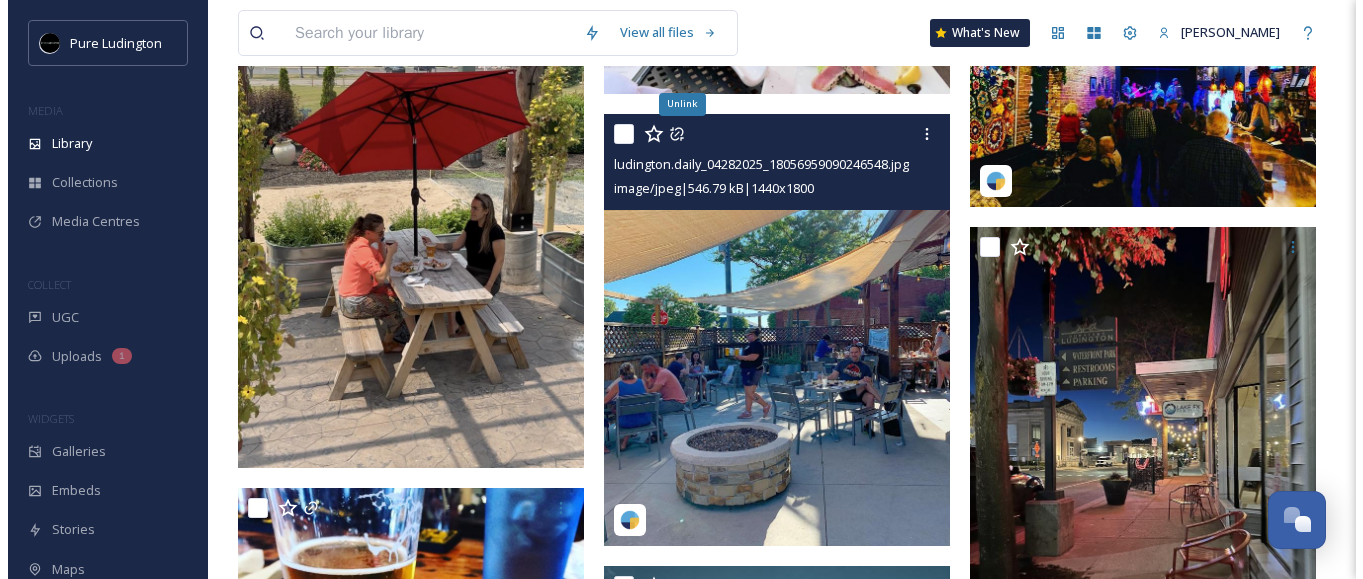 scroll, scrollTop: 905, scrollLeft: 0, axis: vertical 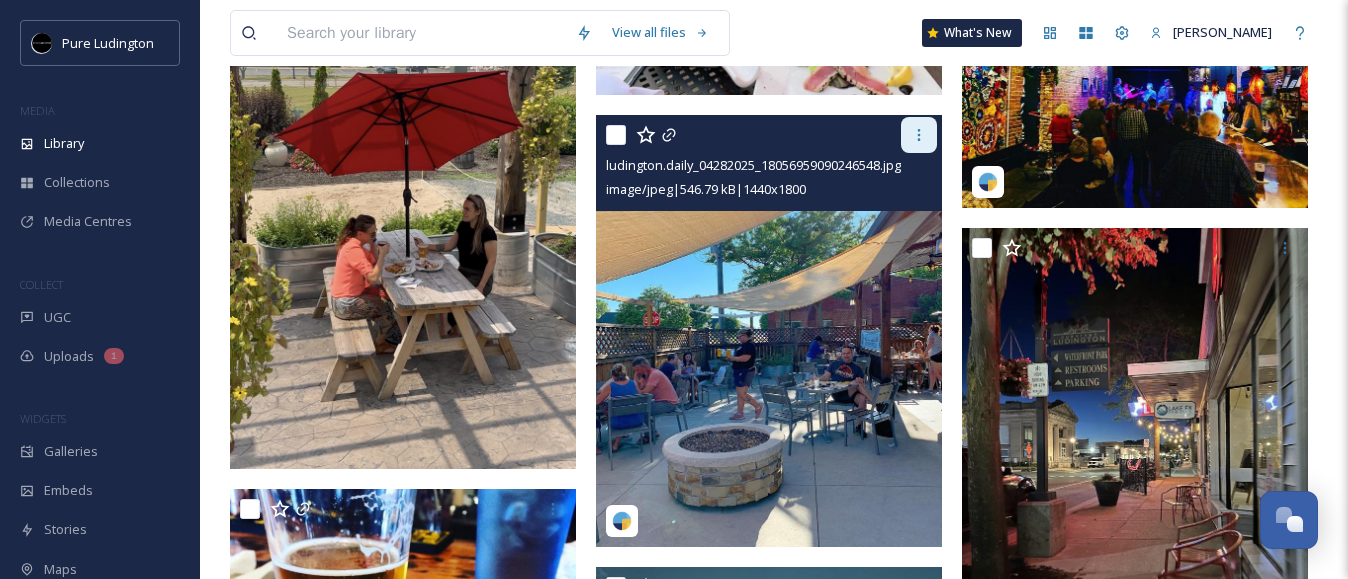 click 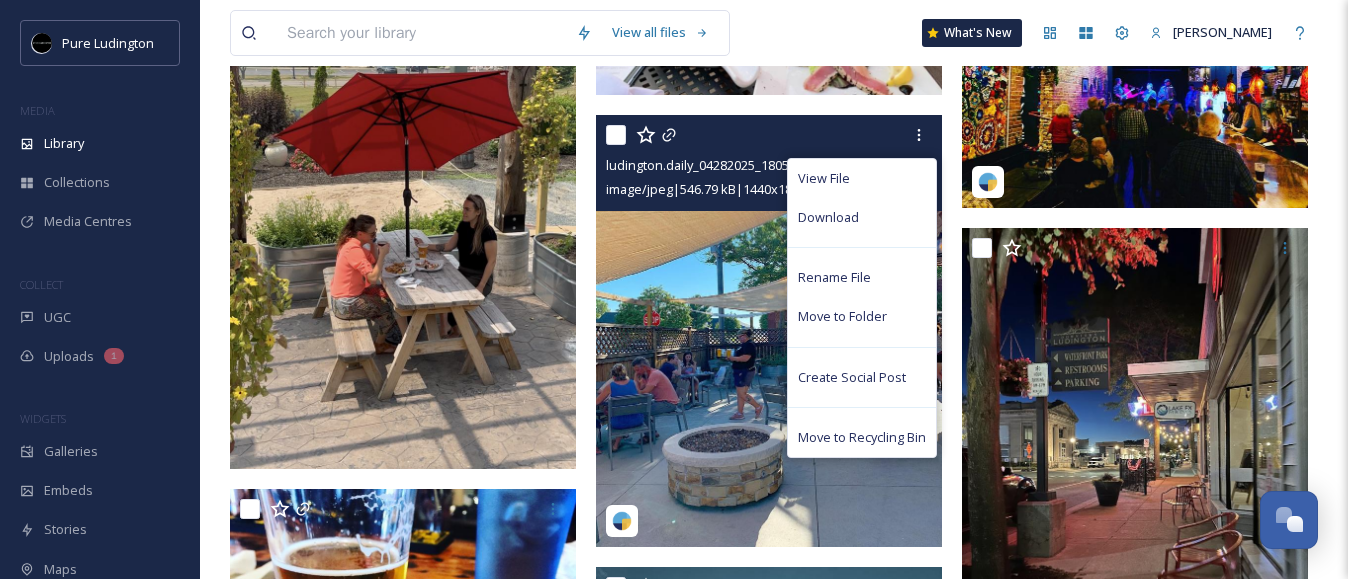 click at bounding box center (769, 331) 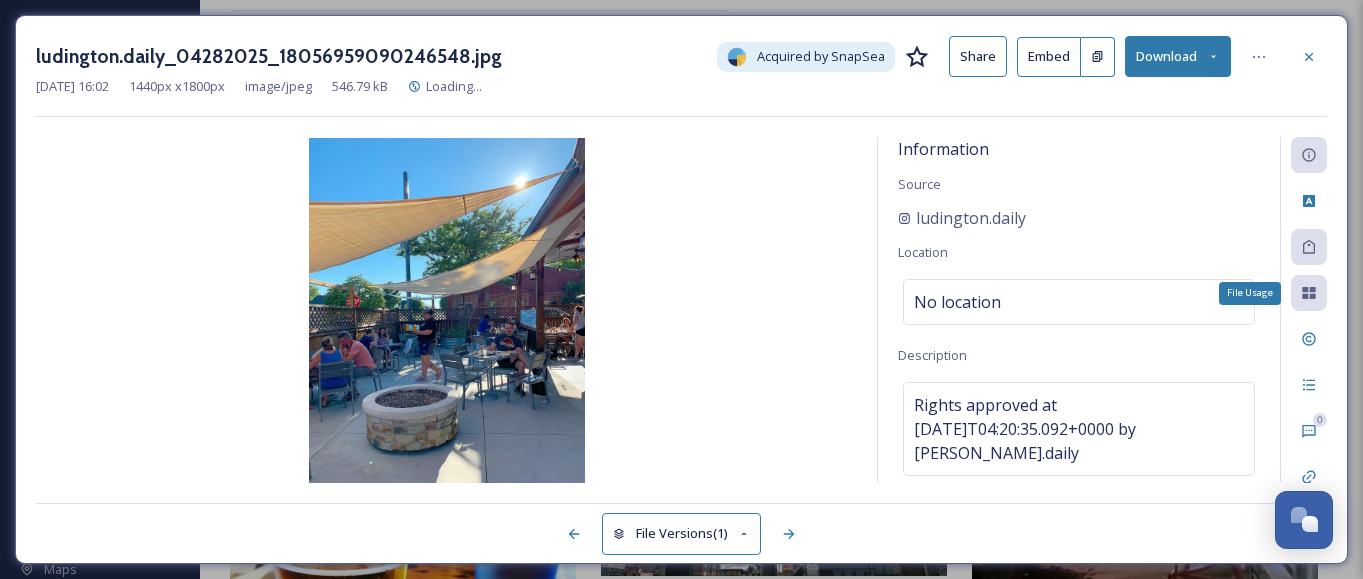 click 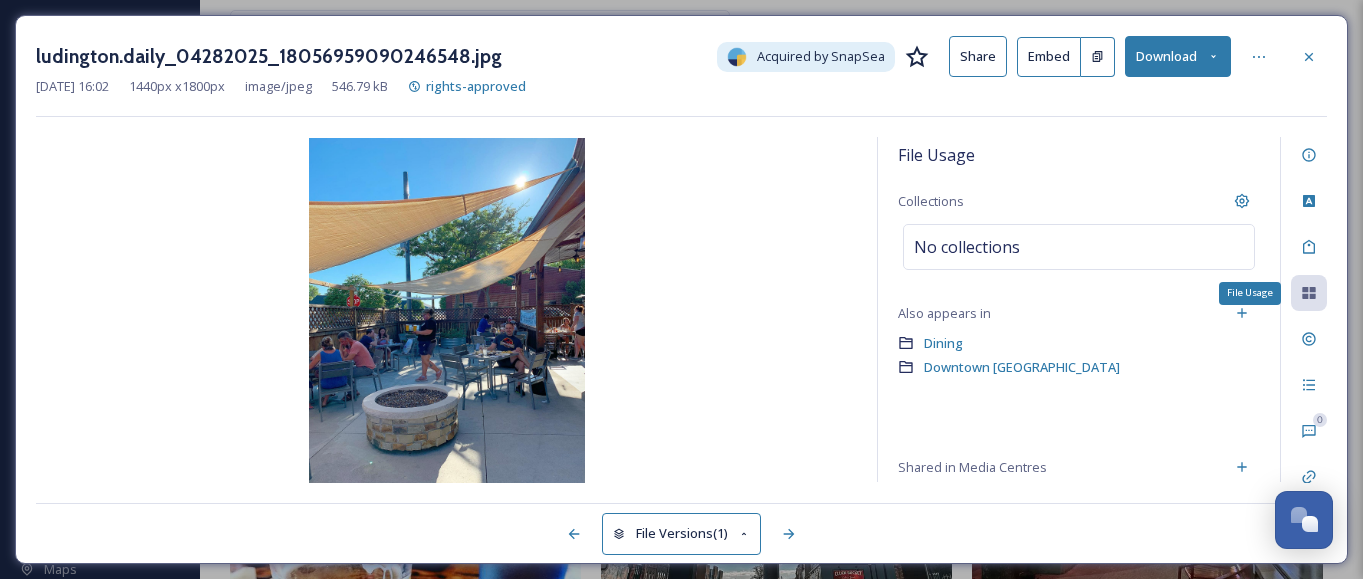 click 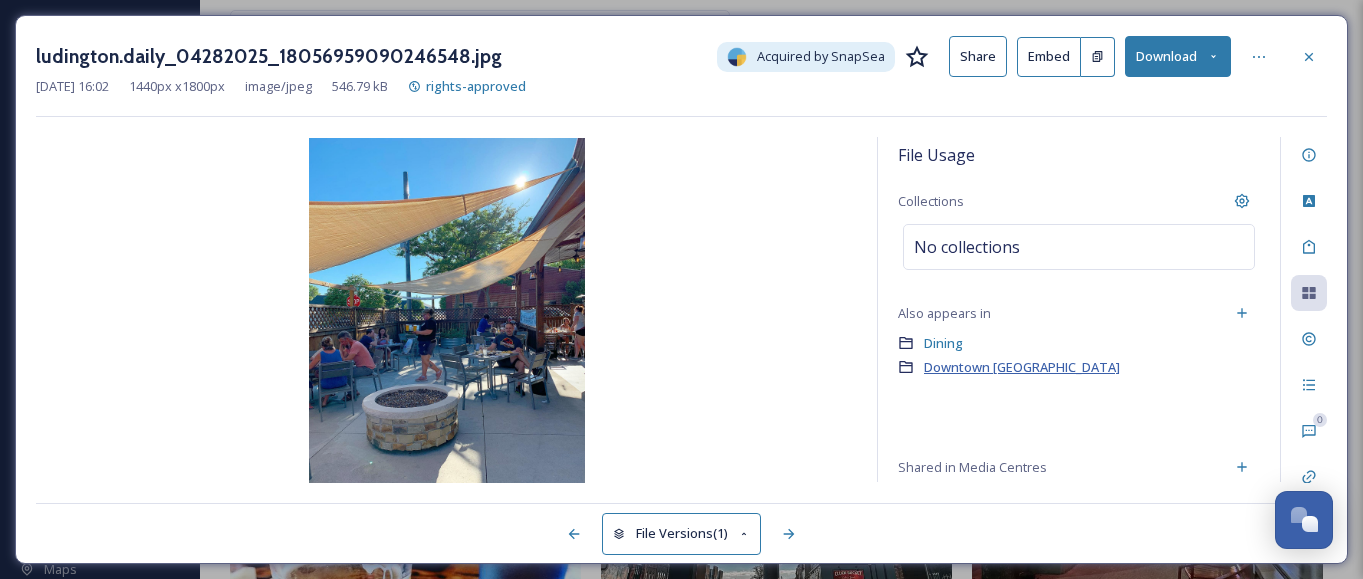 click on "Downtown [GEOGRAPHIC_DATA]" at bounding box center (1022, 367) 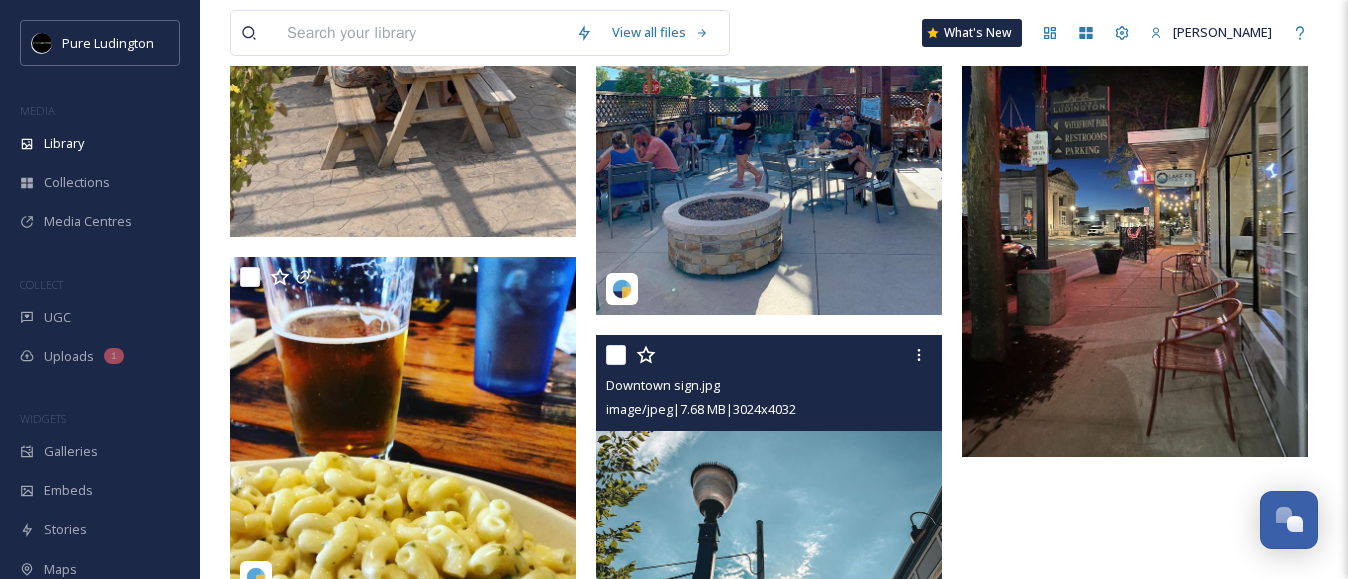 scroll, scrollTop: 1143, scrollLeft: 0, axis: vertical 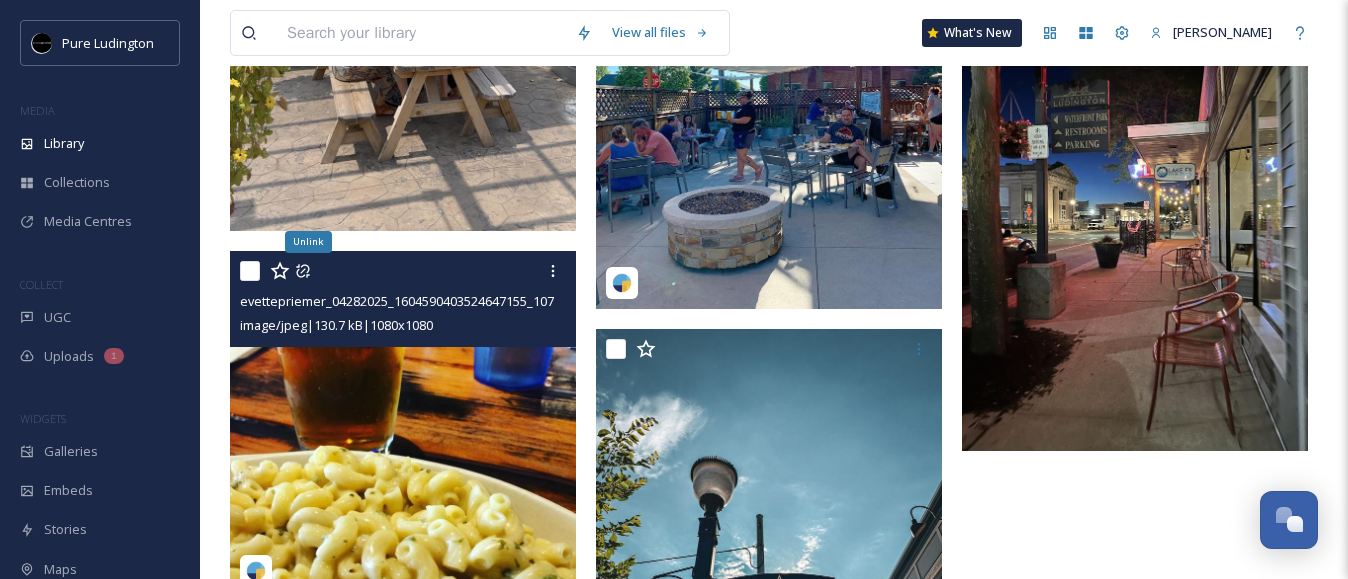 click 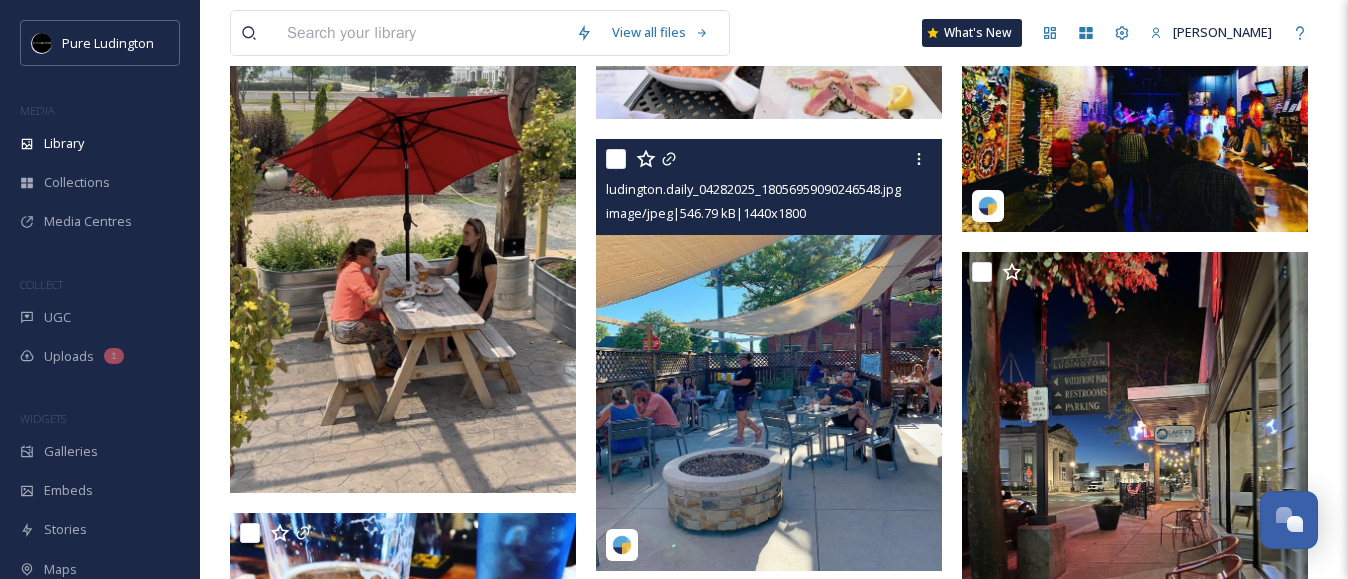 scroll, scrollTop: 810, scrollLeft: 0, axis: vertical 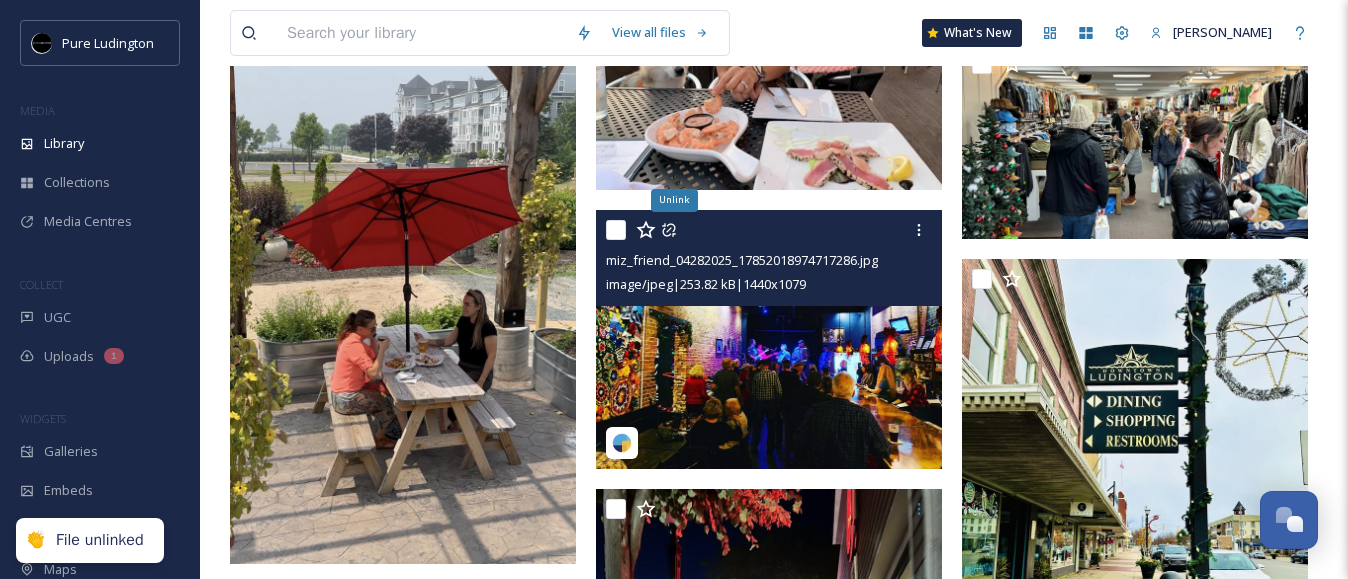 click 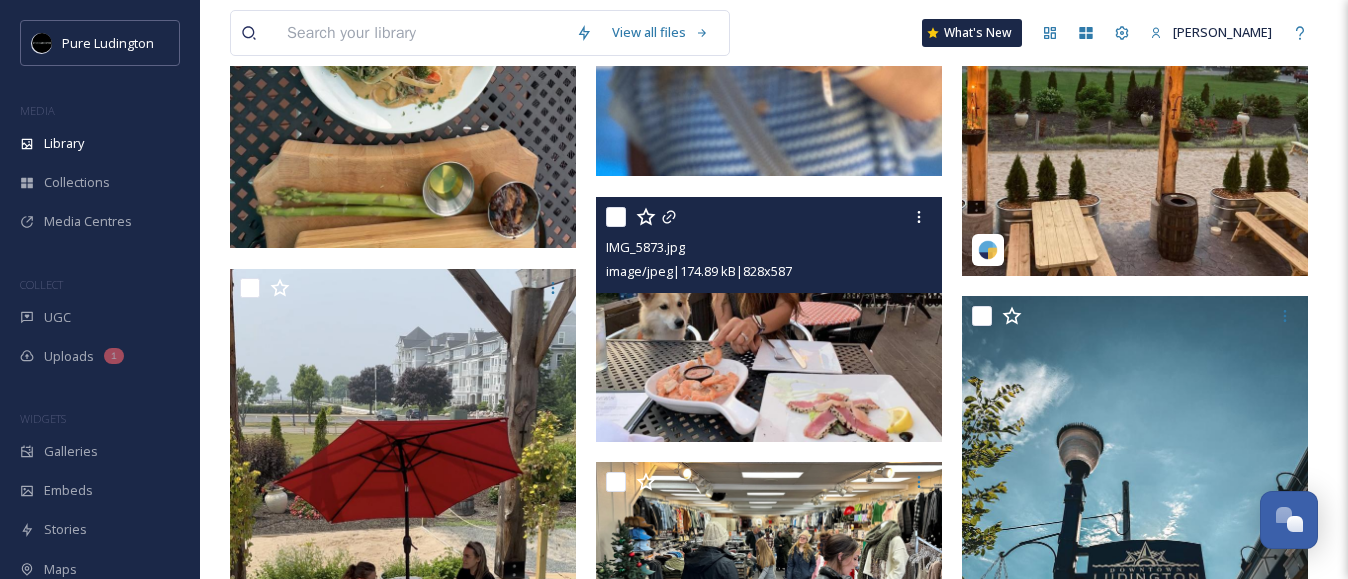 scroll, scrollTop: 491, scrollLeft: 0, axis: vertical 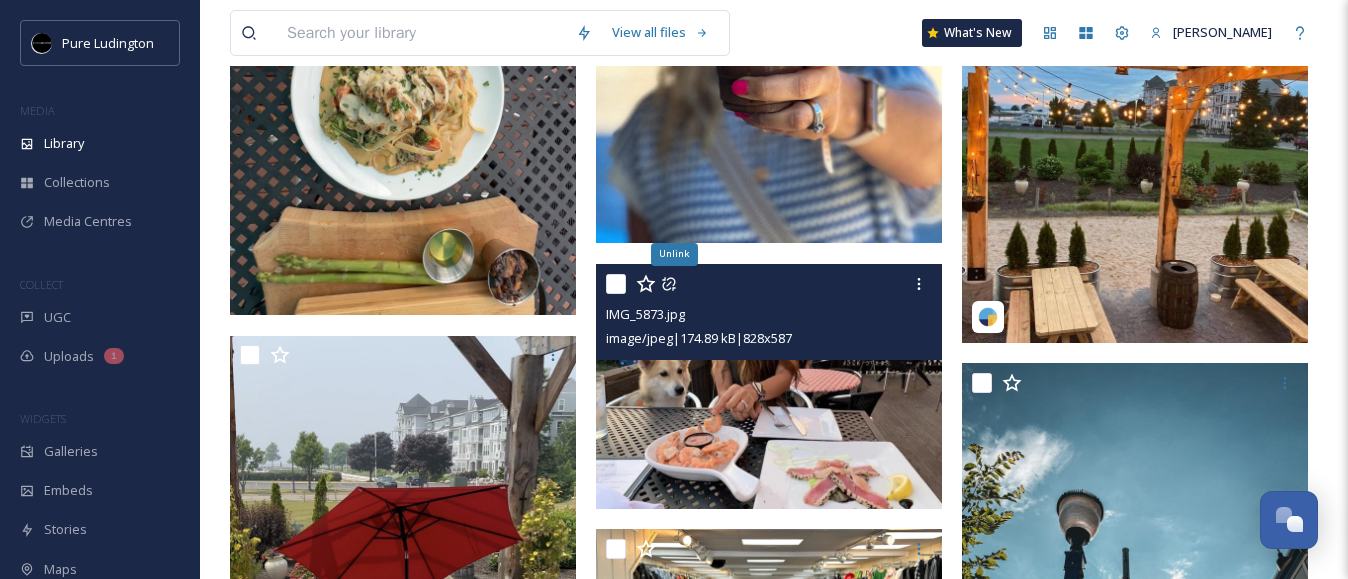 click 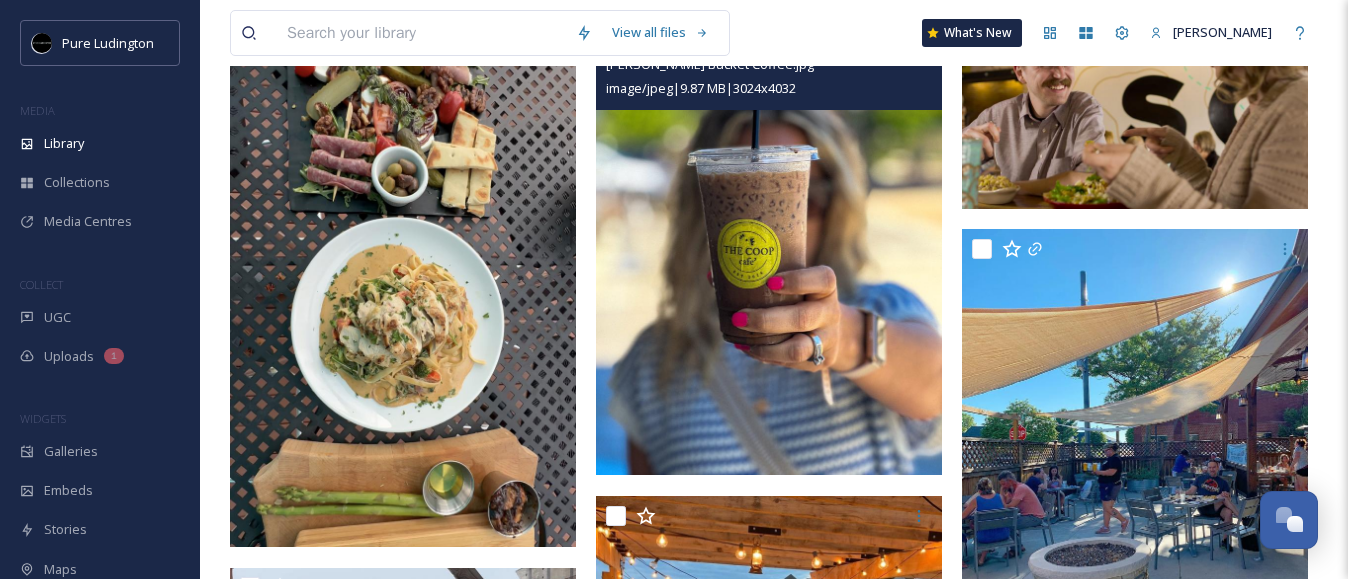 scroll, scrollTop: 264, scrollLeft: 0, axis: vertical 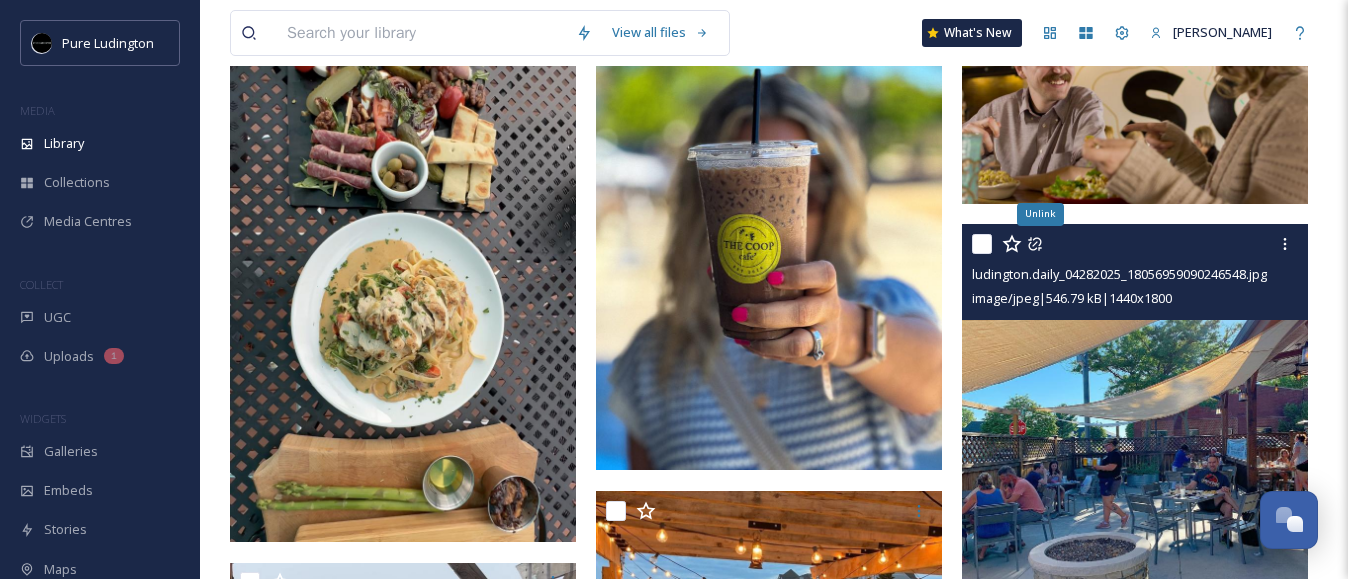 click 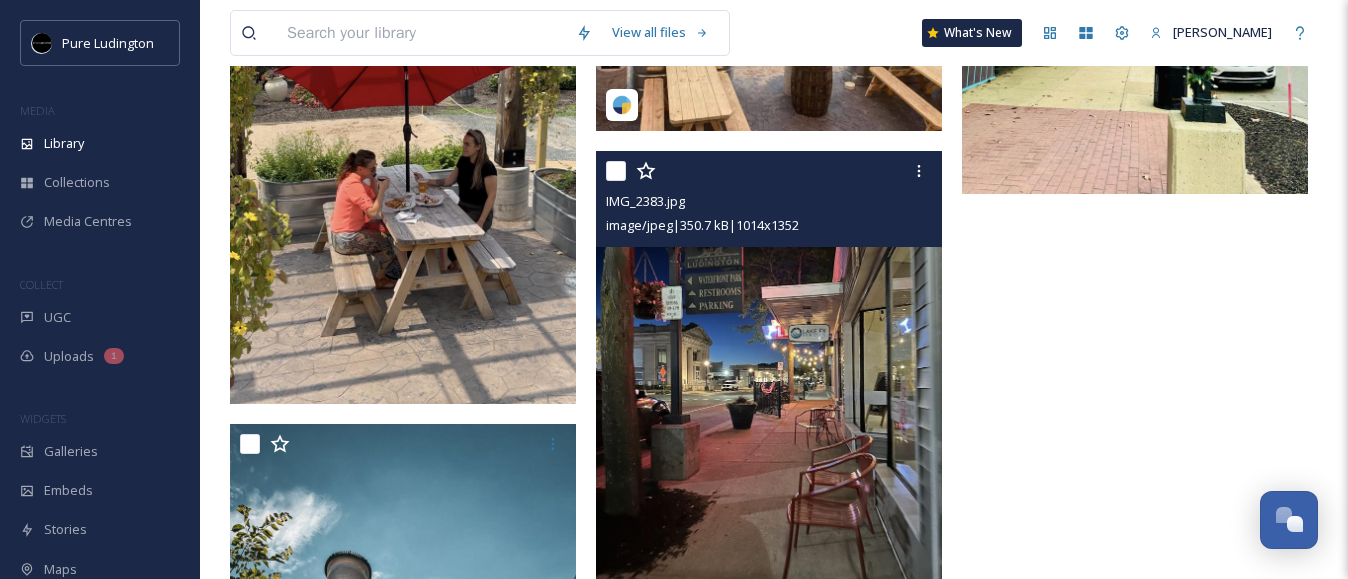 scroll, scrollTop: 1000, scrollLeft: 0, axis: vertical 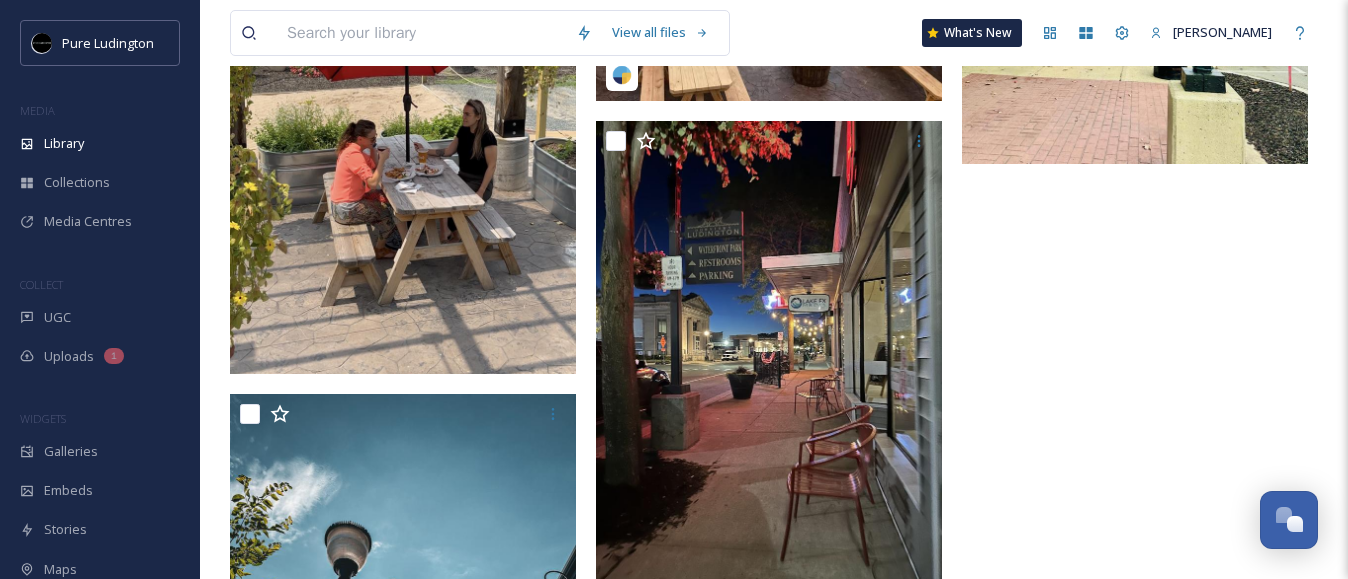 click at bounding box center (1140, 69) 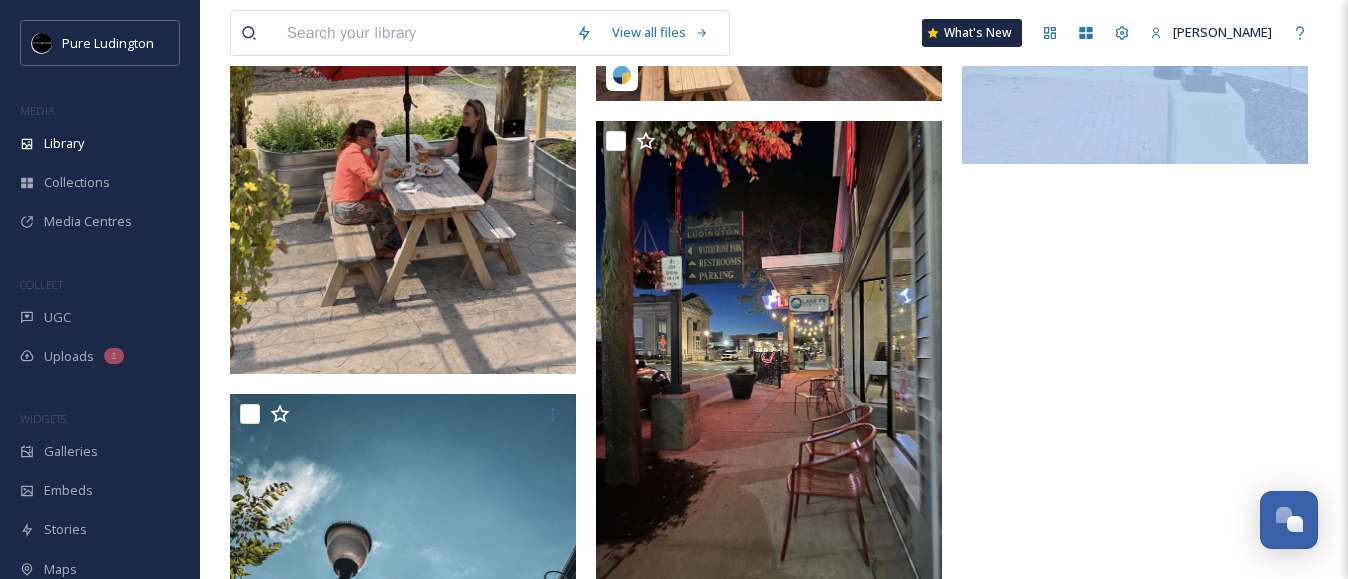 click at bounding box center (1140, 69) 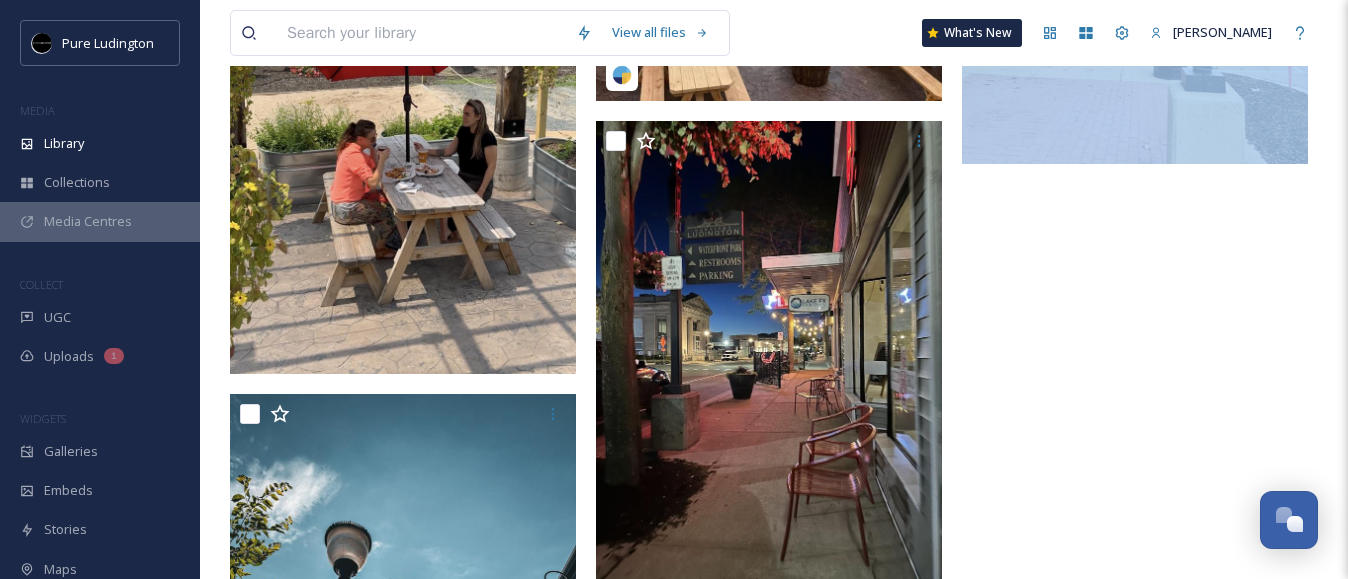 click on "Media Centres" at bounding box center [88, 221] 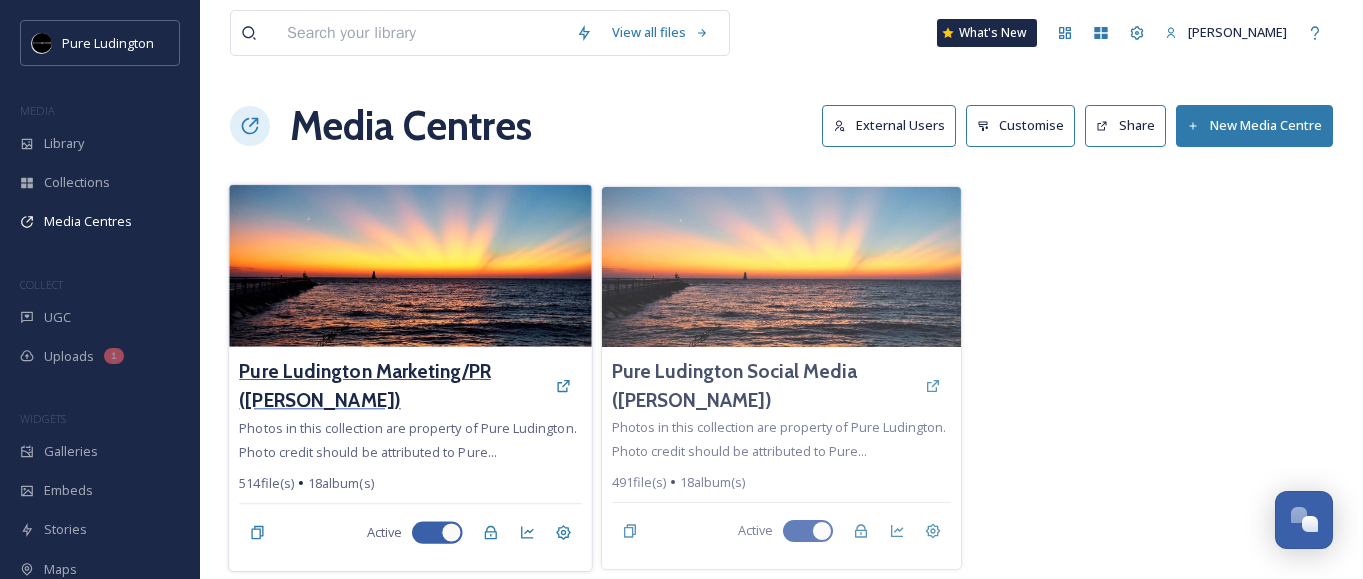 click on "Pure Ludington Marketing/PR ([PERSON_NAME])" at bounding box center (392, 386) 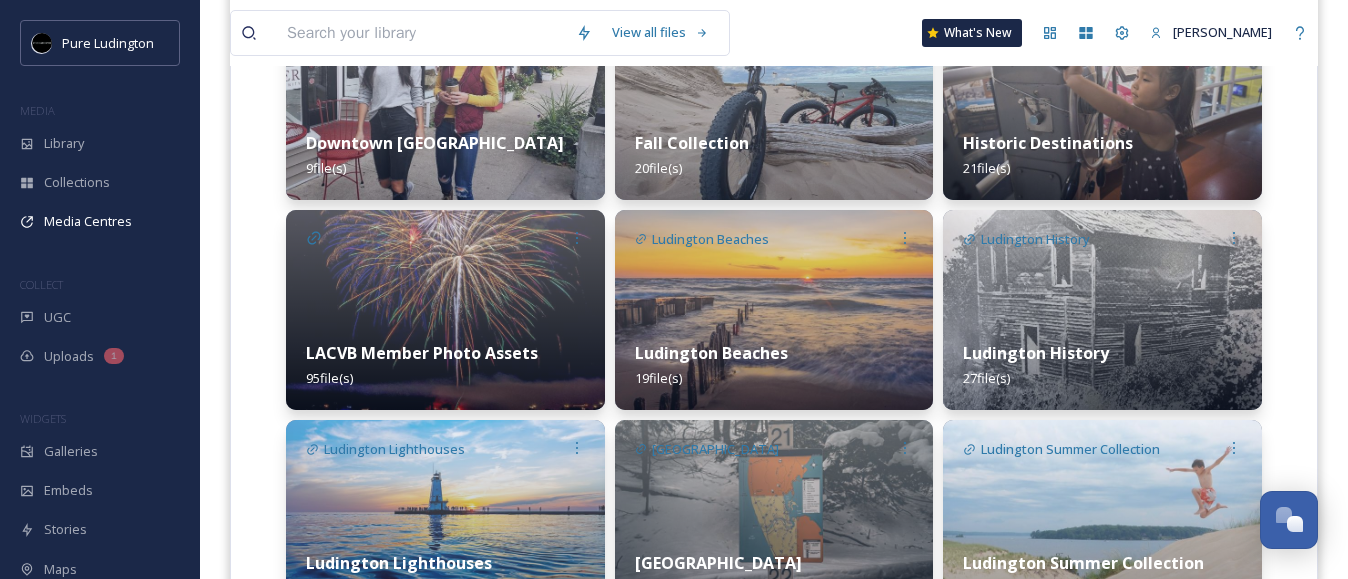 scroll, scrollTop: 410, scrollLeft: 0, axis: vertical 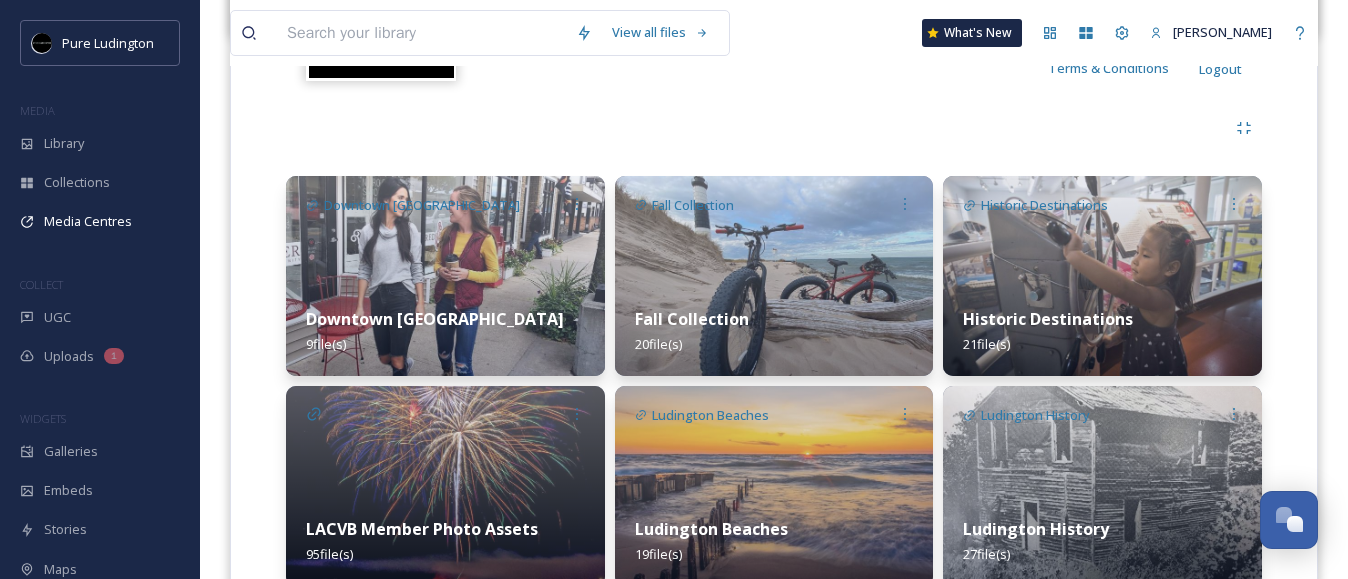 click at bounding box center [445, 276] 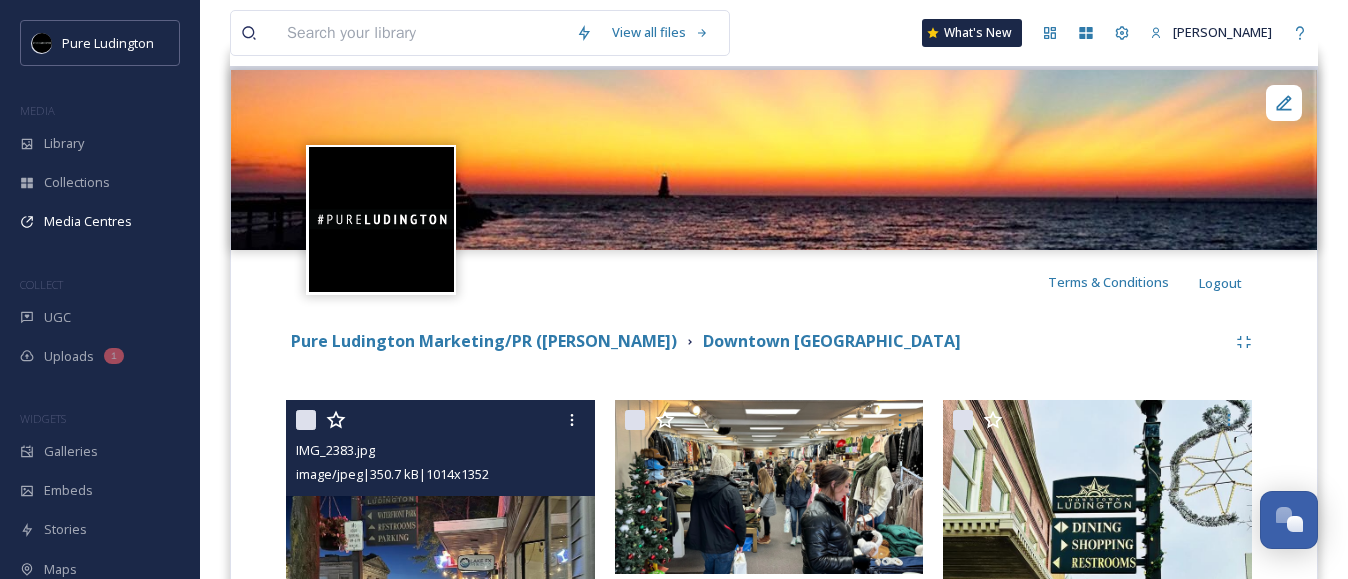 scroll, scrollTop: 0, scrollLeft: 0, axis: both 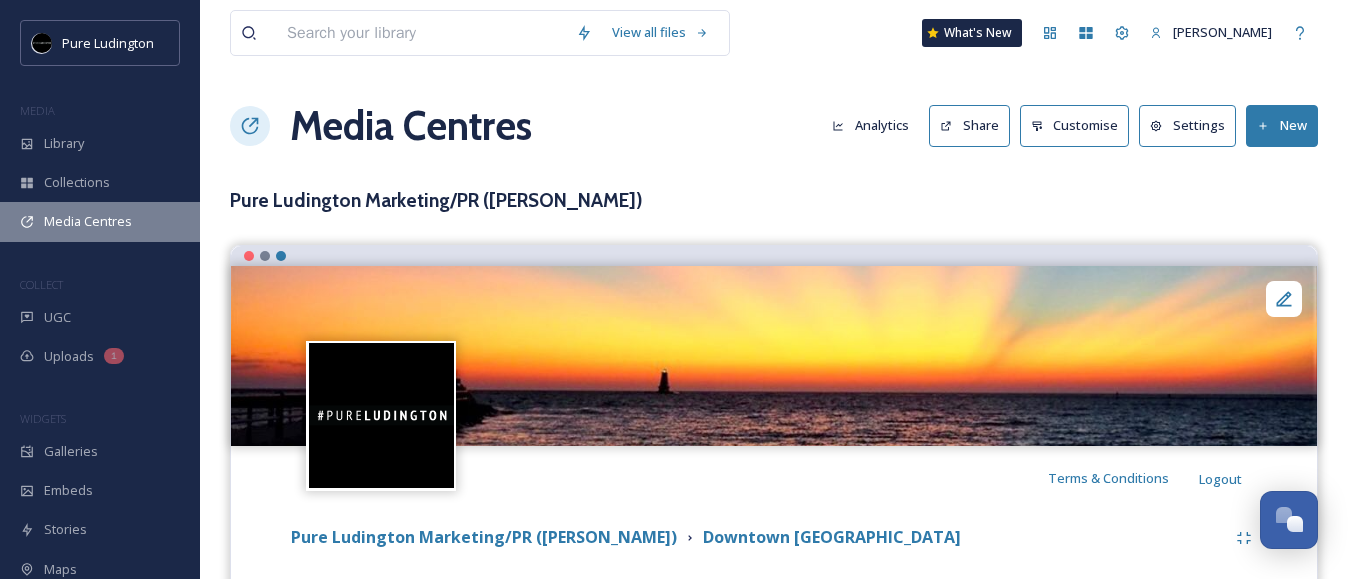 click on "Media Centres" at bounding box center (88, 221) 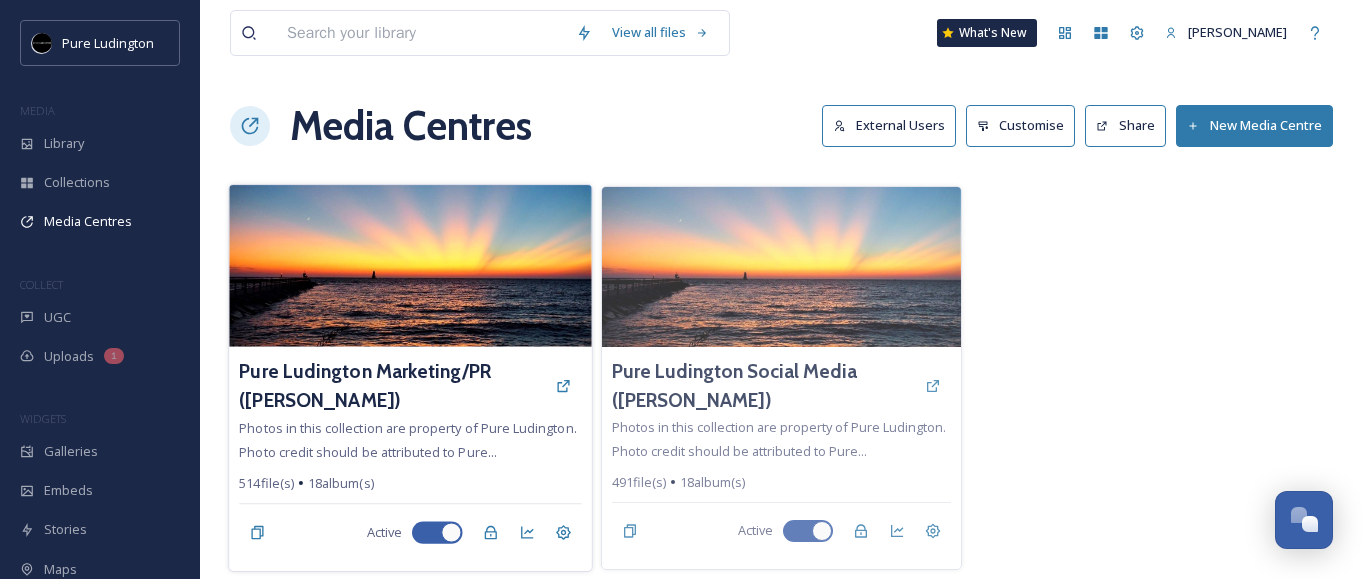 click on "Pure Ludington Marketing/PR ([PERSON_NAME])" at bounding box center [410, 386] 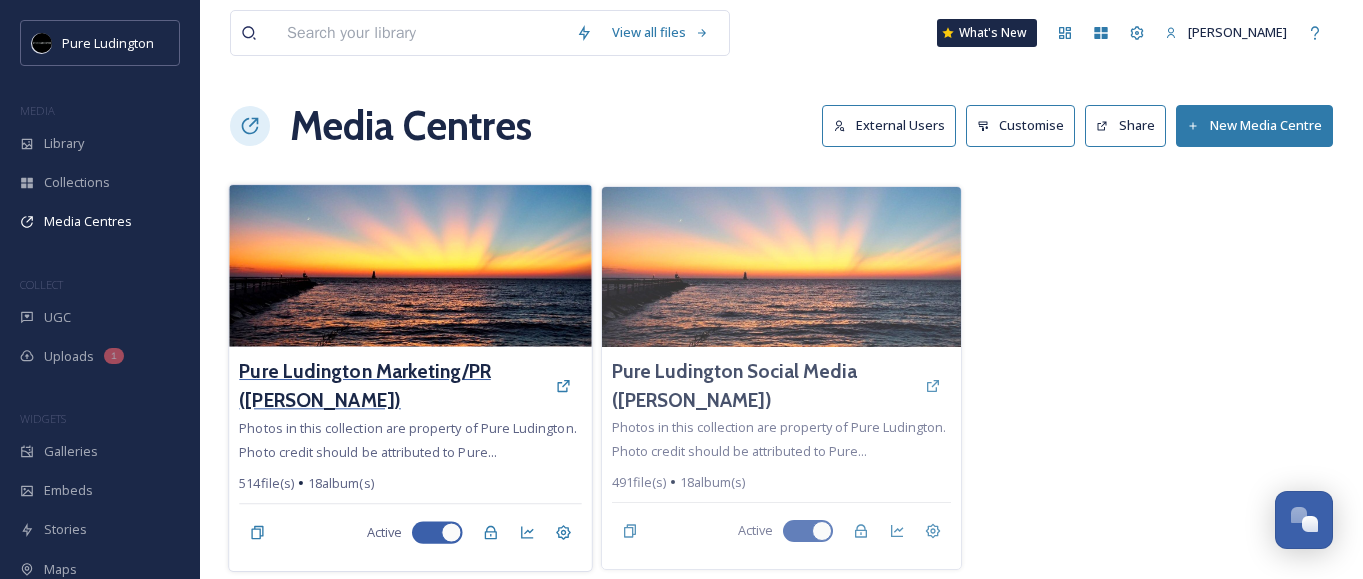 click on "Pure Ludington Marketing/PR ([PERSON_NAME])" at bounding box center [392, 386] 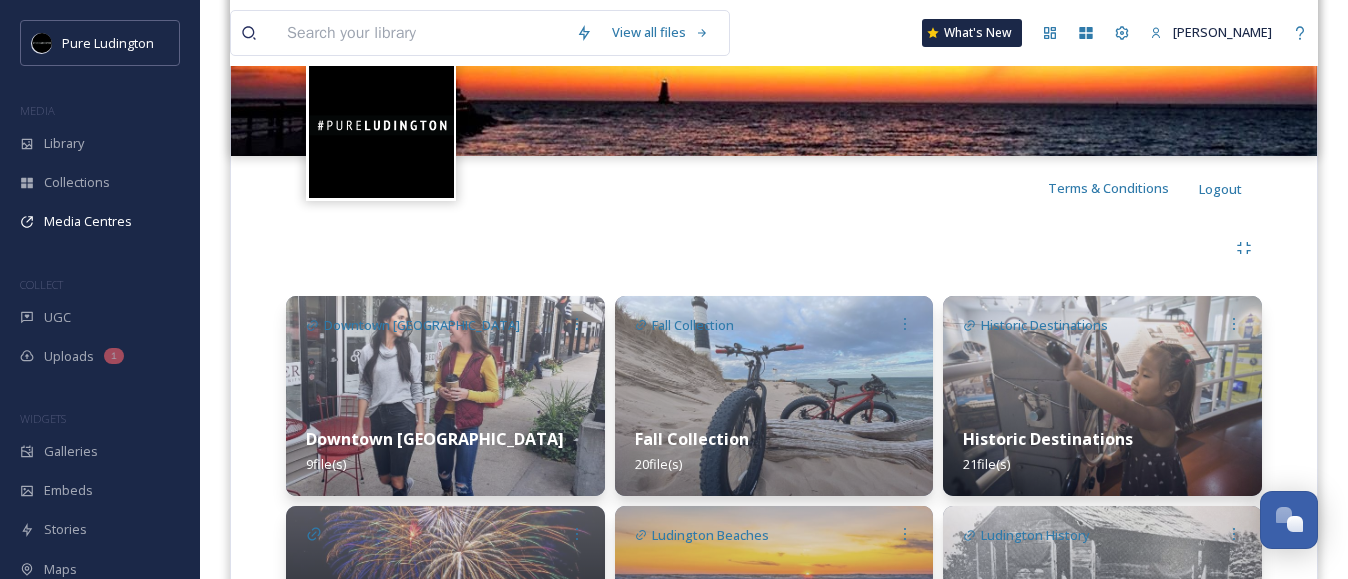 scroll, scrollTop: 322, scrollLeft: 0, axis: vertical 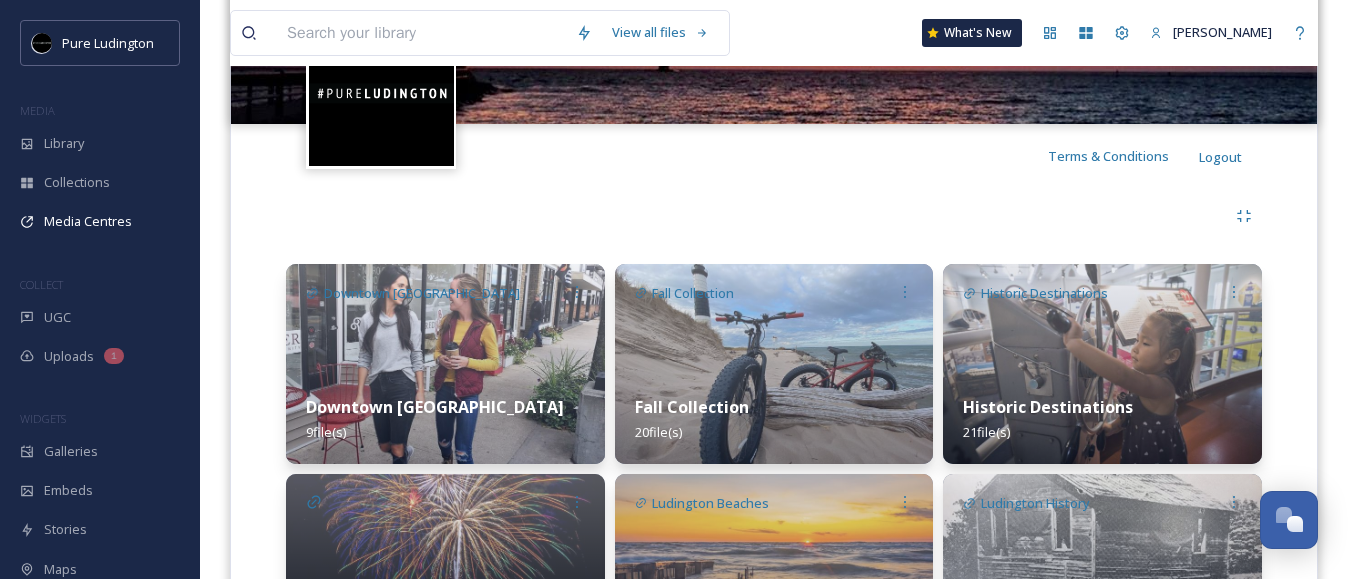 click on "Fall Collection" at bounding box center [685, 293] 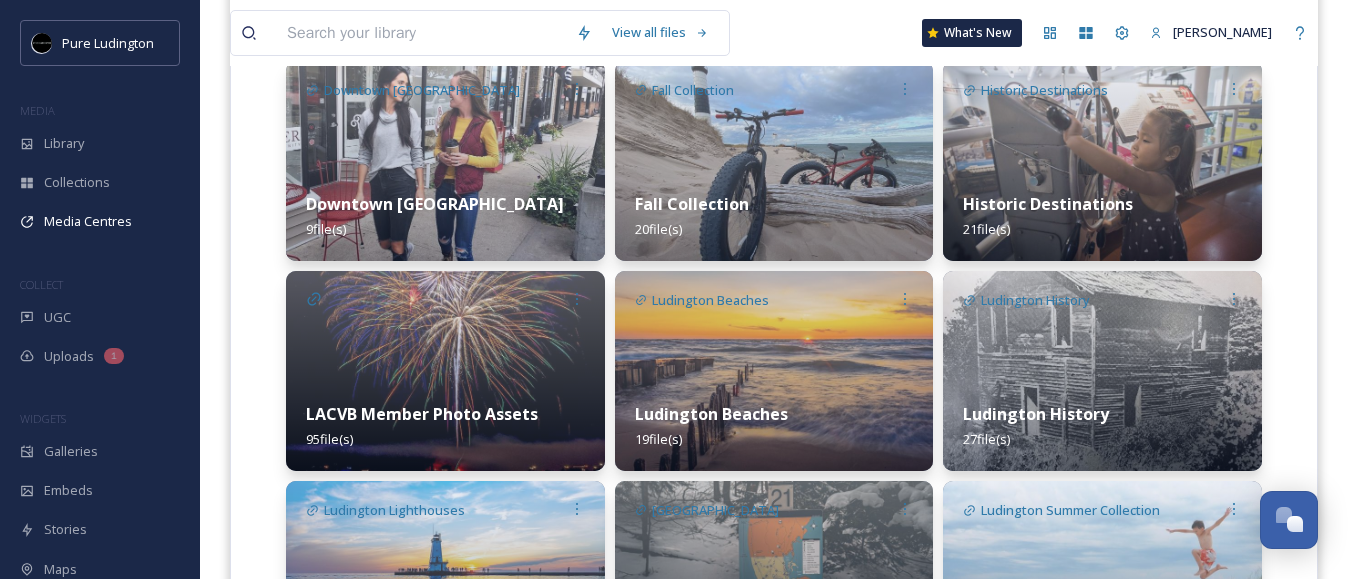 scroll, scrollTop: 517, scrollLeft: 0, axis: vertical 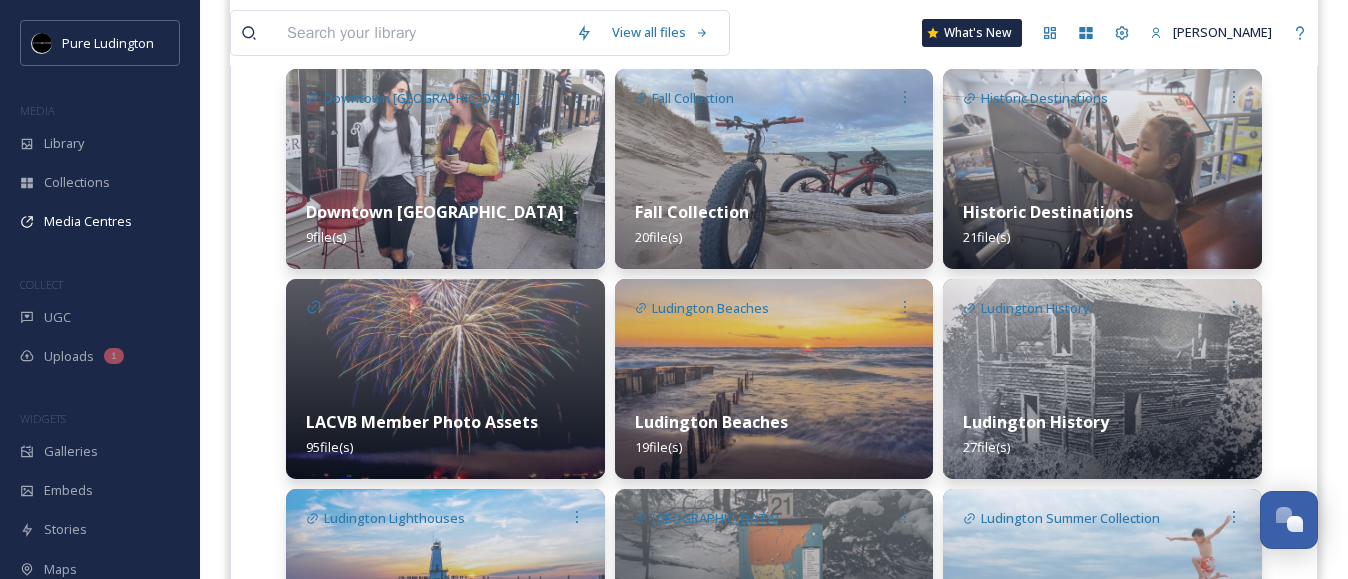 click at bounding box center [774, 169] 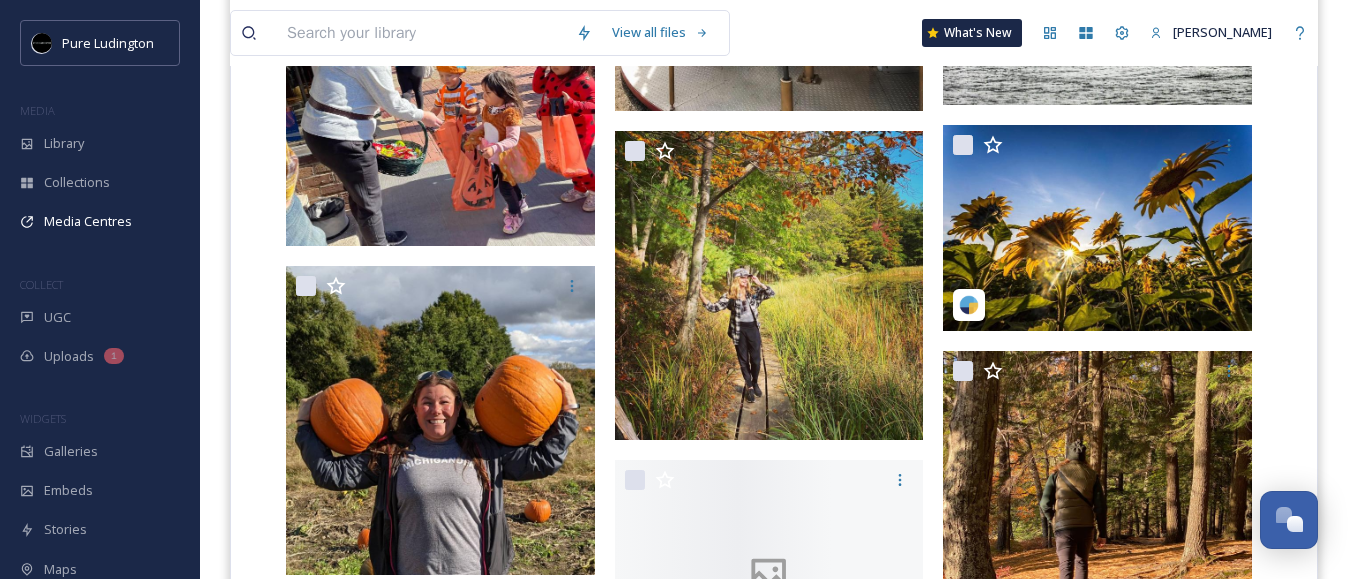 scroll, scrollTop: 1429, scrollLeft: 0, axis: vertical 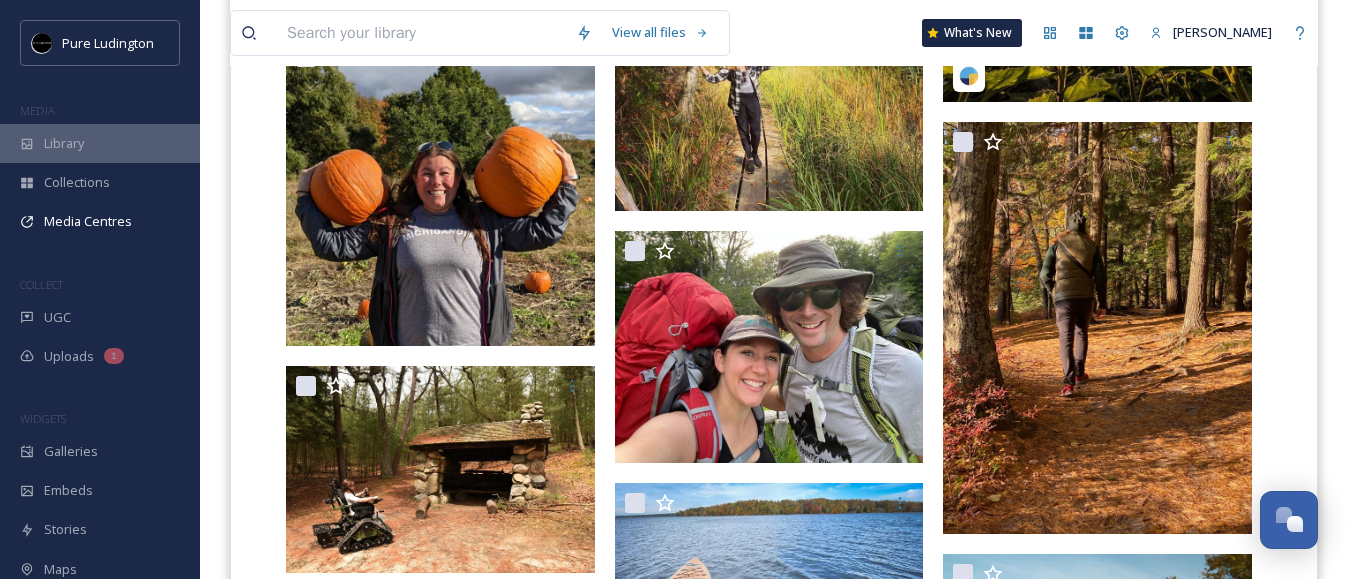 click on "Library" at bounding box center [64, 143] 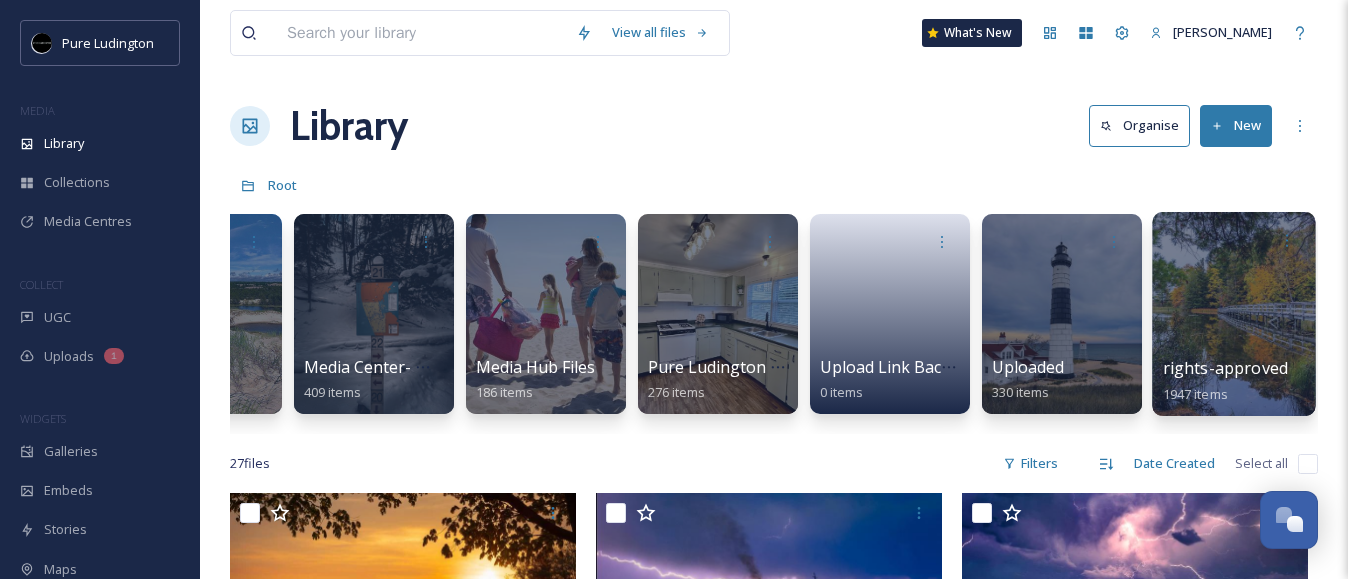 scroll, scrollTop: 0, scrollLeft: 288, axis: horizontal 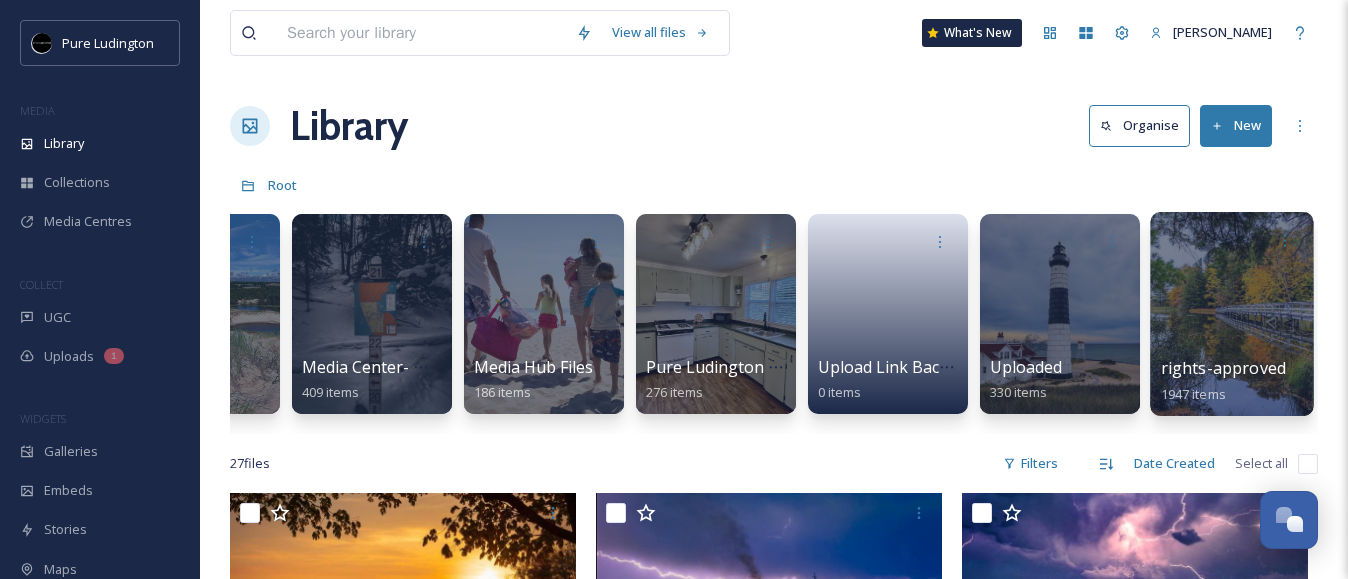 click at bounding box center (1231, 314) 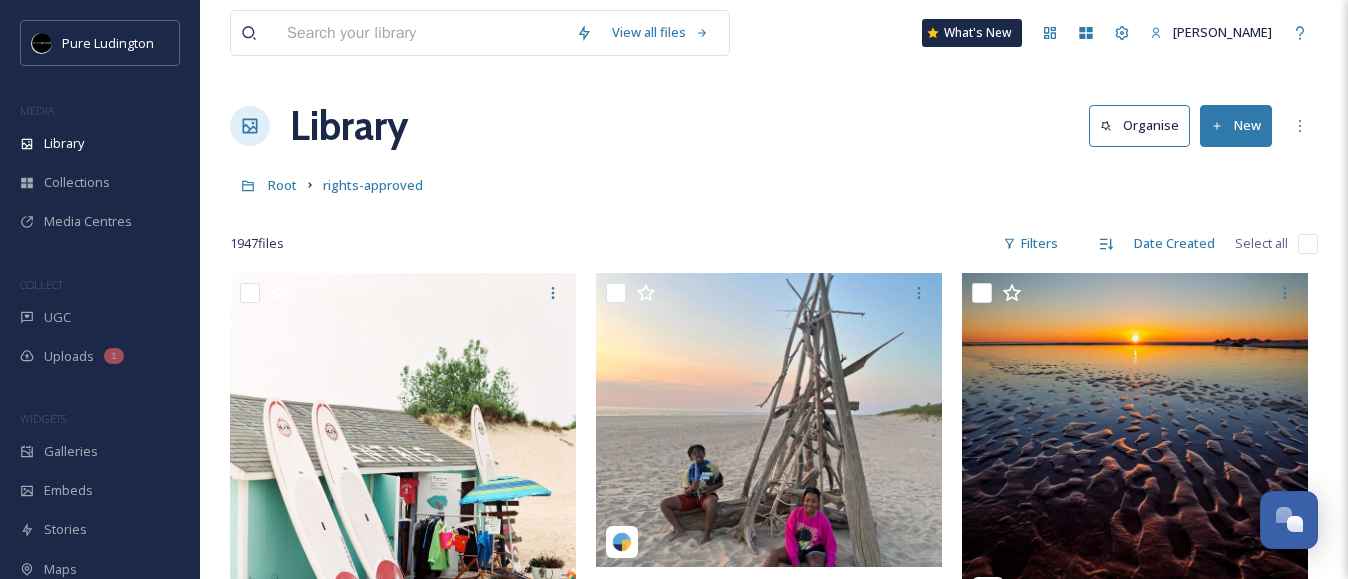 click at bounding box center [421, 33] 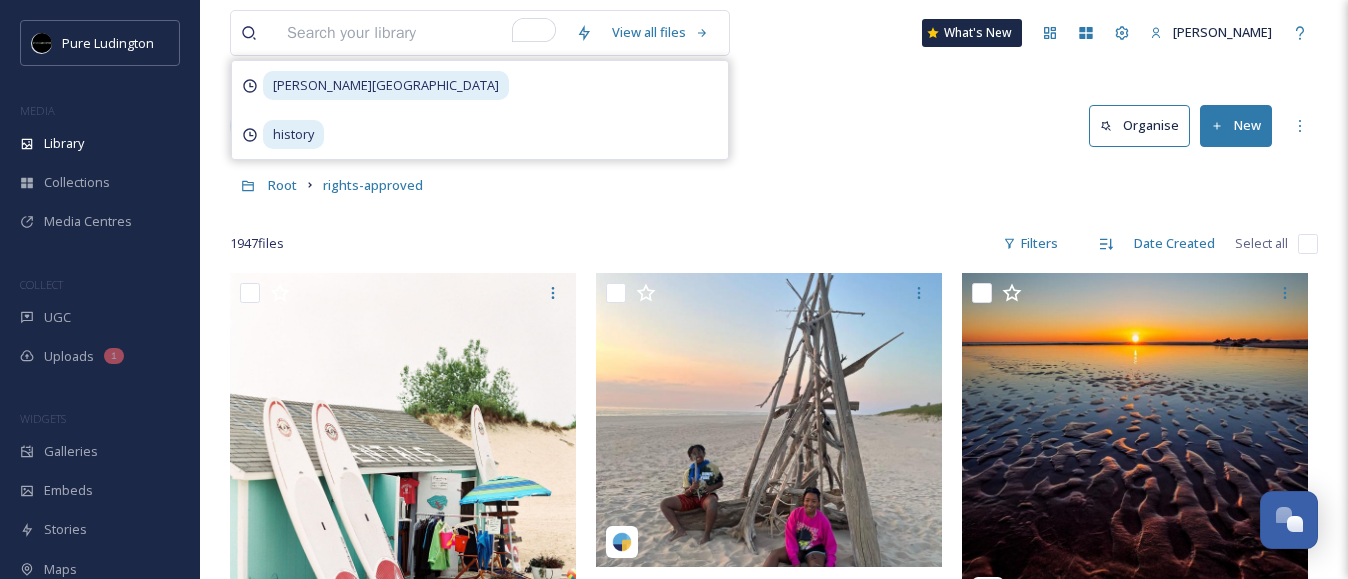 scroll, scrollTop: 1, scrollLeft: 0, axis: vertical 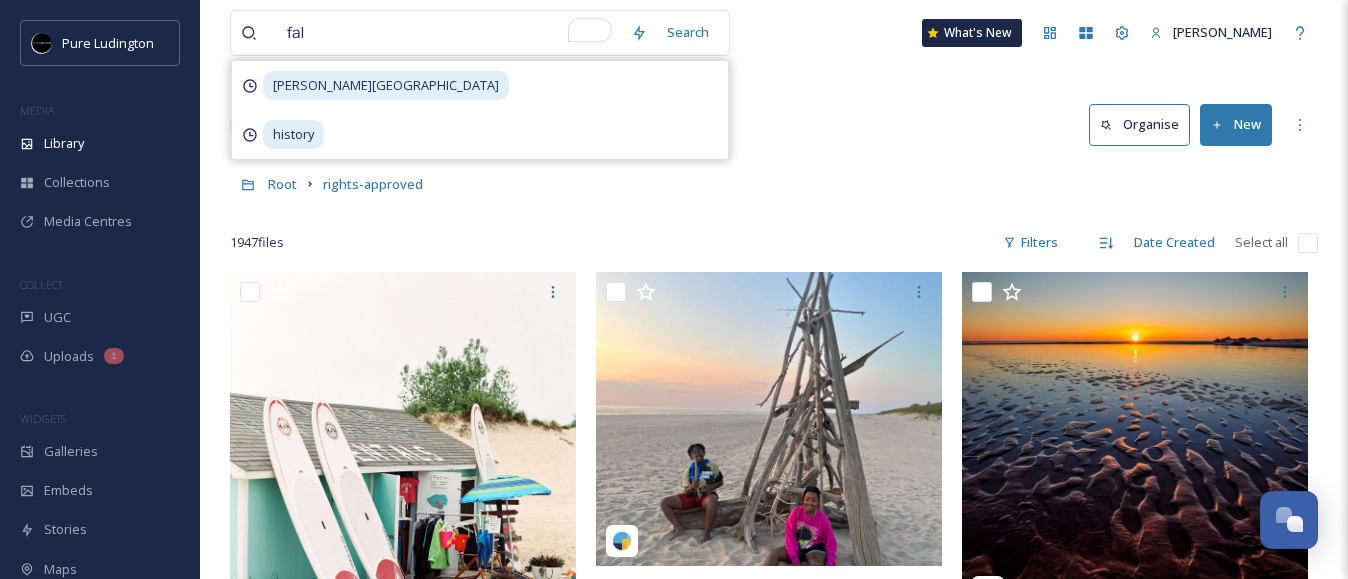 type on "fall" 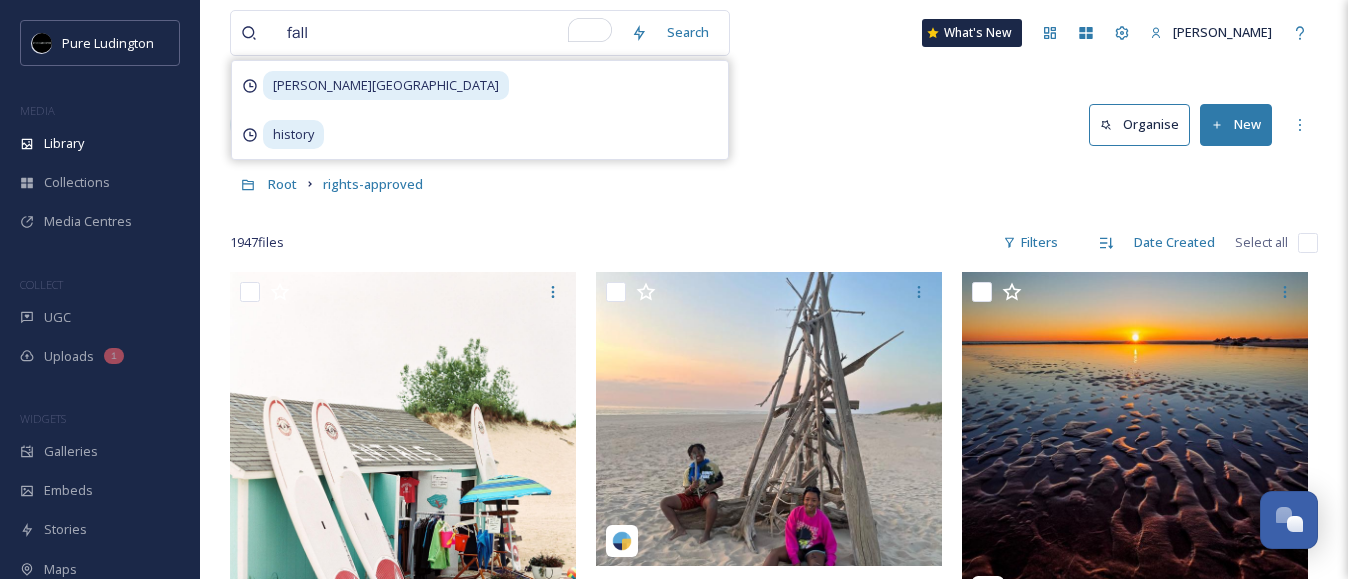 type 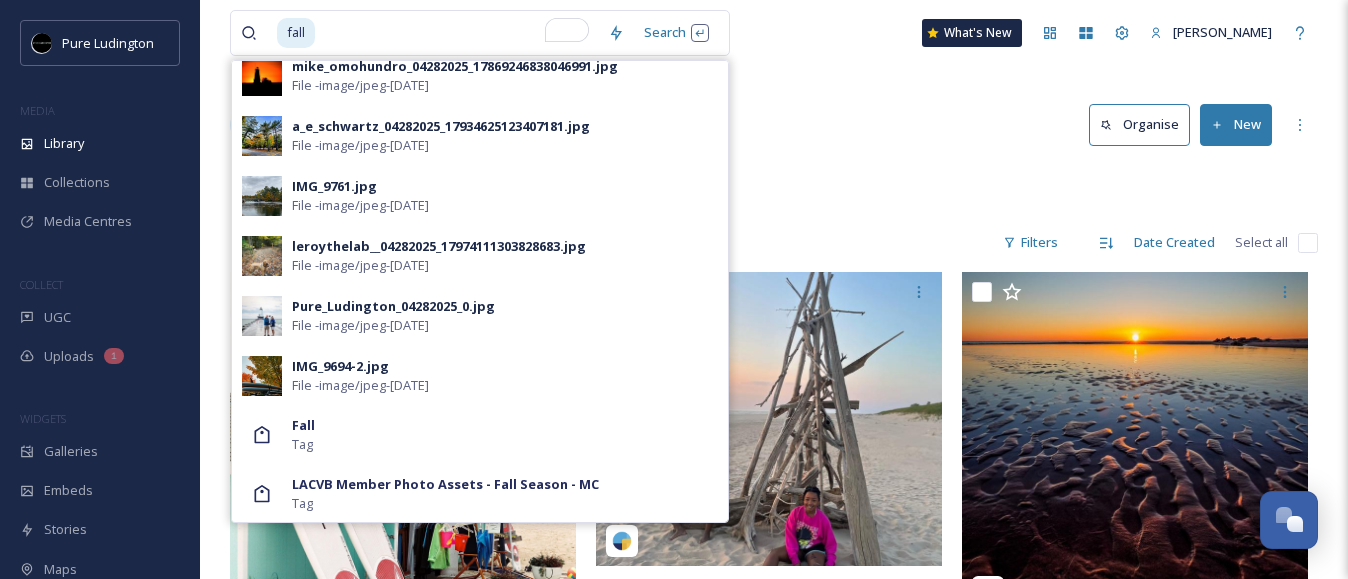 scroll, scrollTop: 1218, scrollLeft: 0, axis: vertical 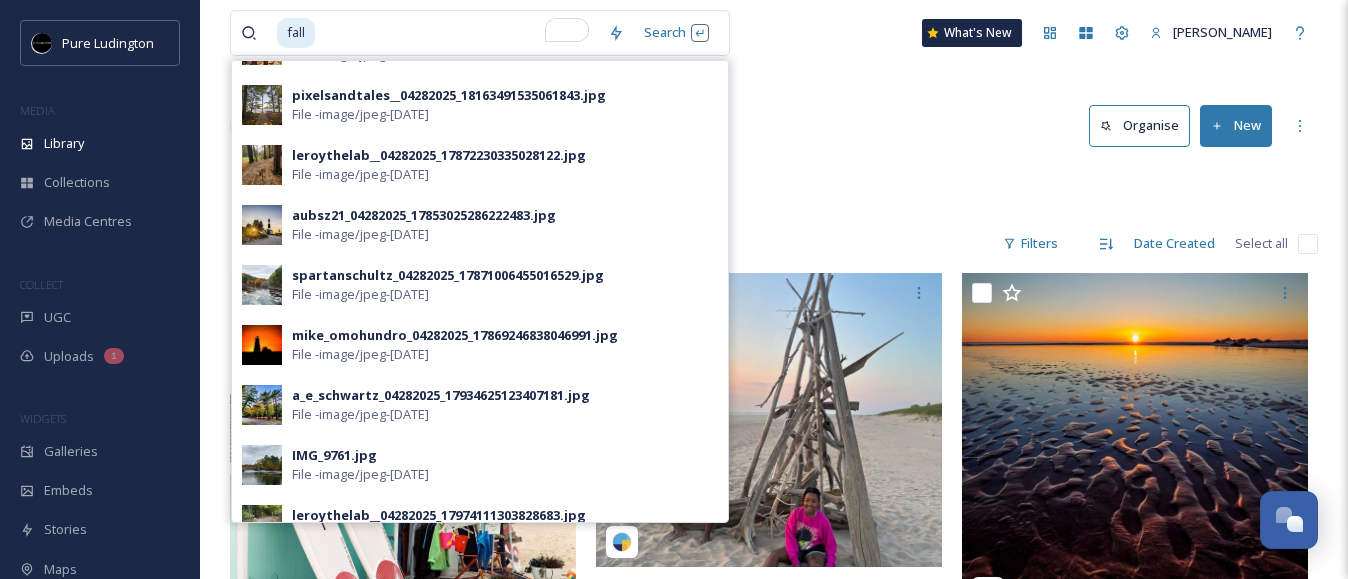 click on "Library Organise New" at bounding box center [774, 126] 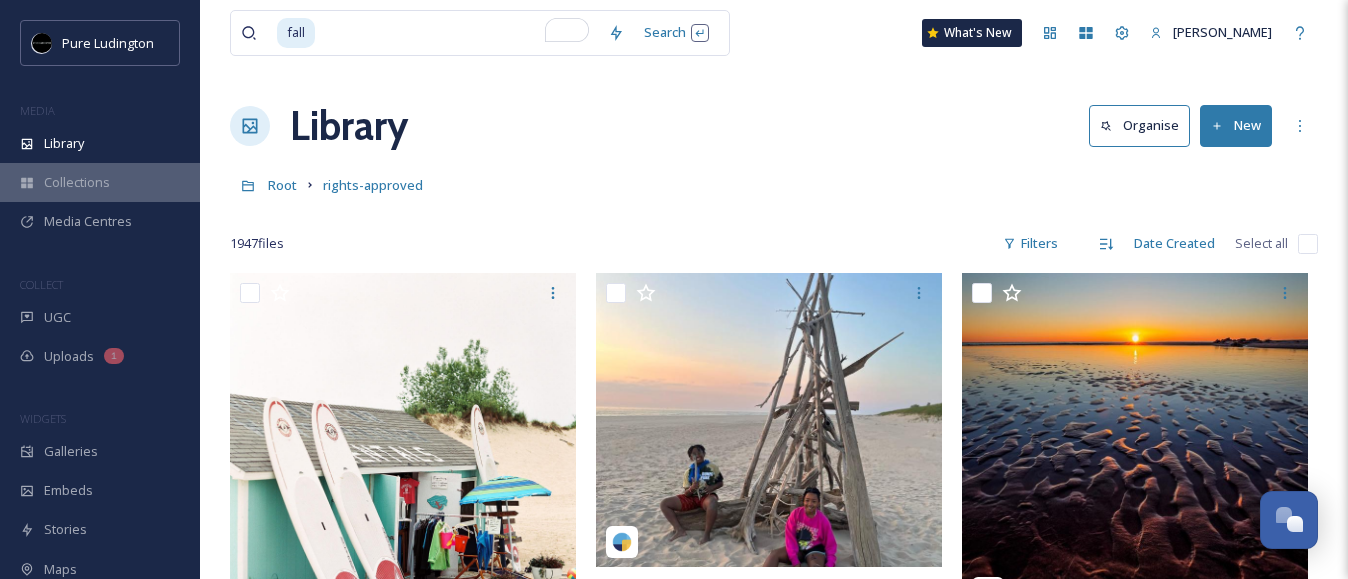 click on "Collections" at bounding box center [77, 182] 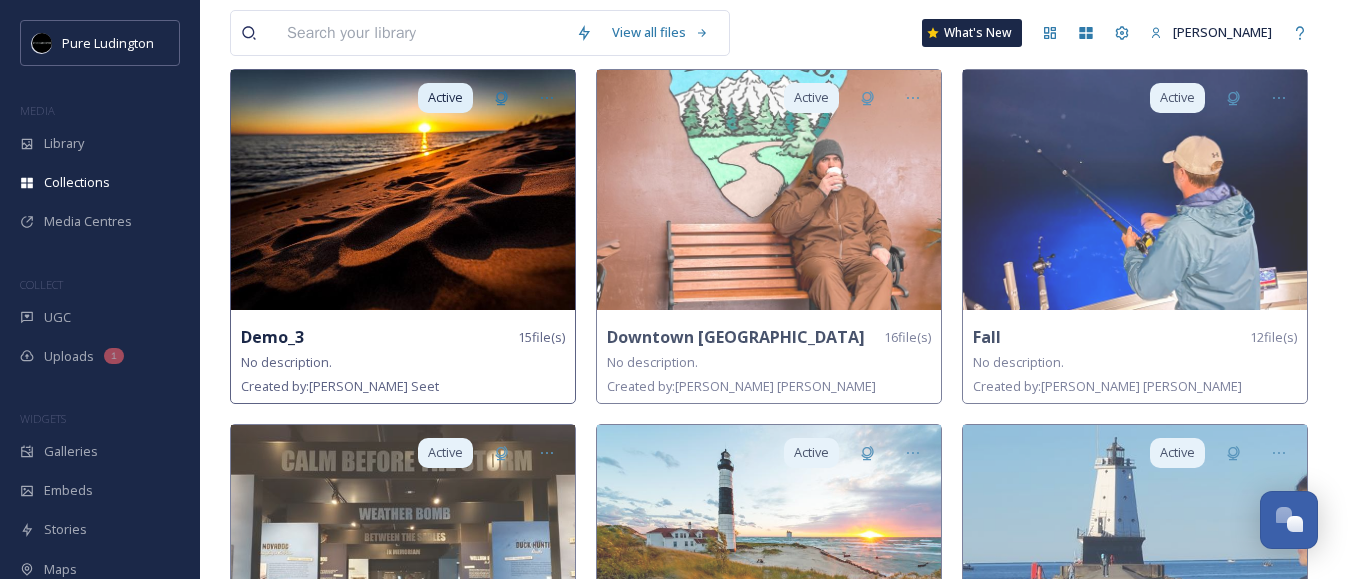 scroll, scrollTop: 0, scrollLeft: 0, axis: both 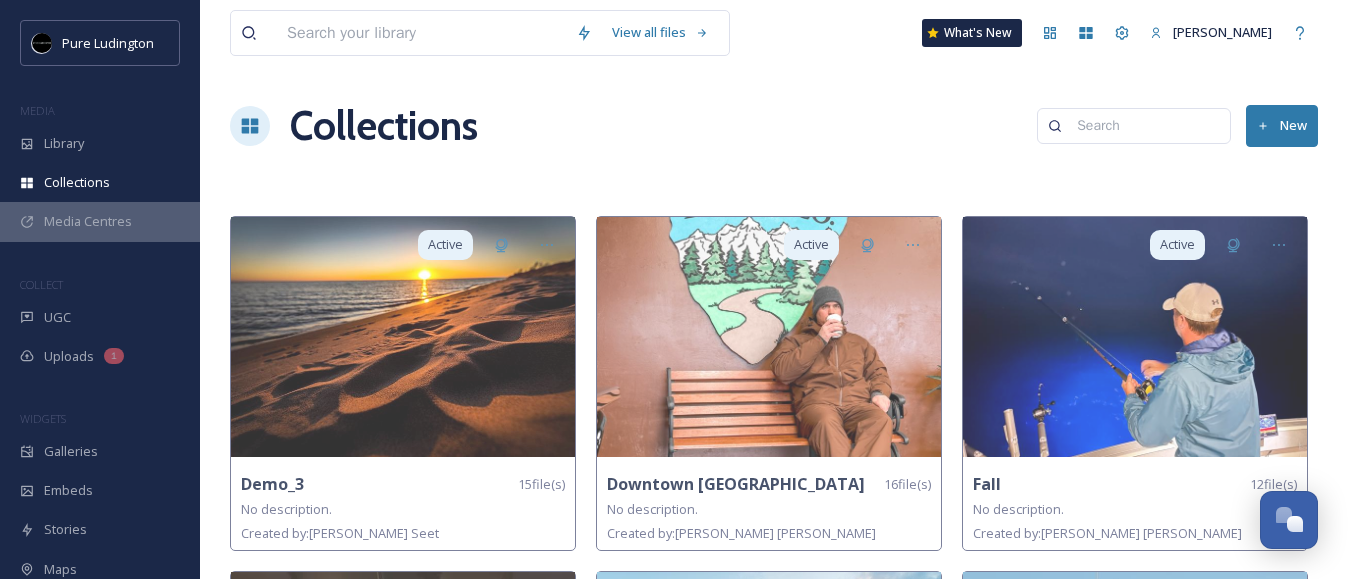 click on "Media Centres" at bounding box center (100, 221) 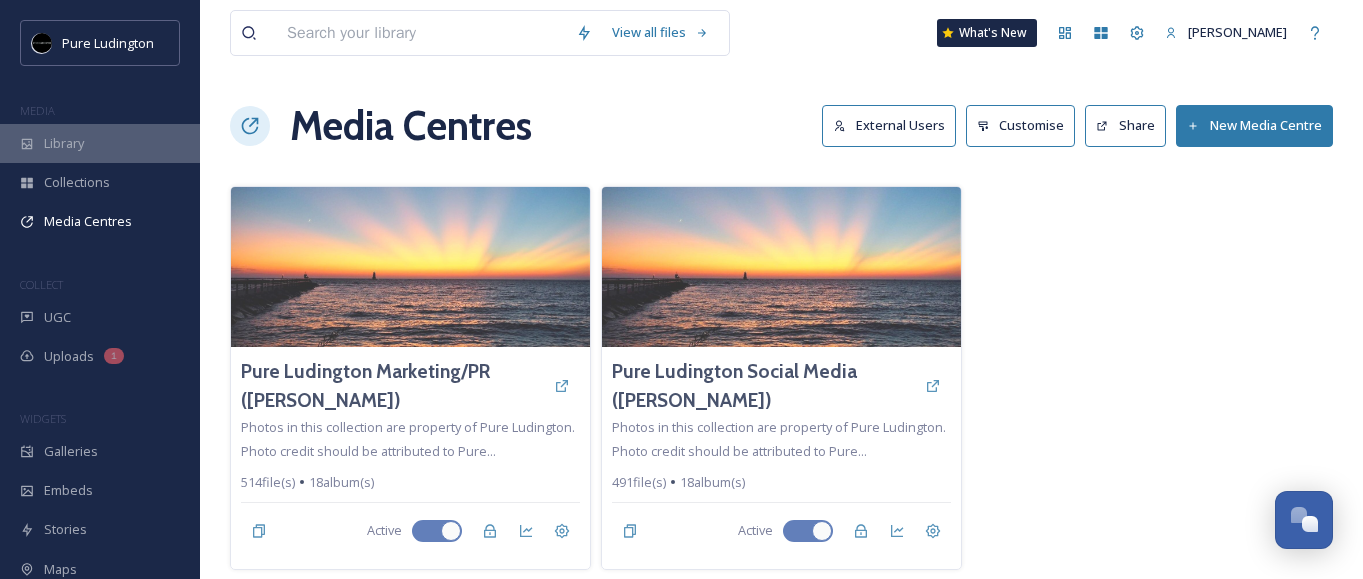 click on "Library" at bounding box center (100, 143) 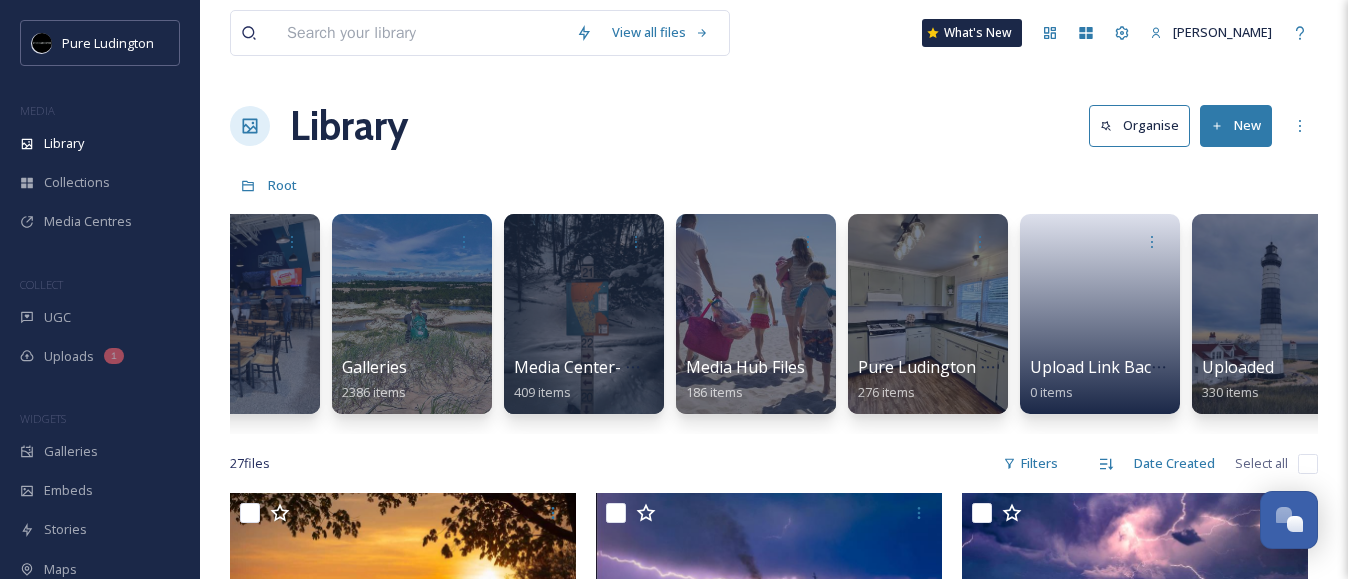 scroll, scrollTop: 0, scrollLeft: 288, axis: horizontal 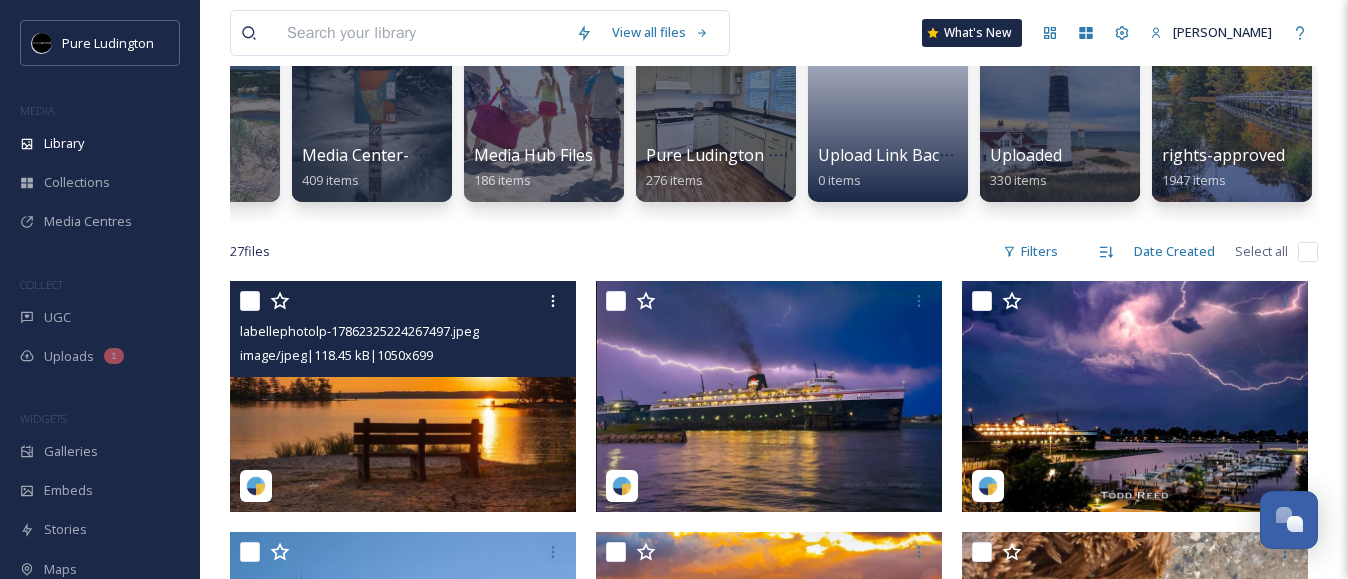 click at bounding box center (403, 396) 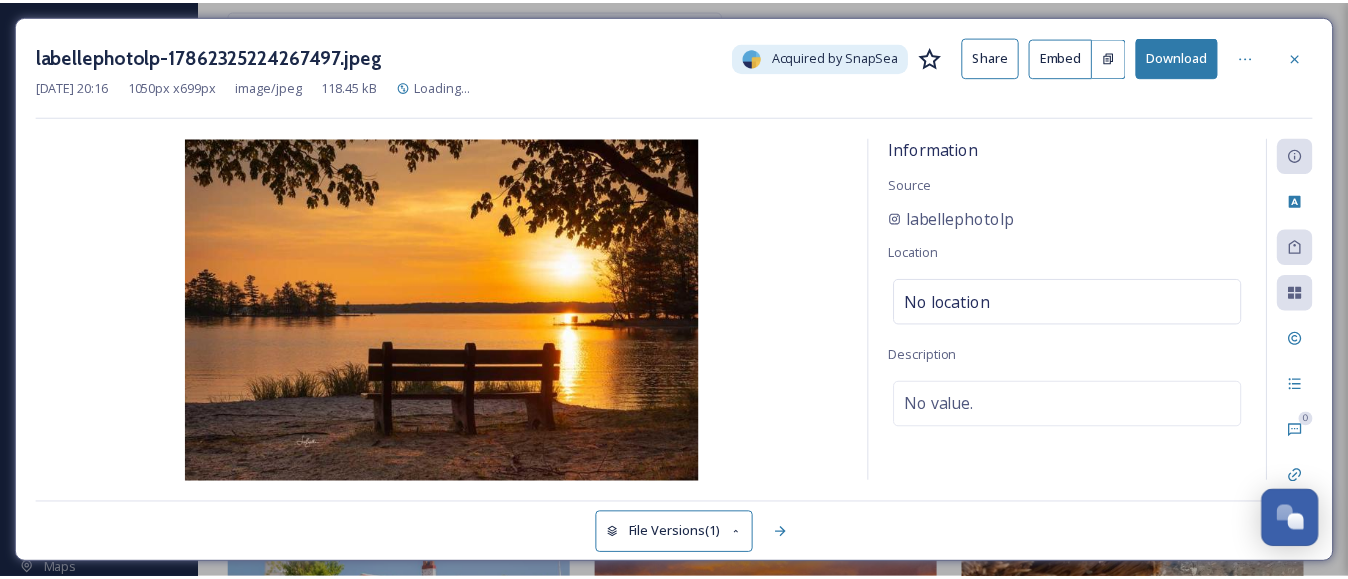 scroll, scrollTop: 0, scrollLeft: 273, axis: horizontal 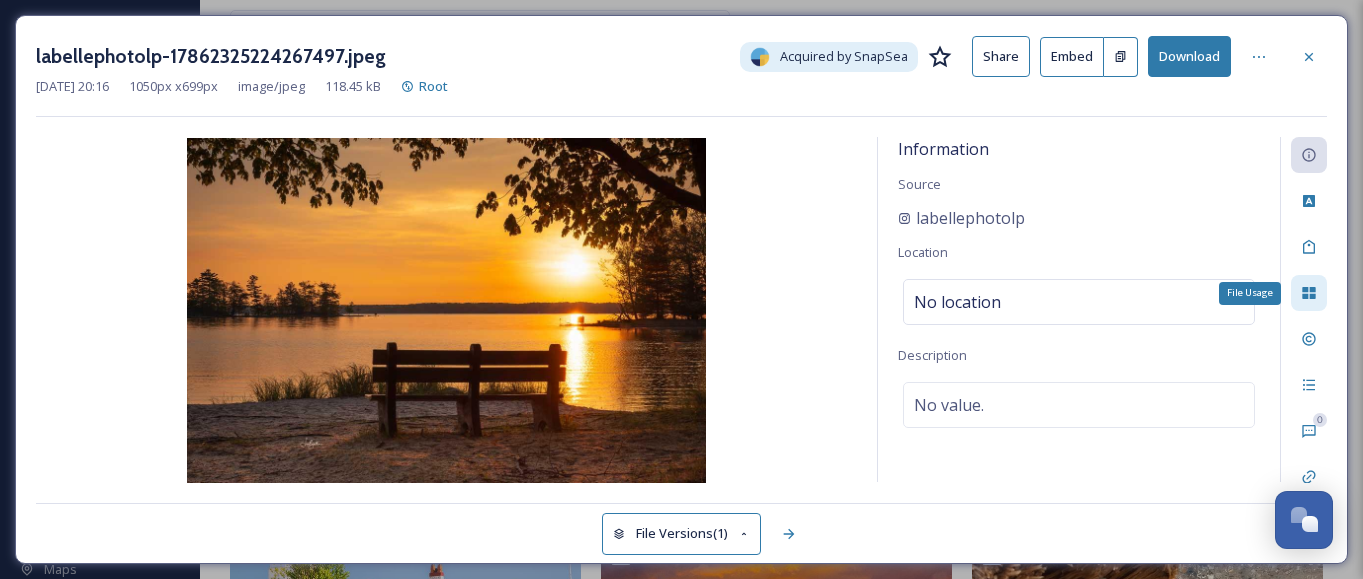 click 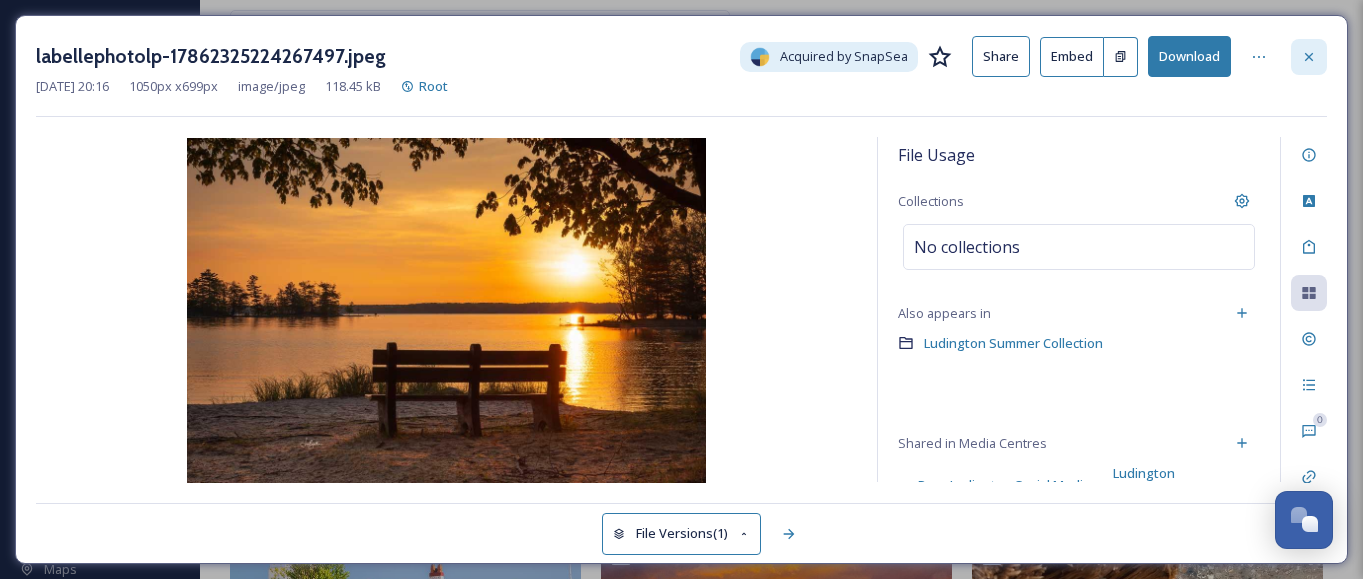 click 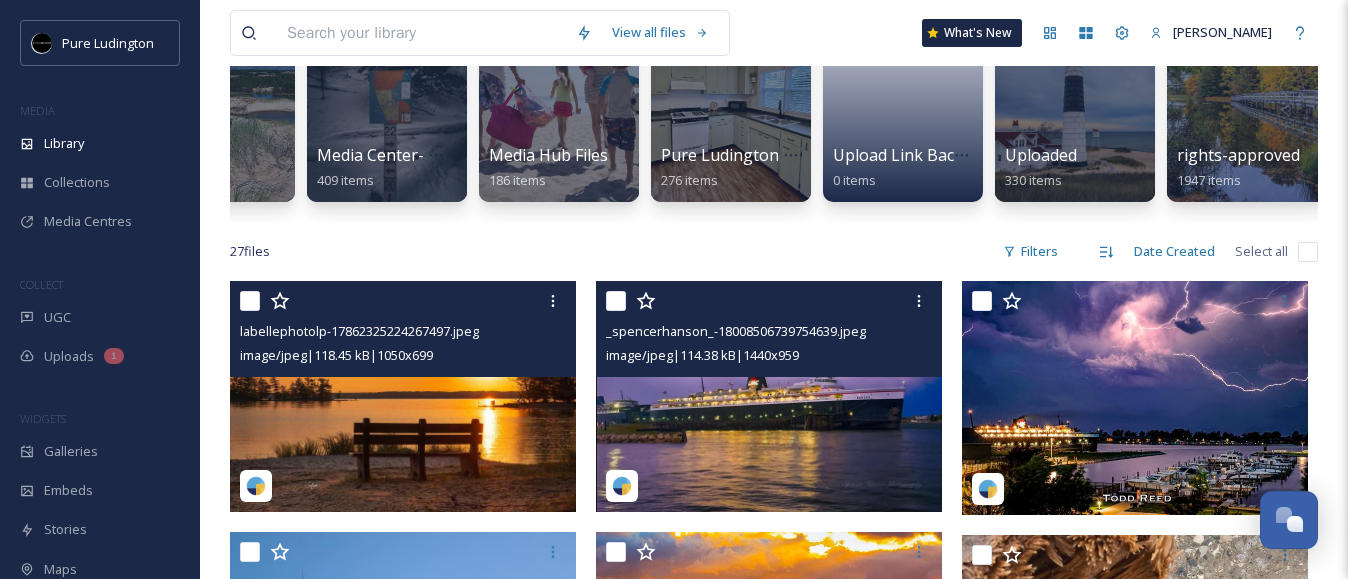click at bounding box center (769, 396) 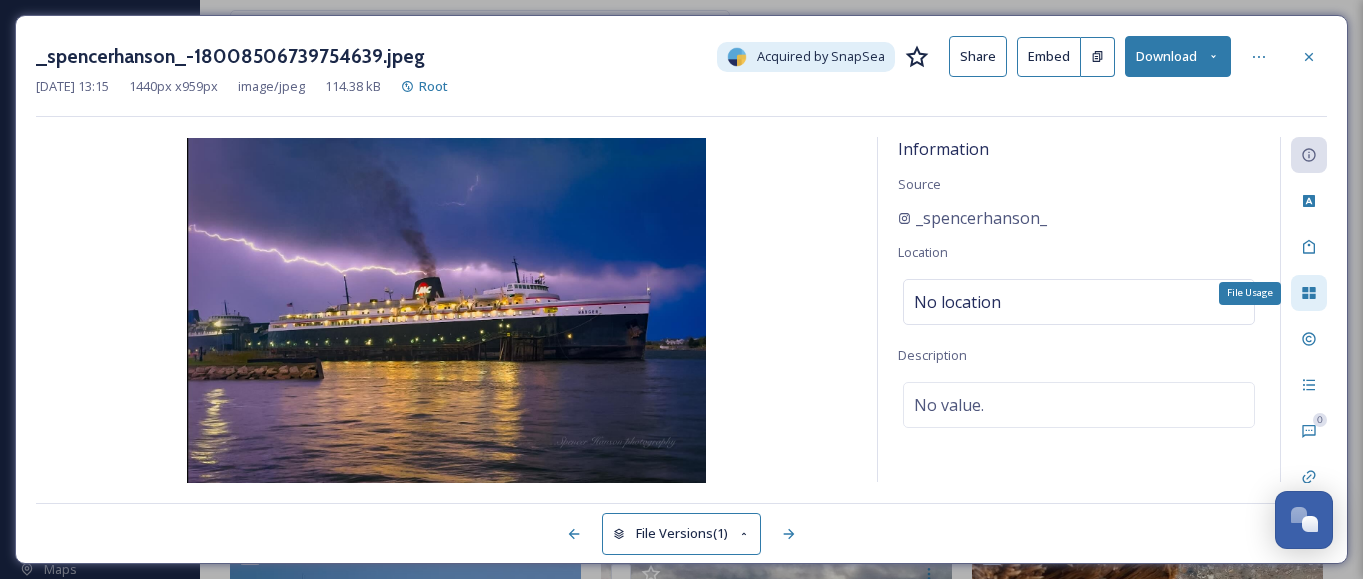 click 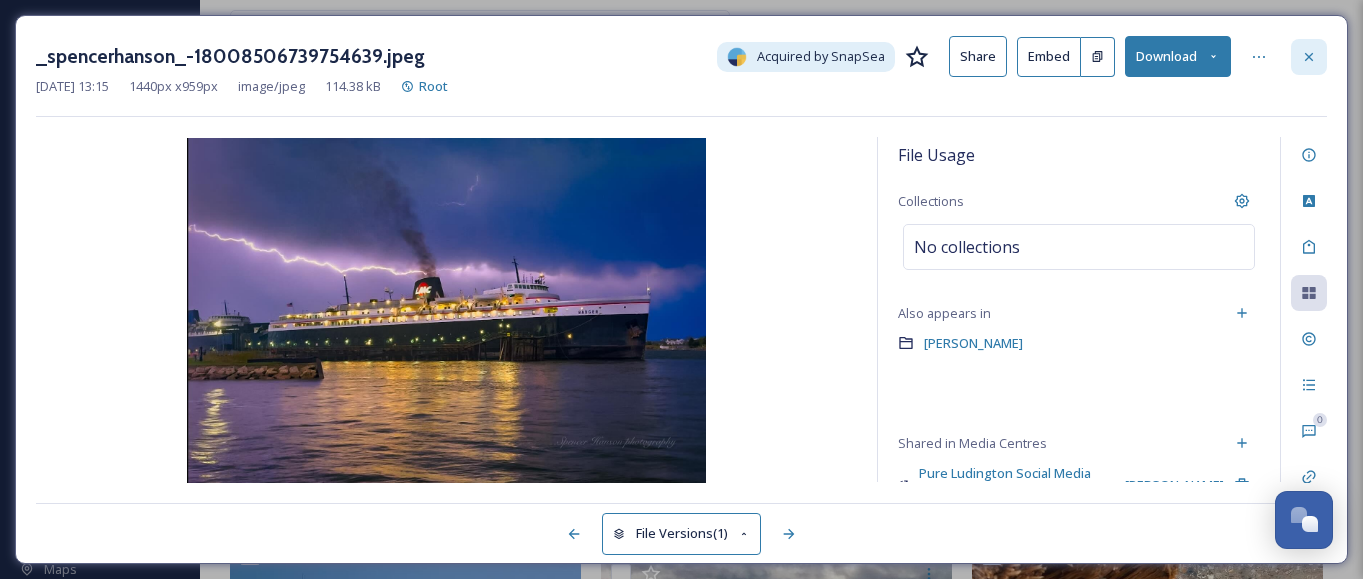 click 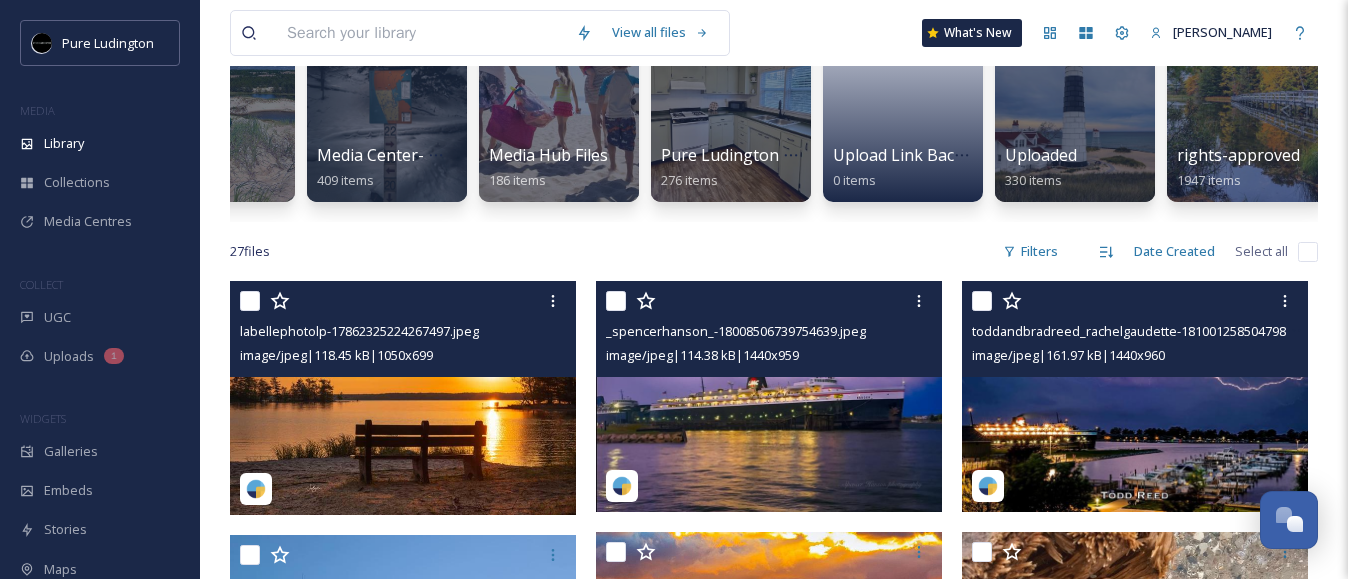click at bounding box center (1135, 396) 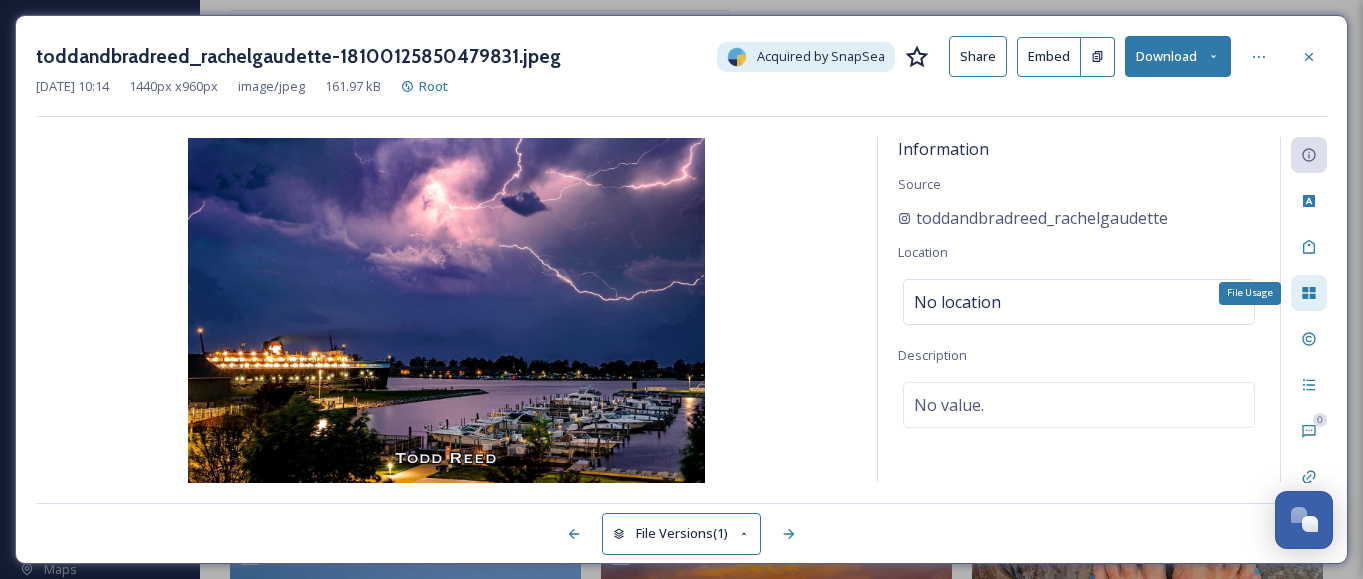 click 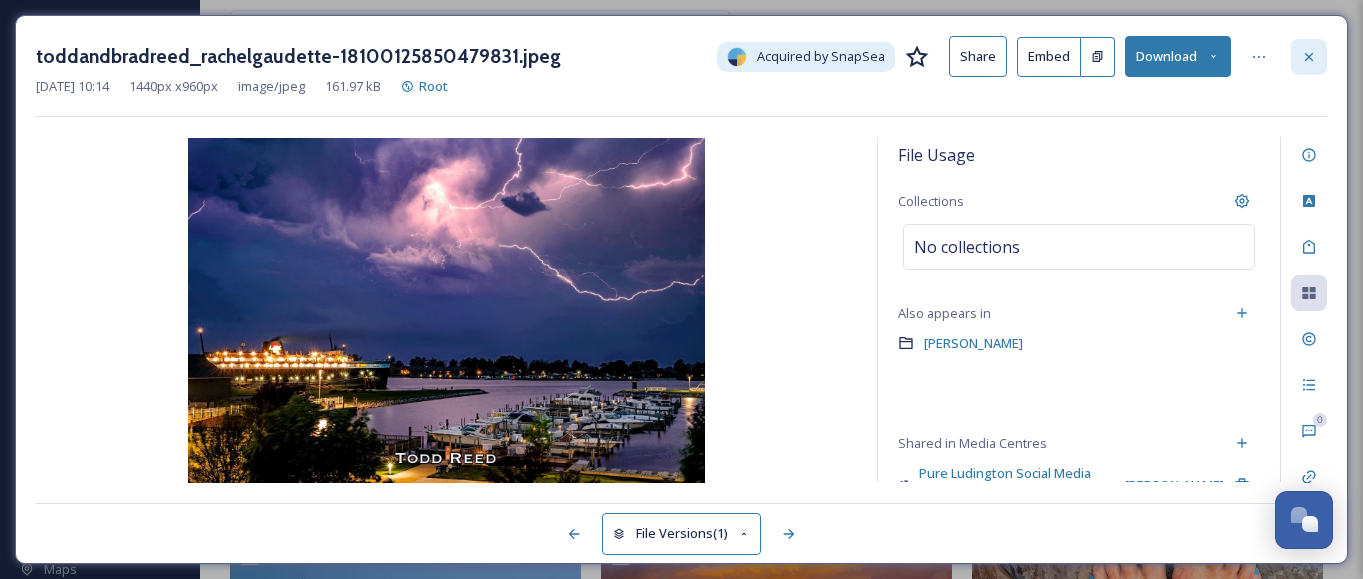 click 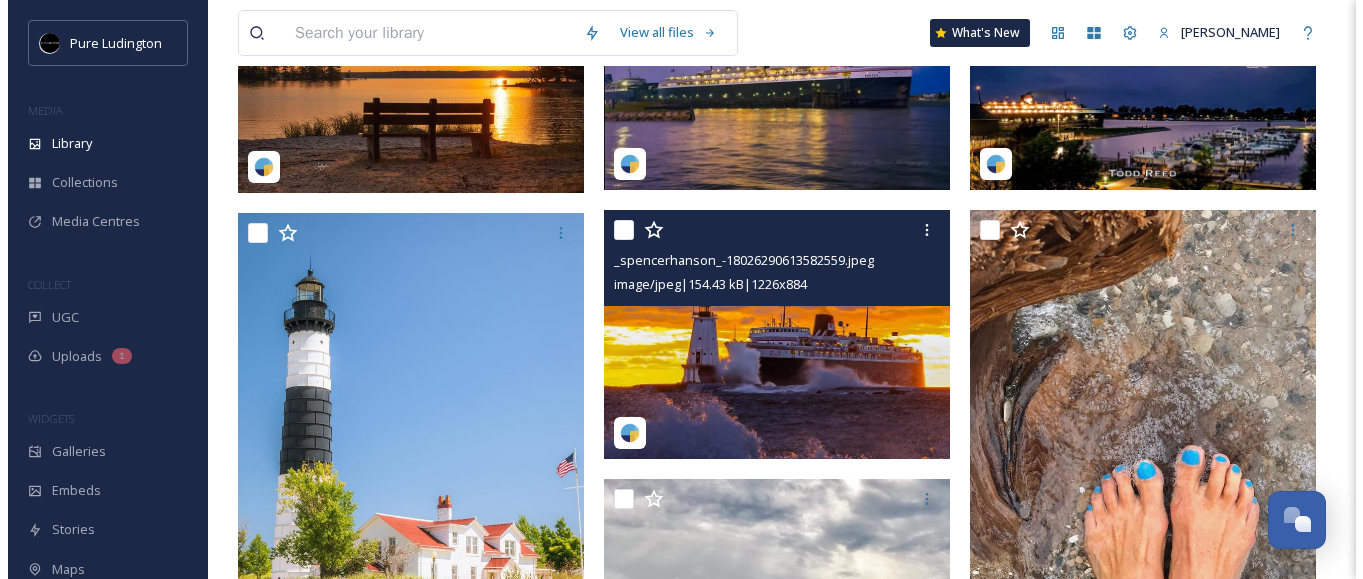 scroll, scrollTop: 538, scrollLeft: 0, axis: vertical 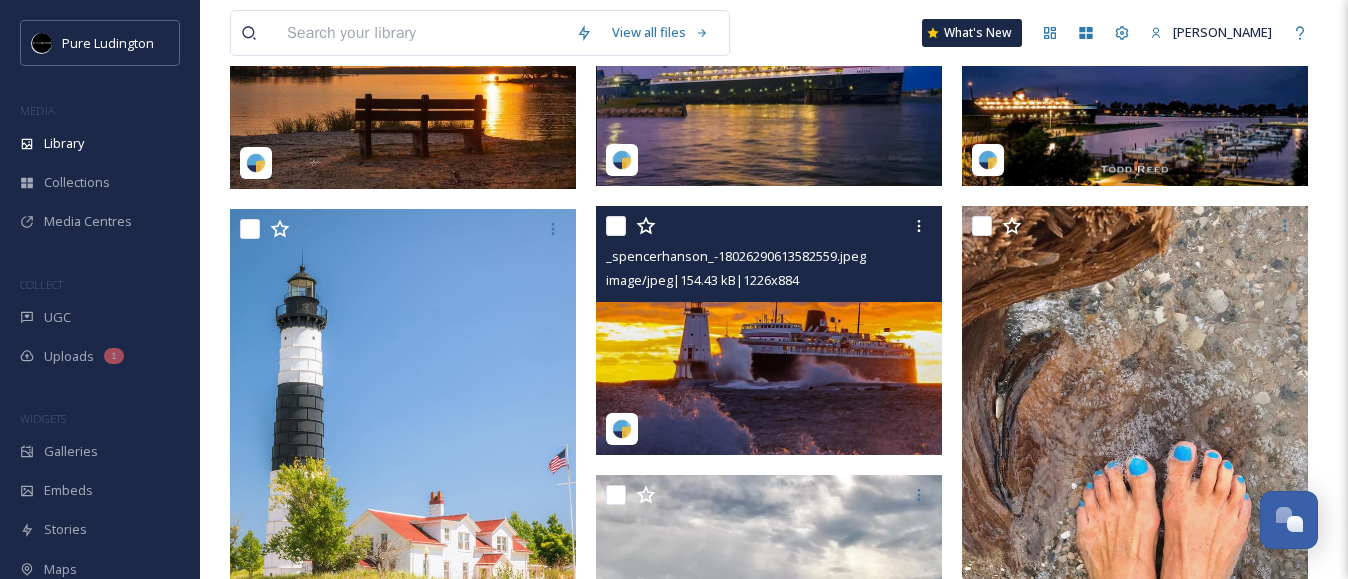 click at bounding box center [769, 331] 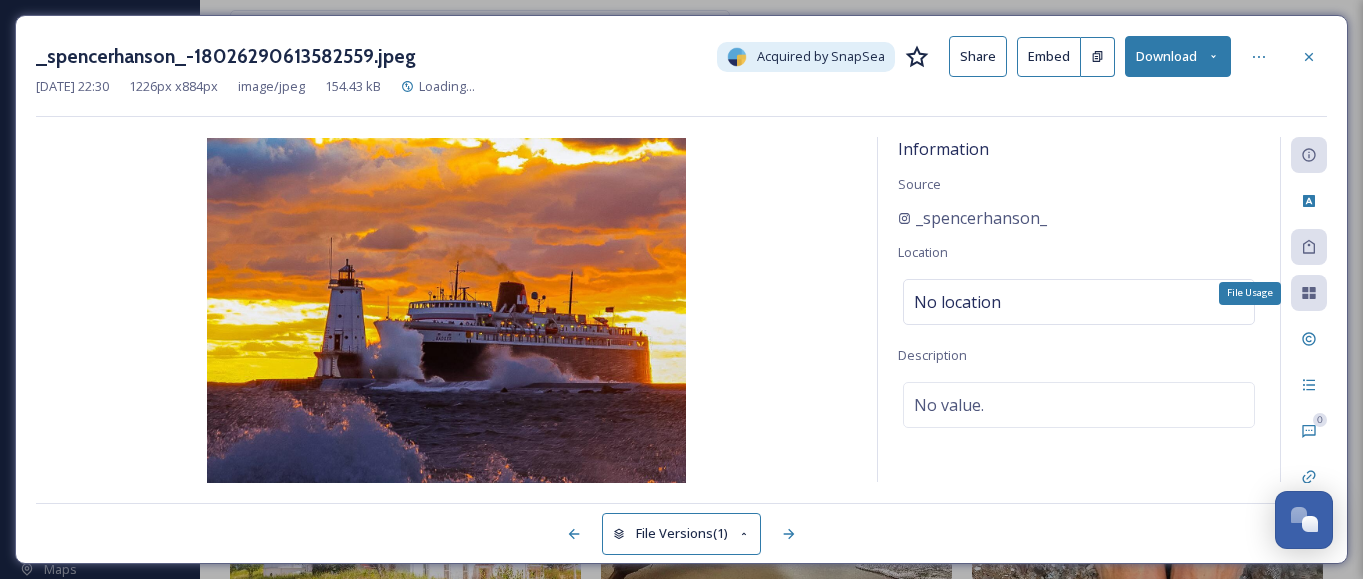 click 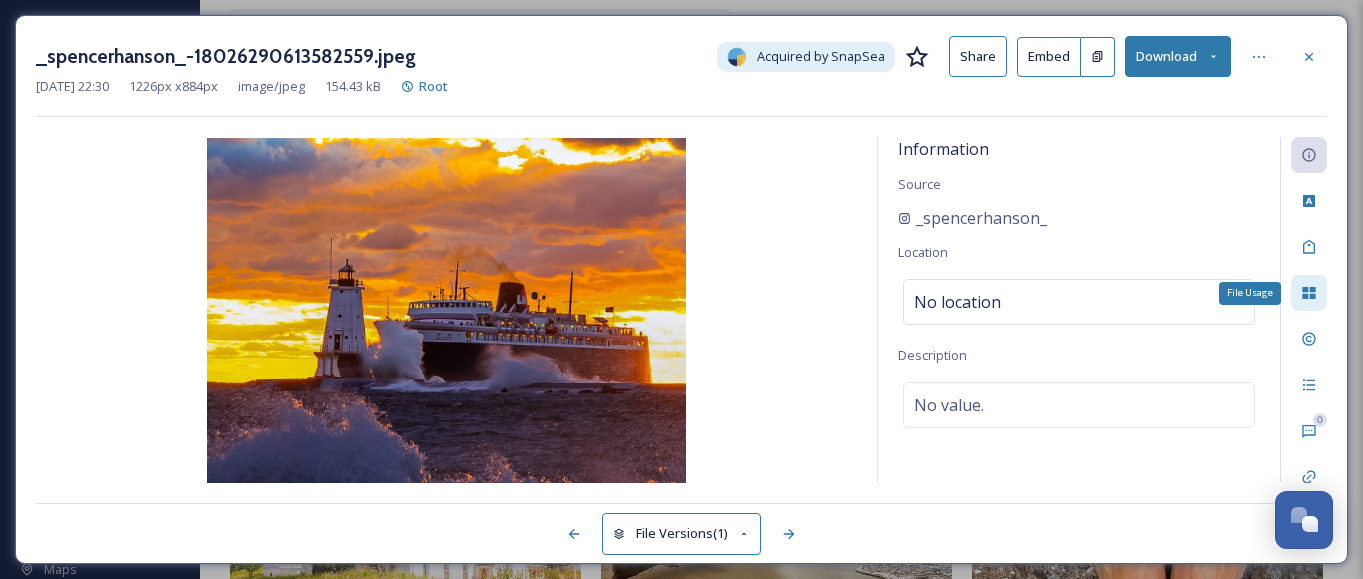 click 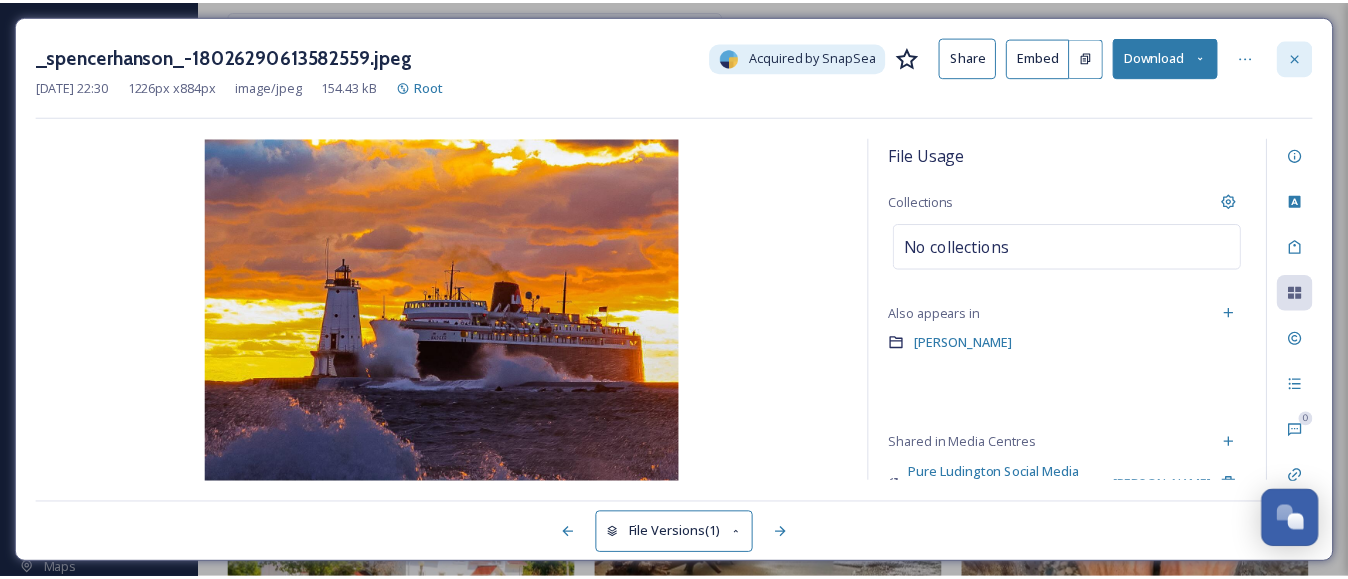 scroll, scrollTop: 538, scrollLeft: 0, axis: vertical 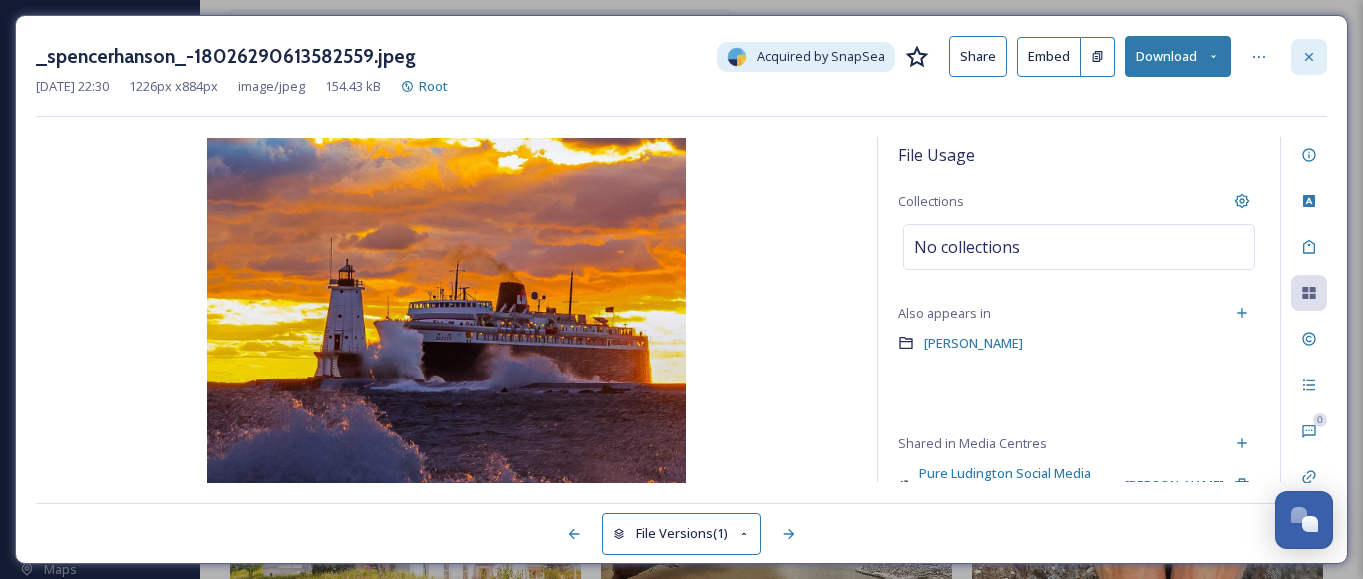 click 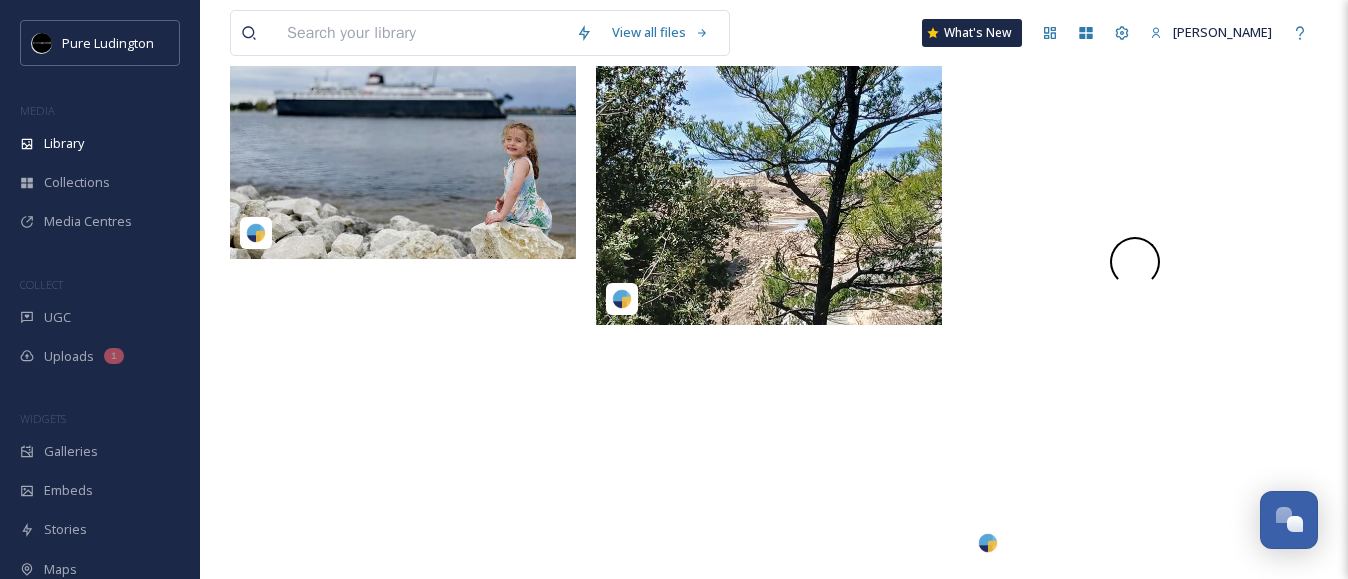 scroll, scrollTop: 3265, scrollLeft: 0, axis: vertical 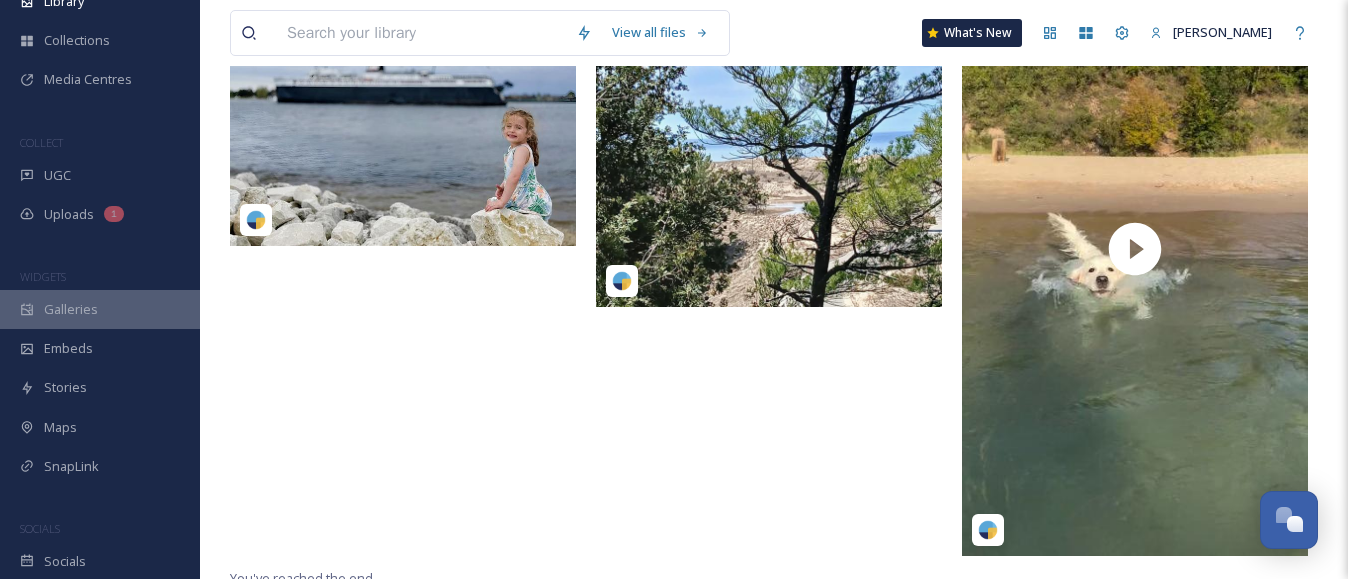 click on "Galleries" at bounding box center [100, 309] 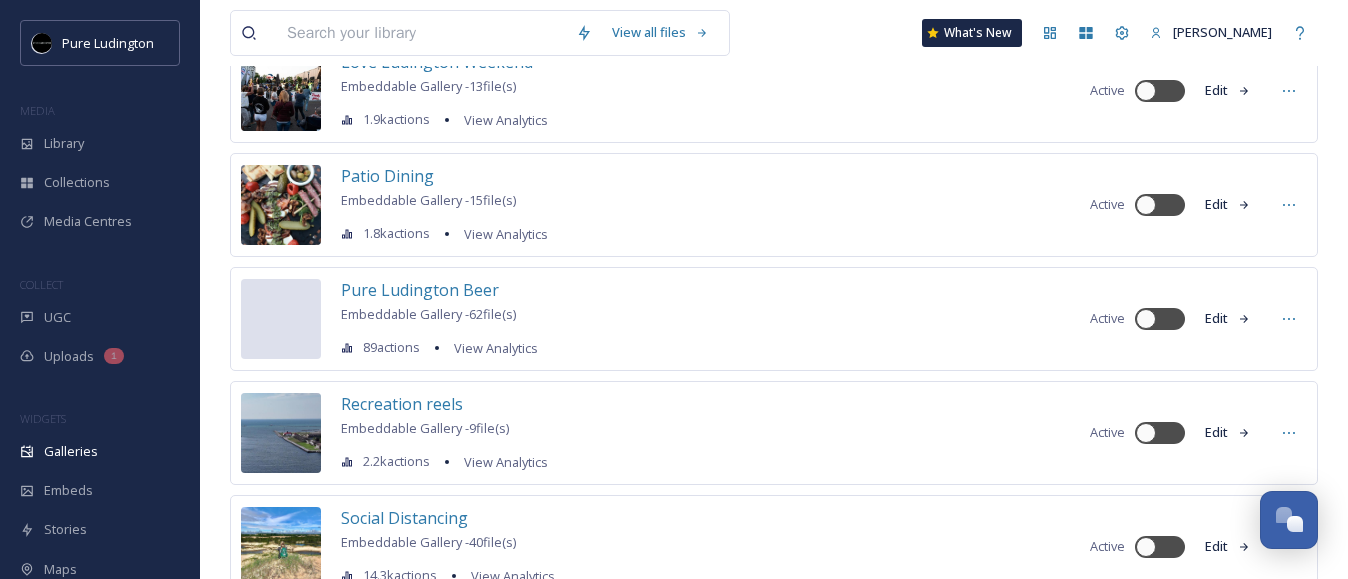 scroll, scrollTop: 1478, scrollLeft: 0, axis: vertical 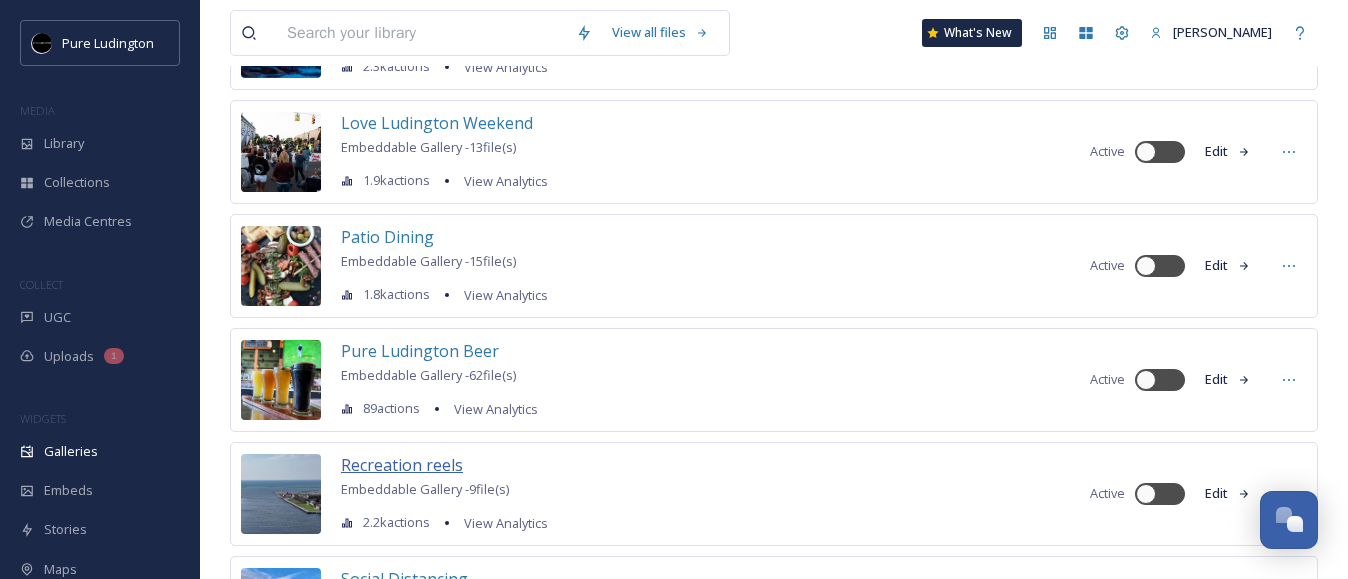 click on "Recreation reels" at bounding box center [402, 465] 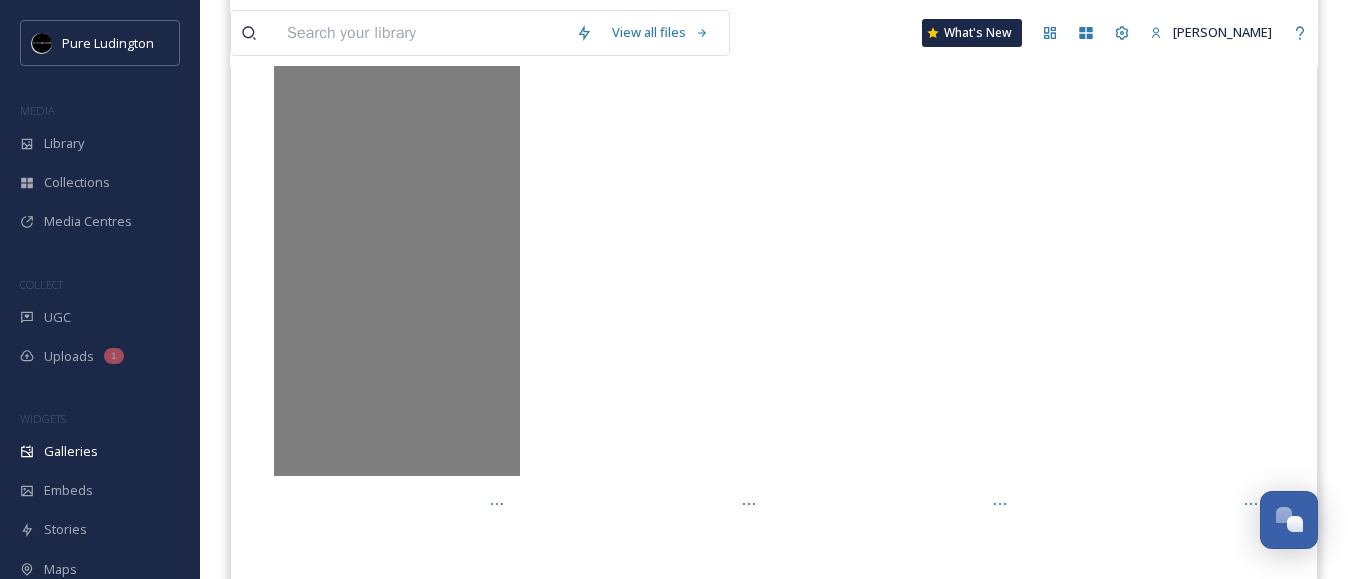 scroll, scrollTop: 284, scrollLeft: 0, axis: vertical 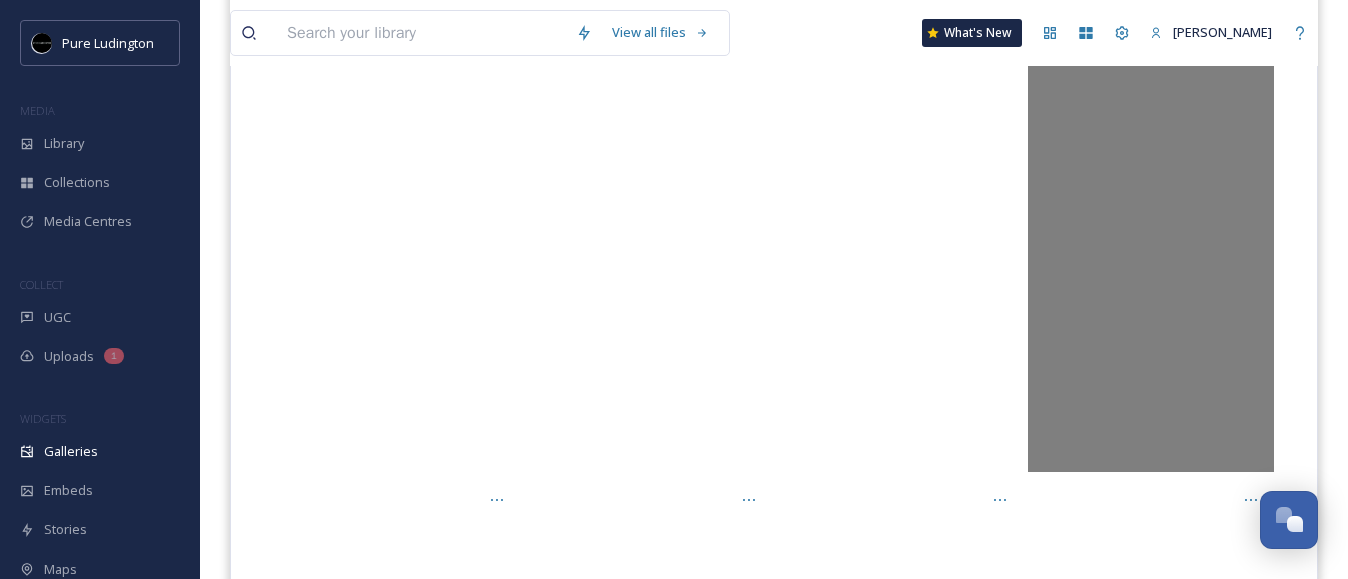 click on "Mi Playground" at bounding box center (1151, 252) 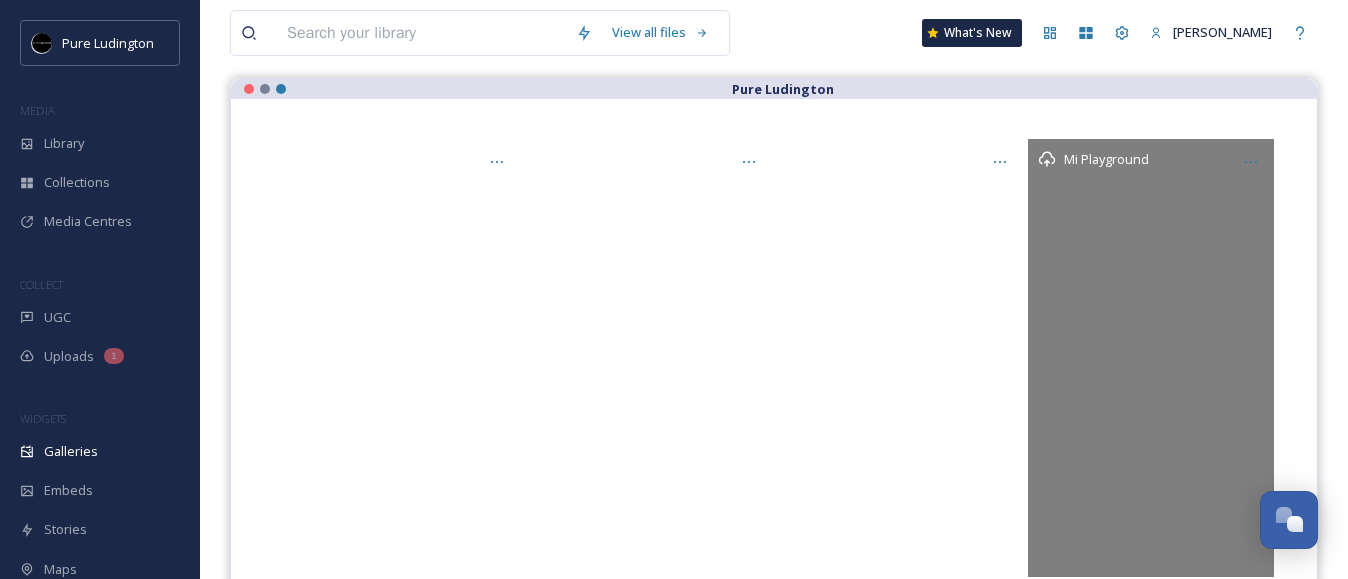 scroll, scrollTop: 180, scrollLeft: 0, axis: vertical 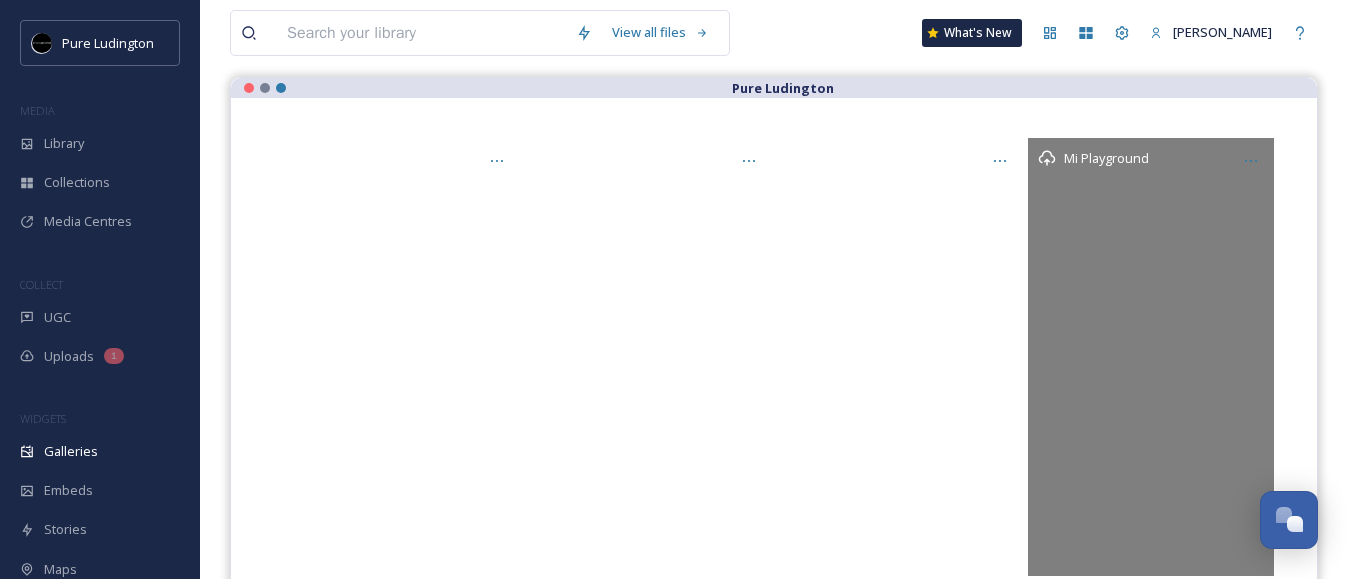 click on "Mi Playground" at bounding box center (1106, 158) 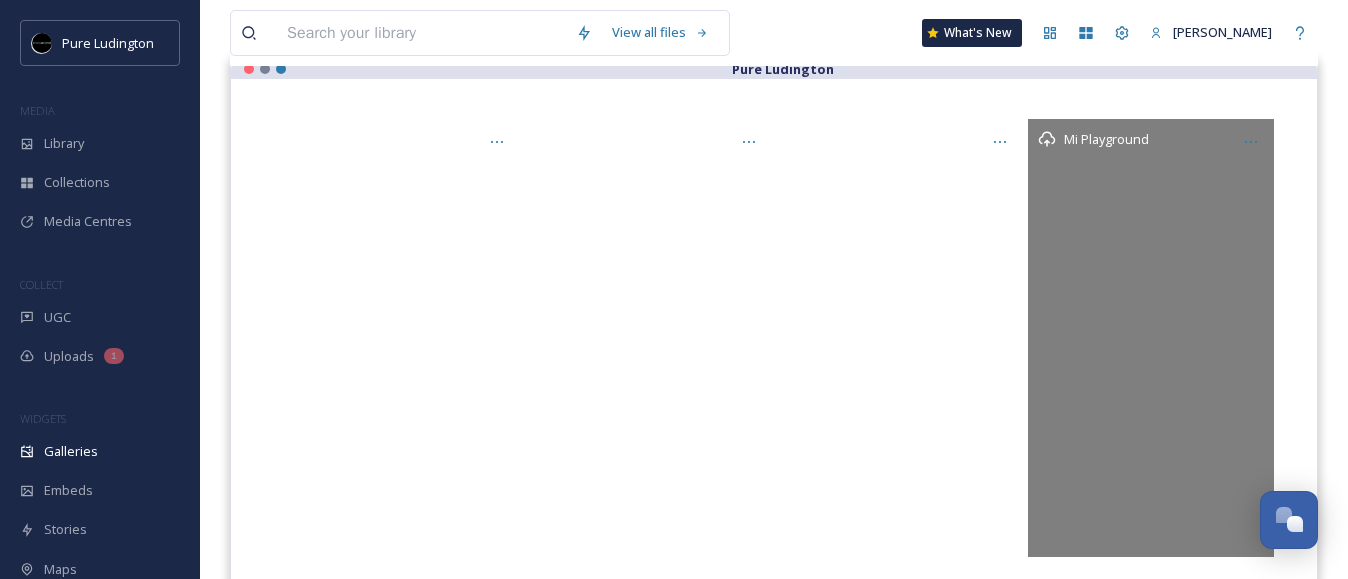 scroll, scrollTop: 383, scrollLeft: 0, axis: vertical 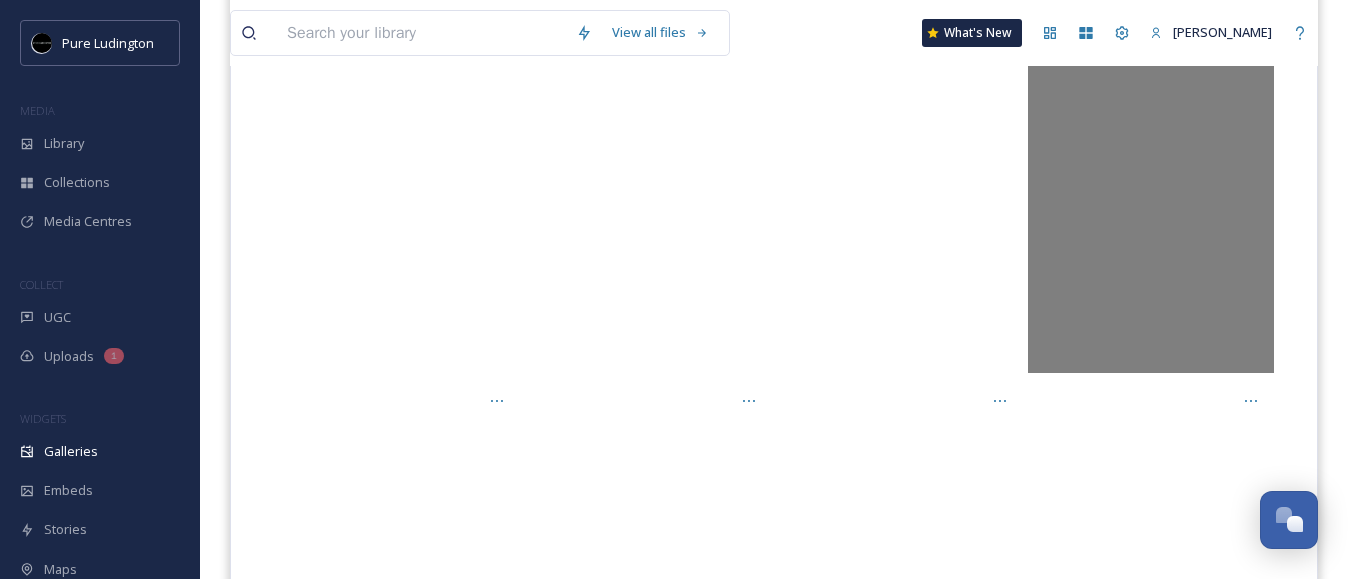 click on "Mi Playground" at bounding box center (1151, 153) 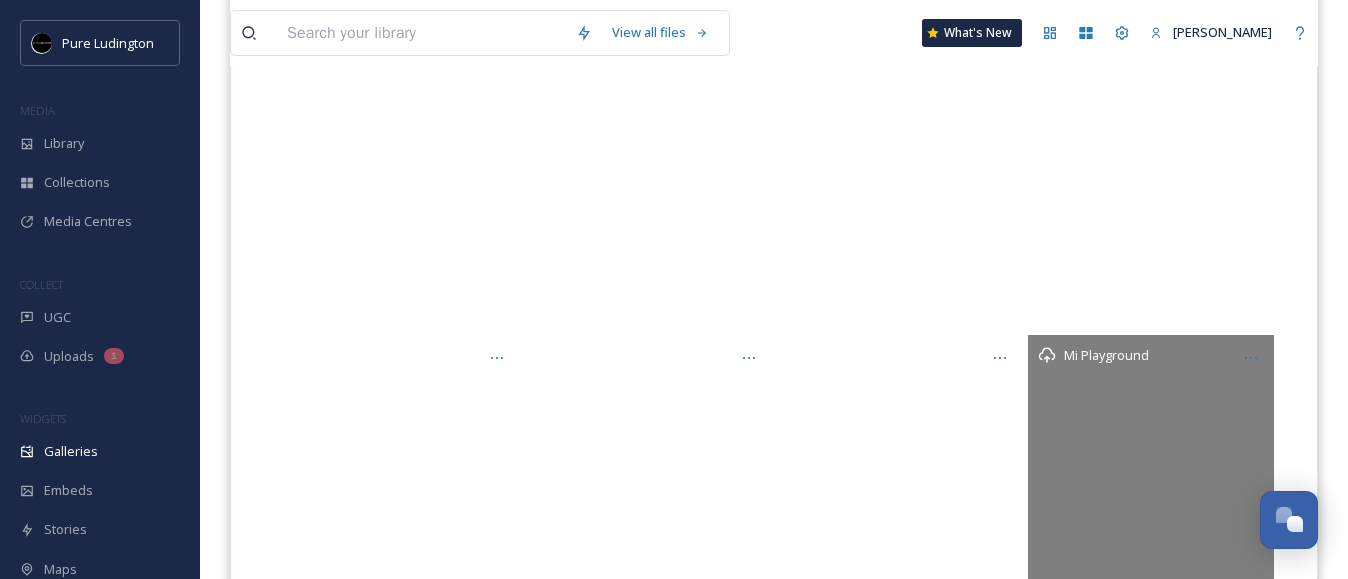 scroll, scrollTop: 0, scrollLeft: 0, axis: both 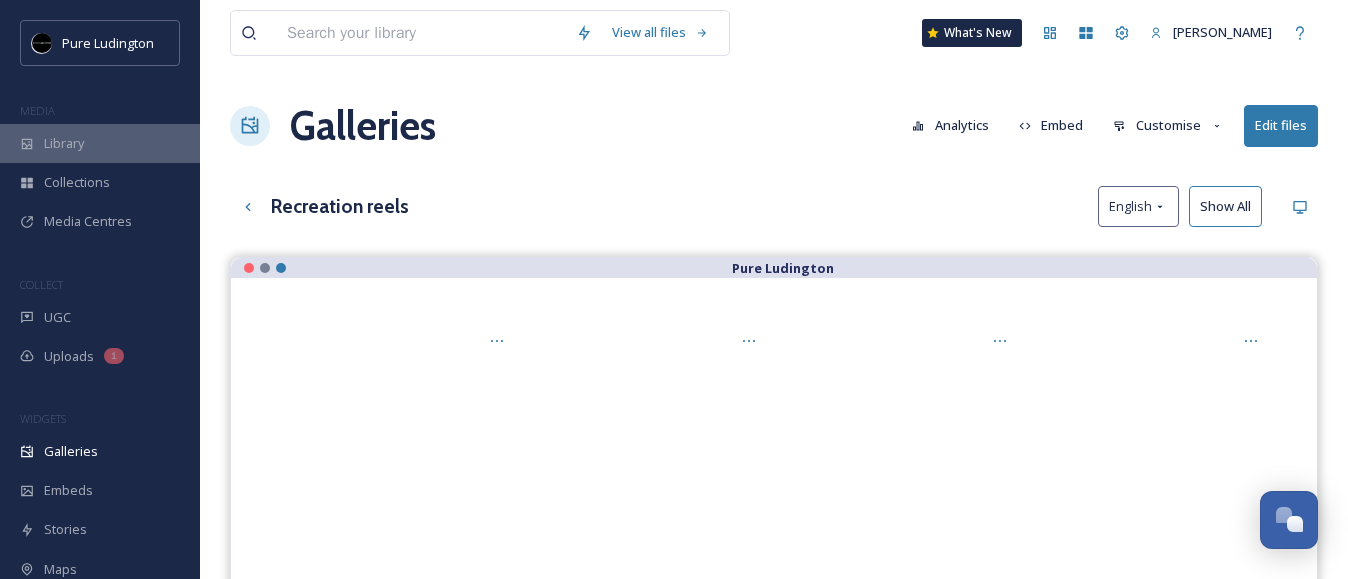 click on "Library" at bounding box center [64, 143] 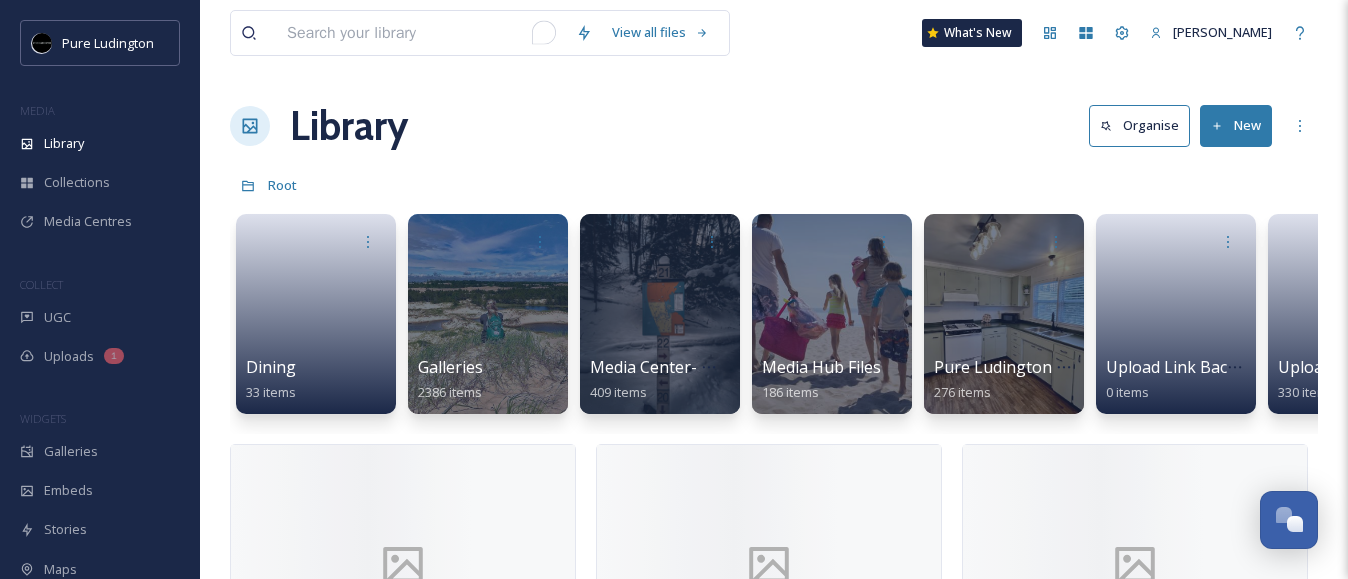 click at bounding box center (421, 33) 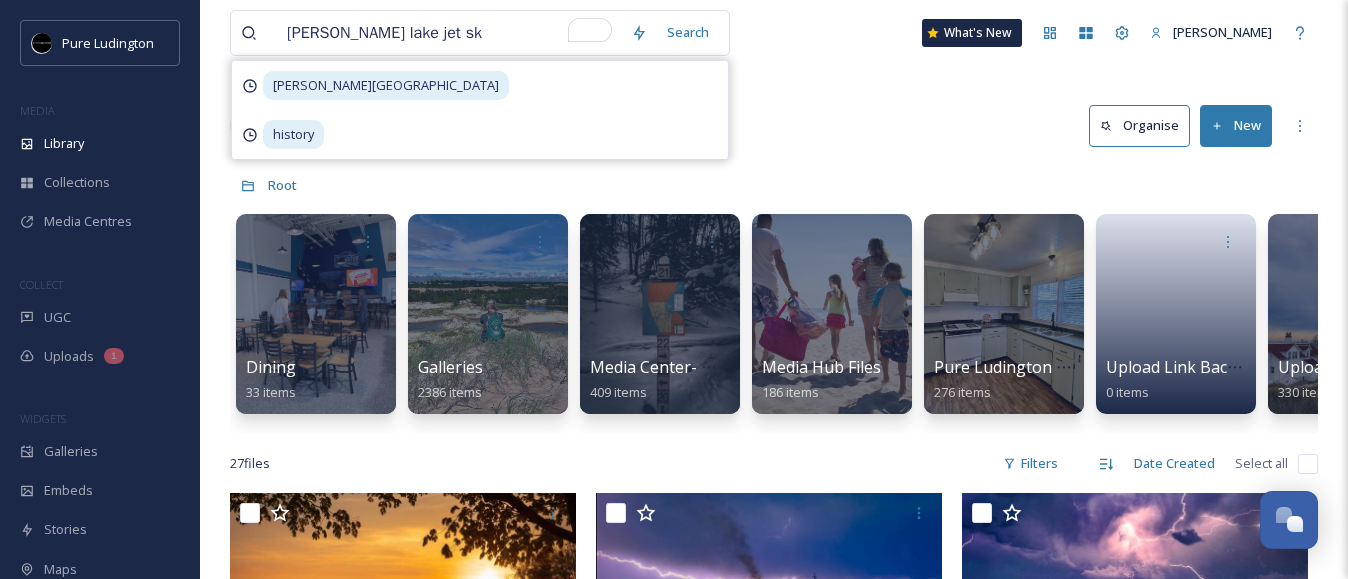 type on "[PERSON_NAME] lake jet ski" 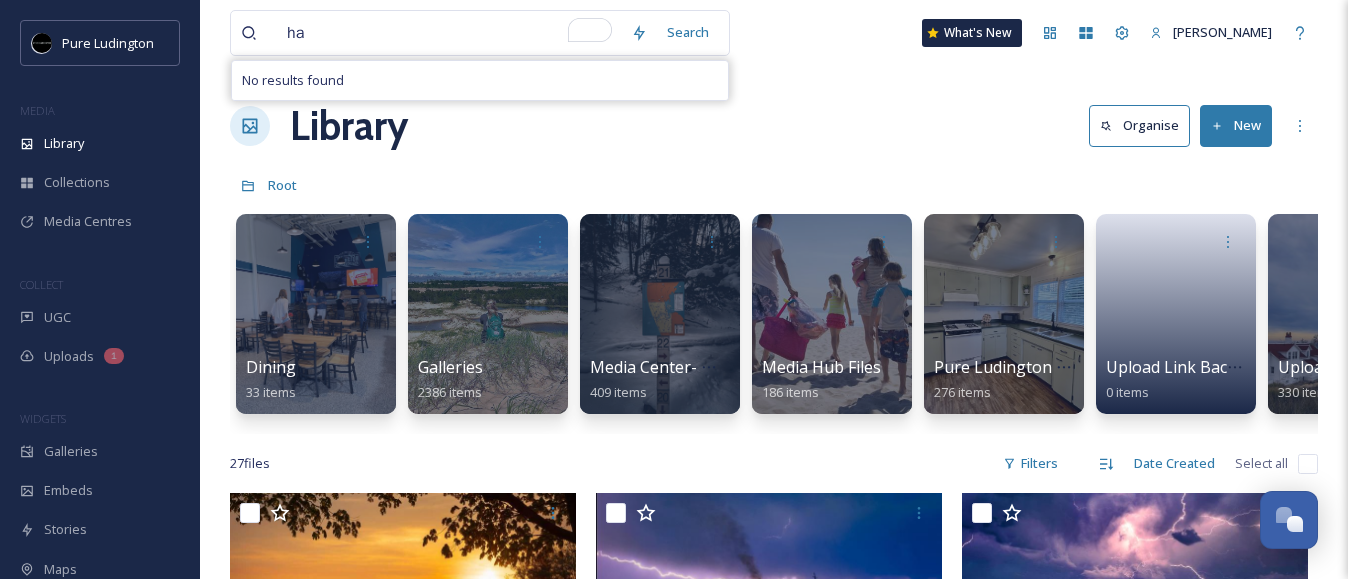 type on "h" 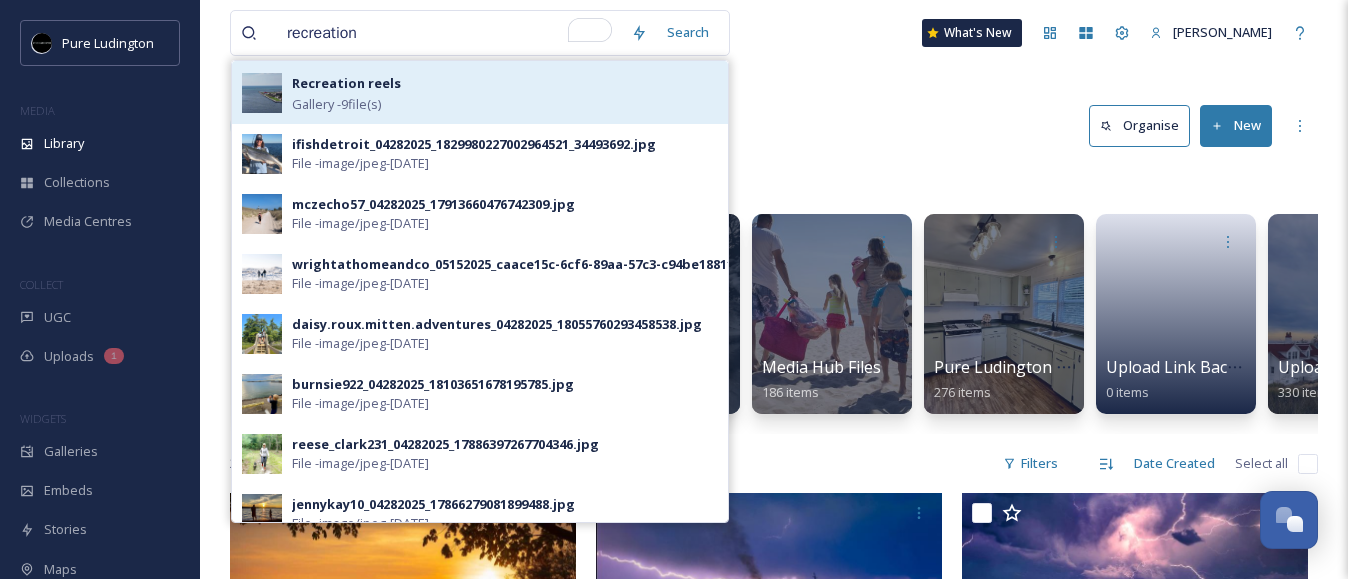 type on "recreation" 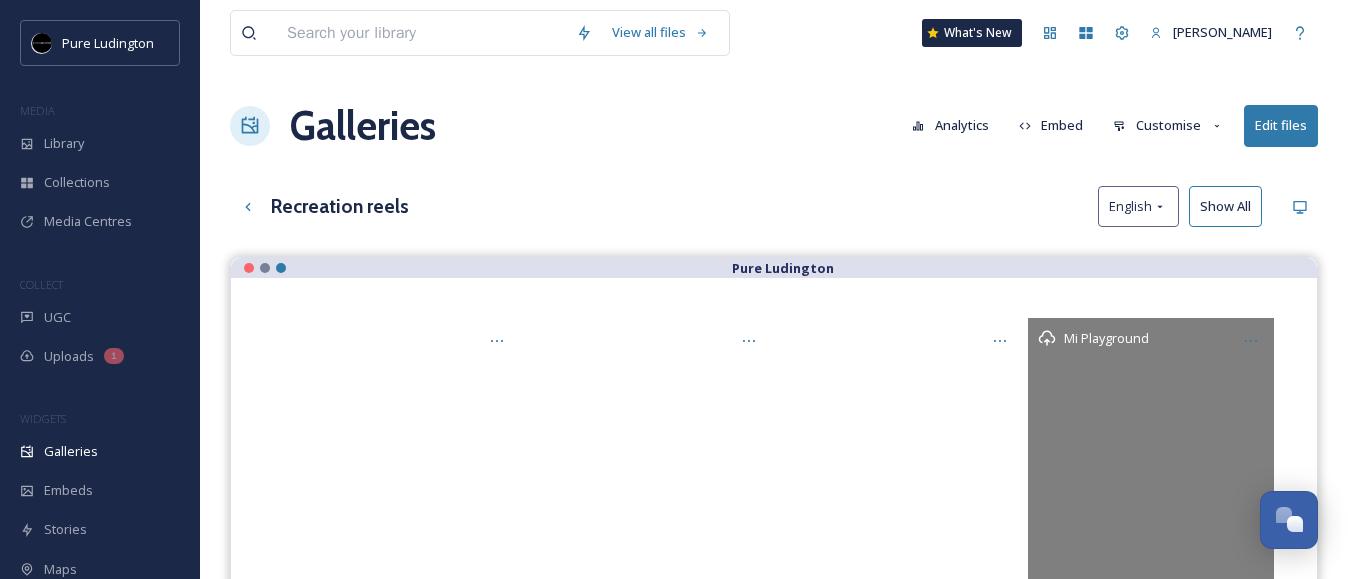 click 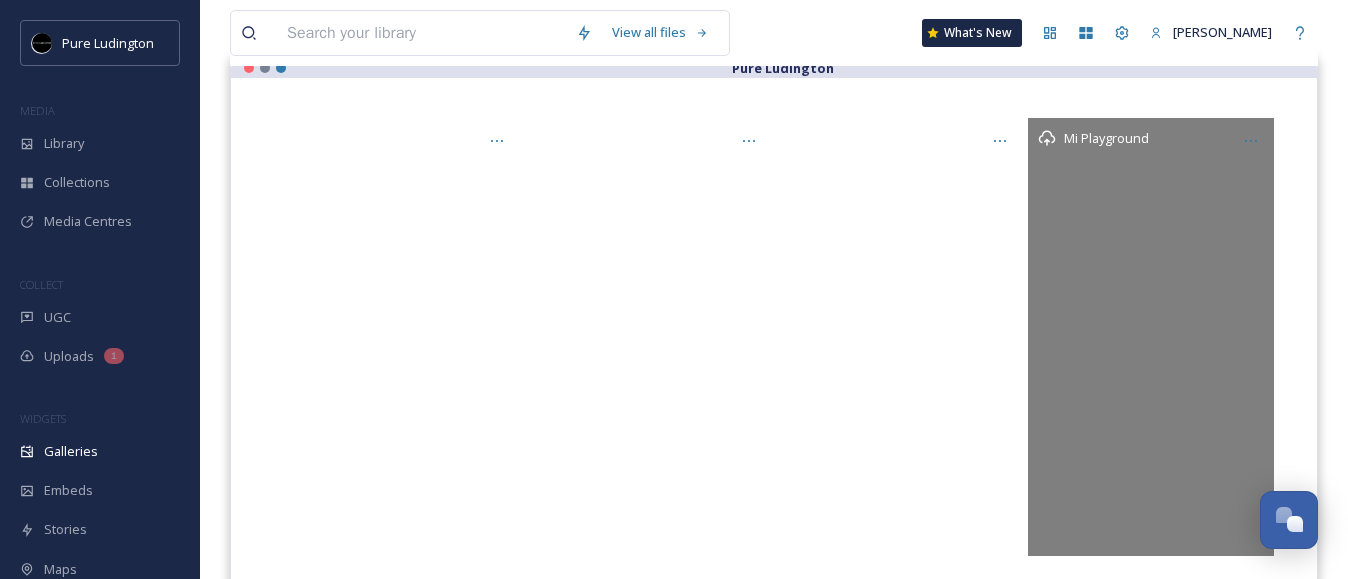 scroll, scrollTop: 209, scrollLeft: 0, axis: vertical 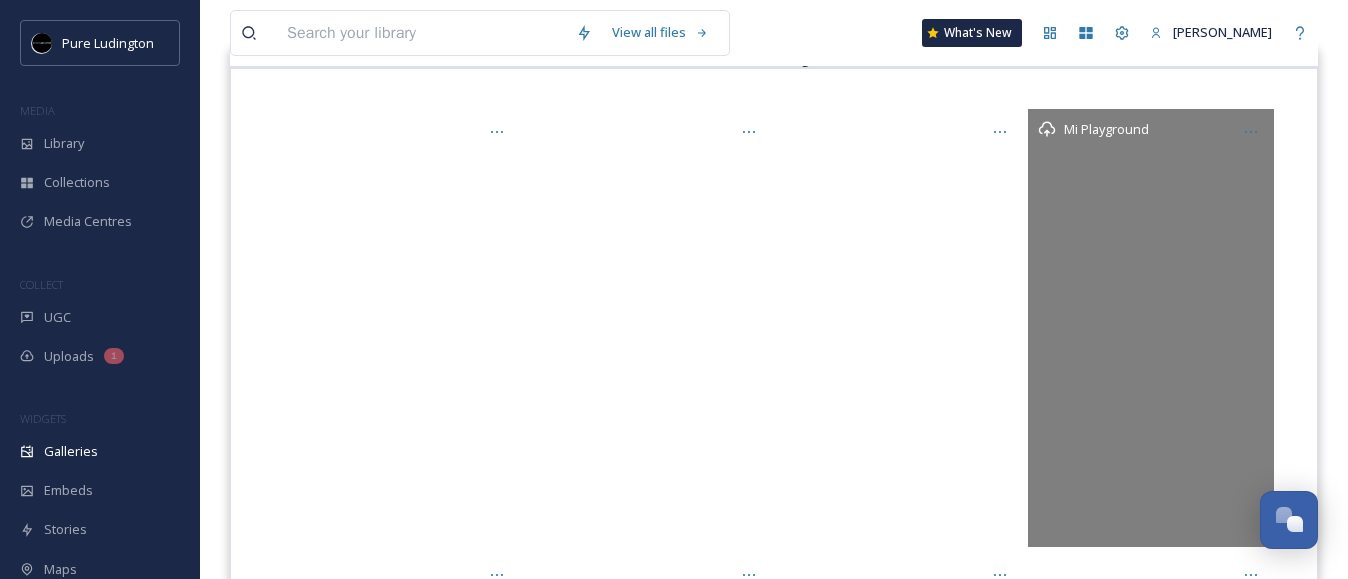 click 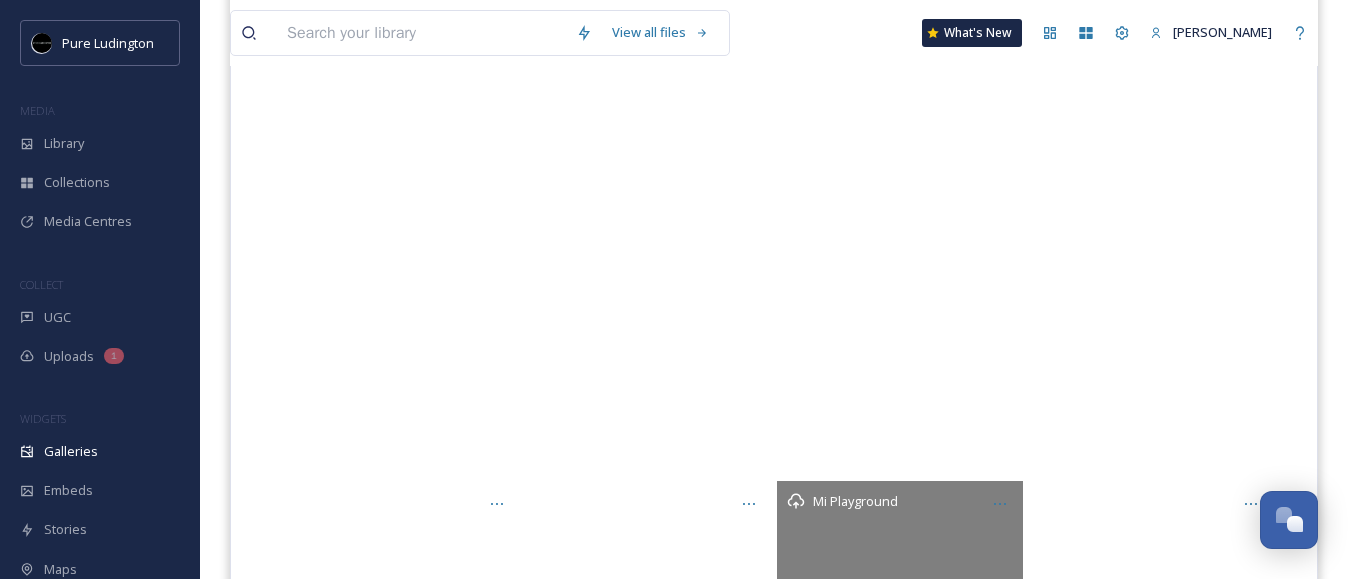 scroll, scrollTop: 0, scrollLeft: 0, axis: both 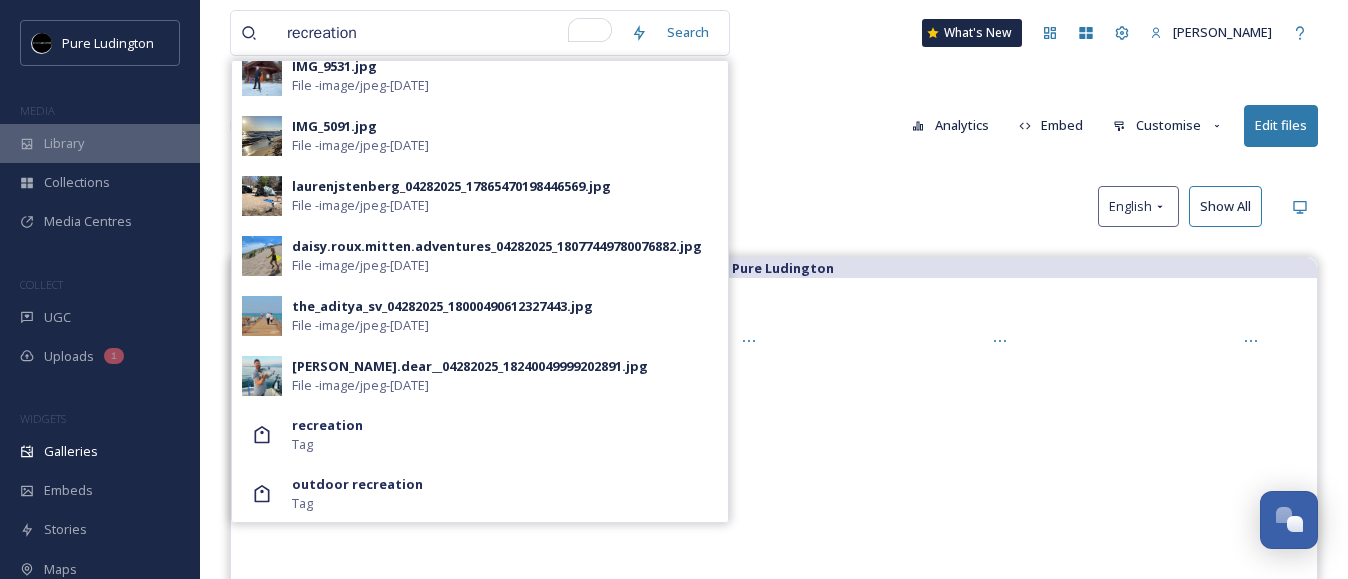 type on "recreation" 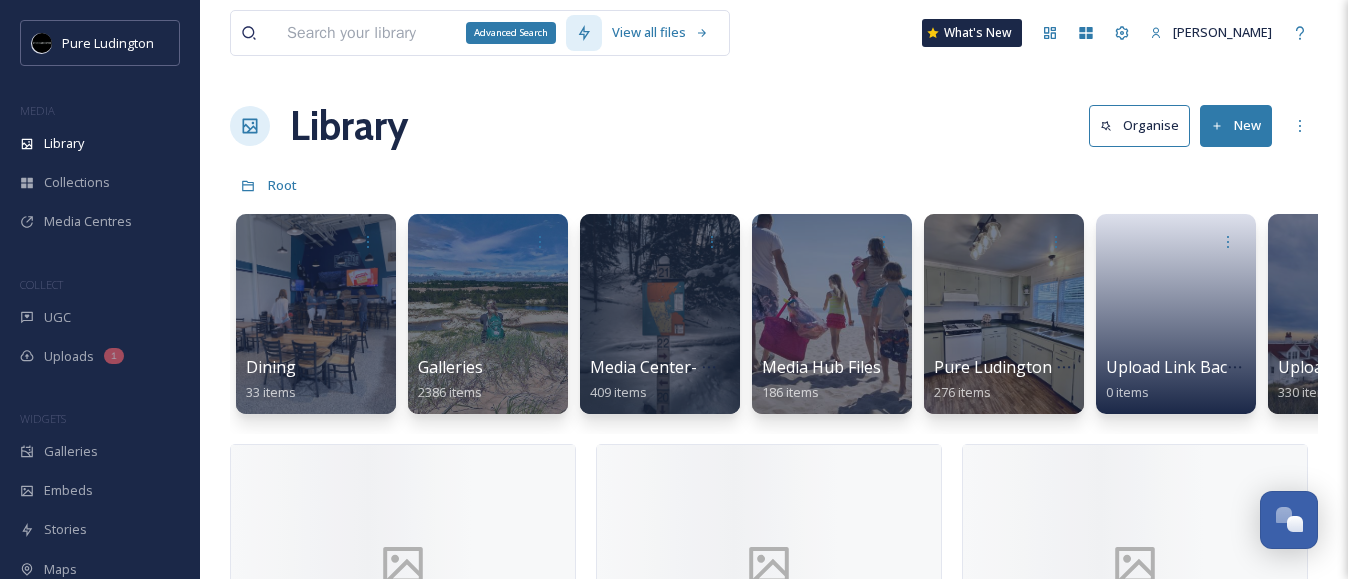click on "Advanced Search" at bounding box center [511, 33] 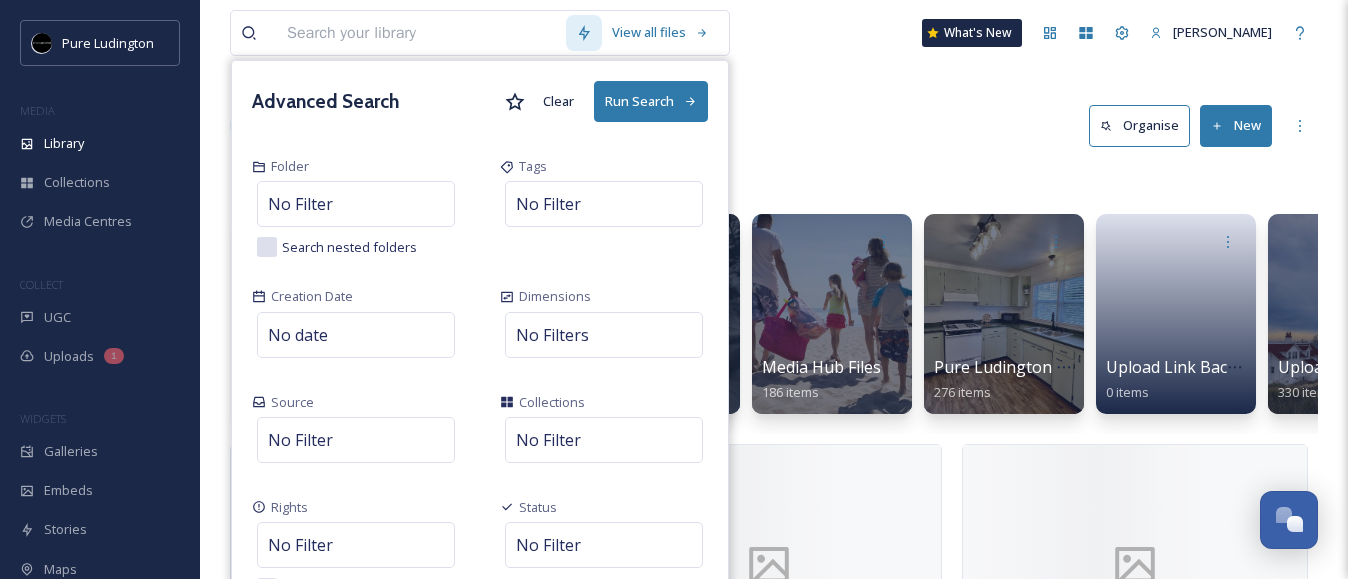 click at bounding box center (421, 33) 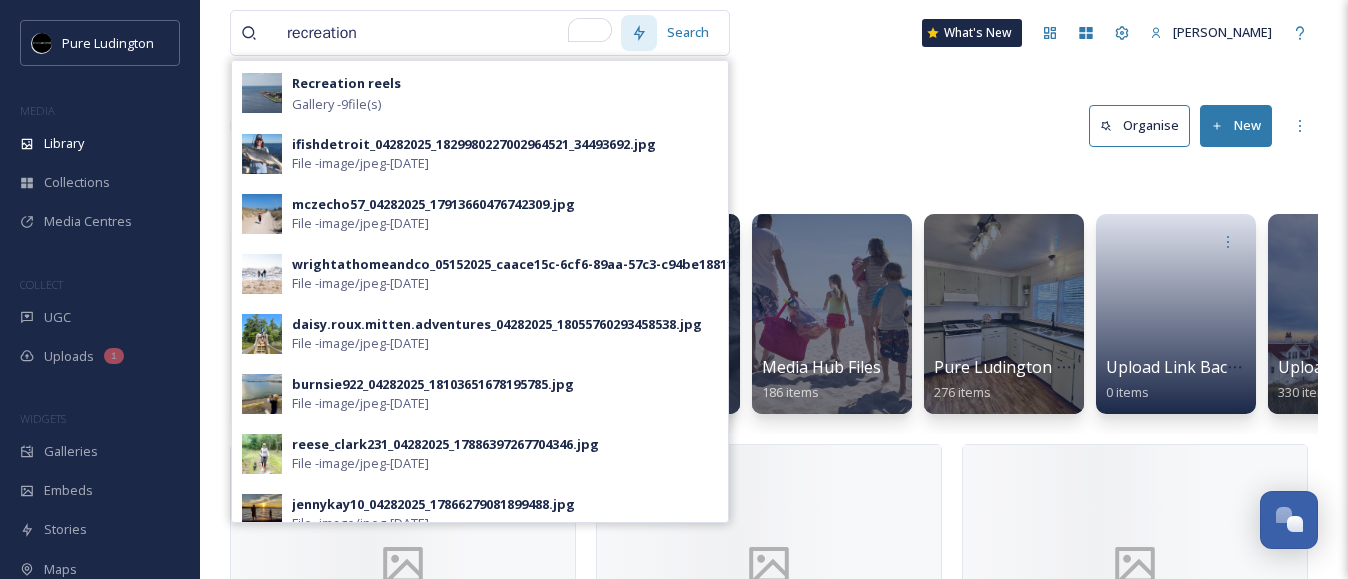 type on "recreation" 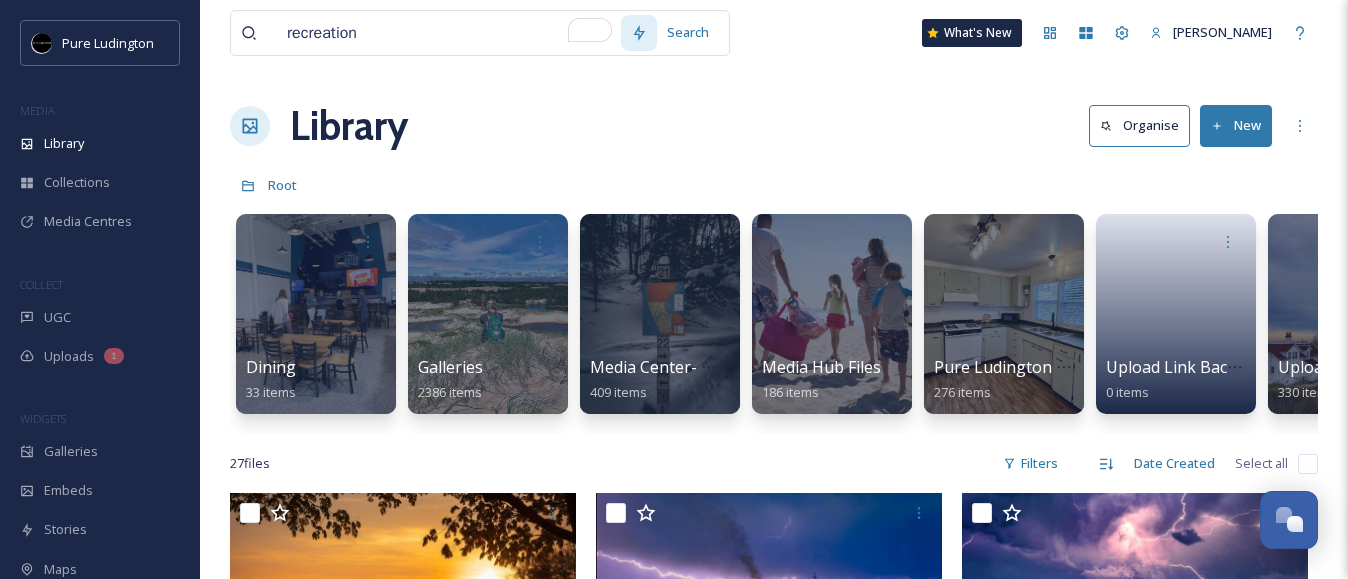 scroll, scrollTop: 0, scrollLeft: 7, axis: horizontal 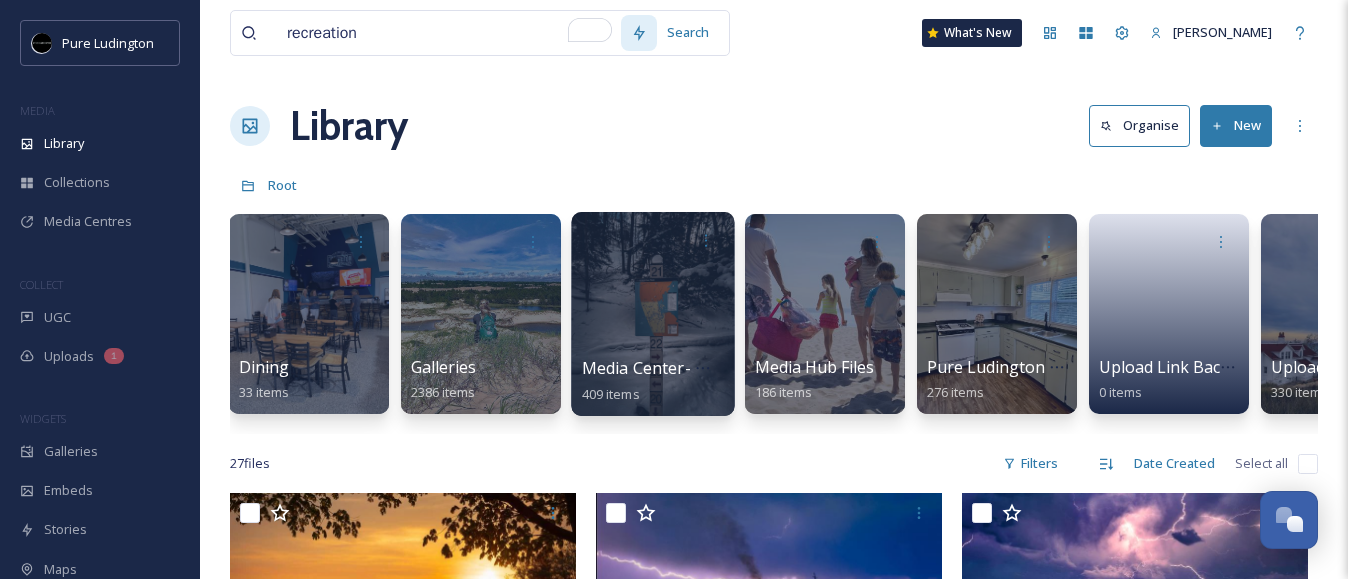 click on "409   items" at bounding box center [611, 393] 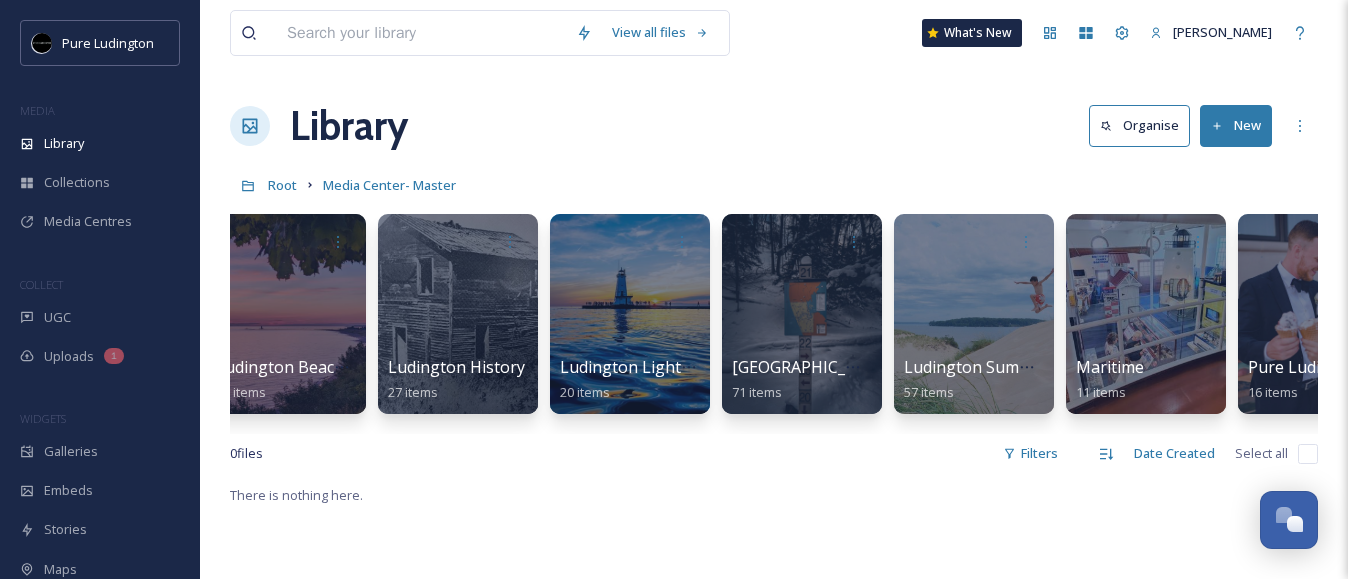 scroll, scrollTop: 0, scrollLeft: 726, axis: horizontal 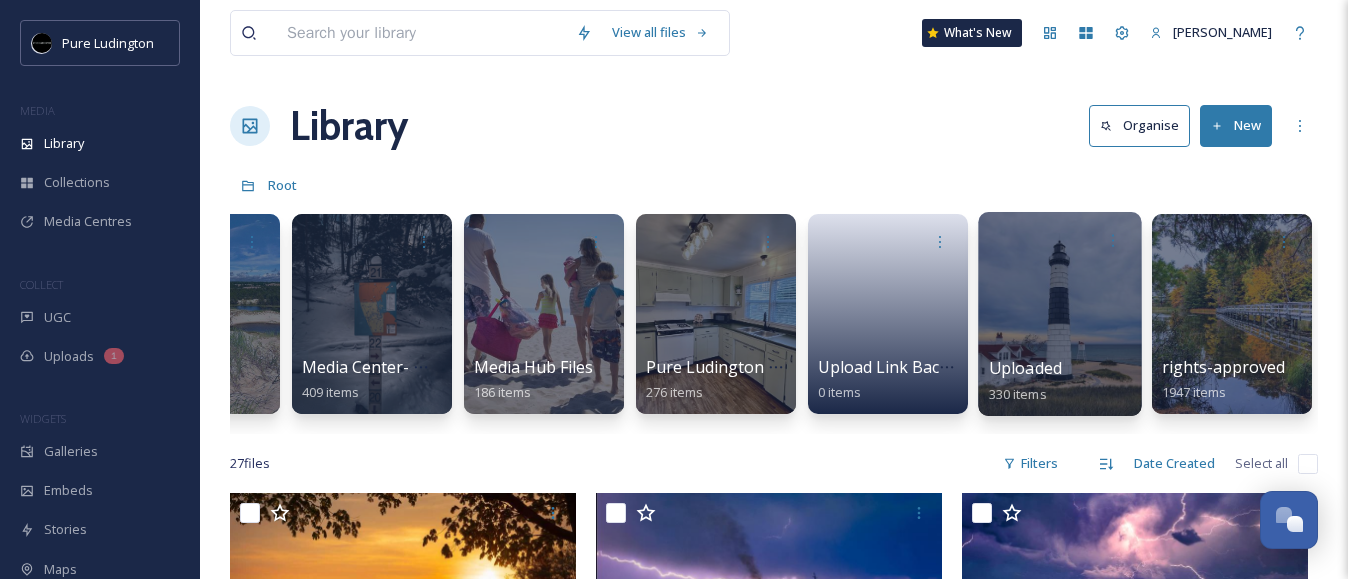 click at bounding box center [1059, 314] 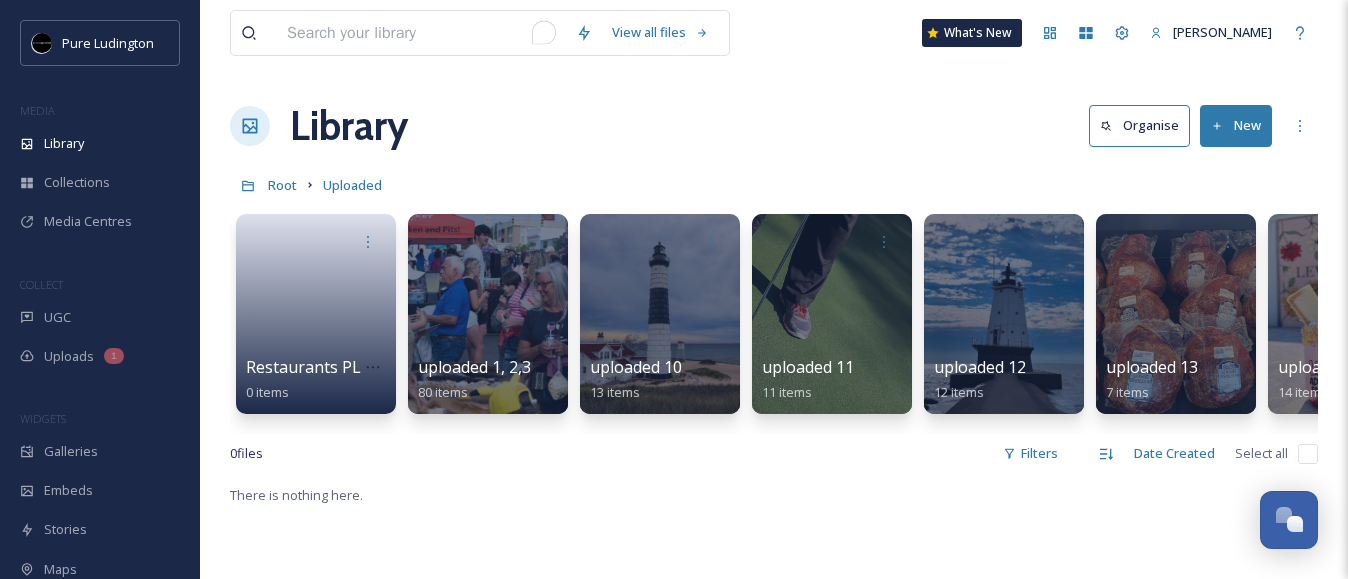 click at bounding box center [421, 33] 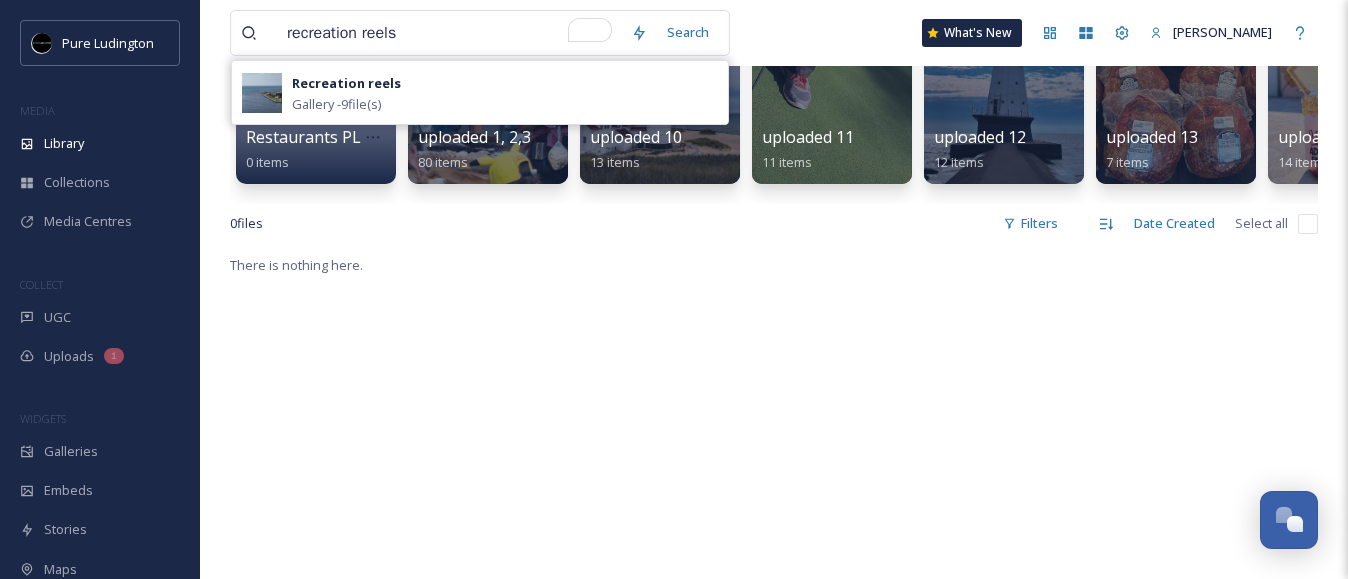 scroll, scrollTop: 0, scrollLeft: 0, axis: both 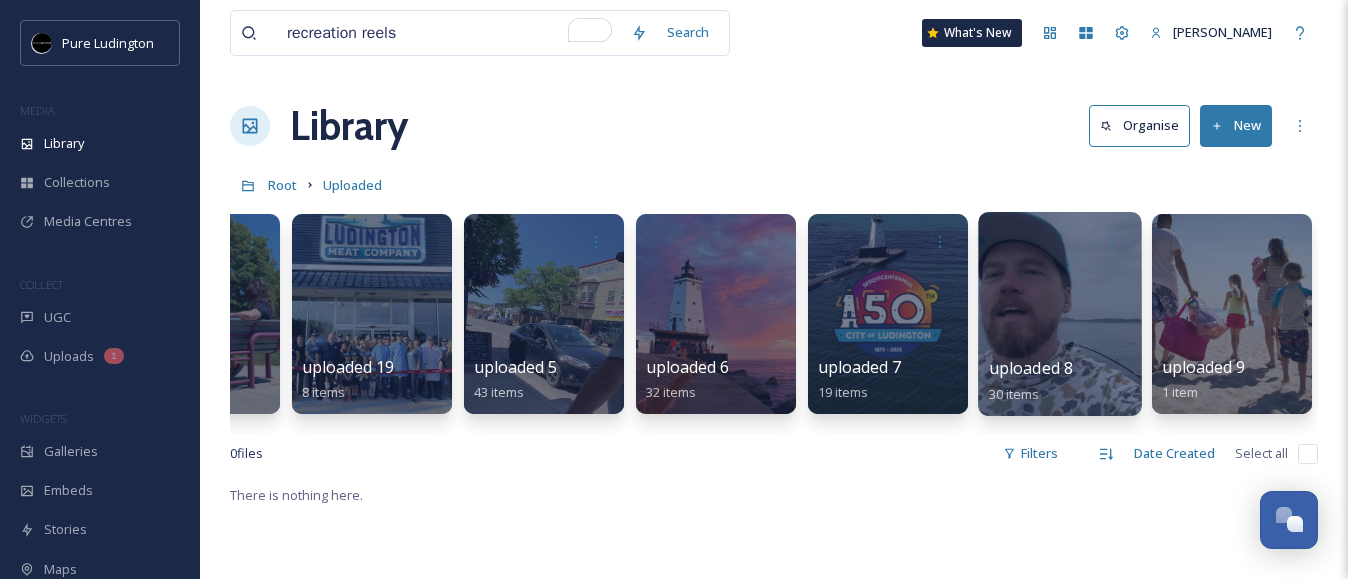 type on "recreation reels" 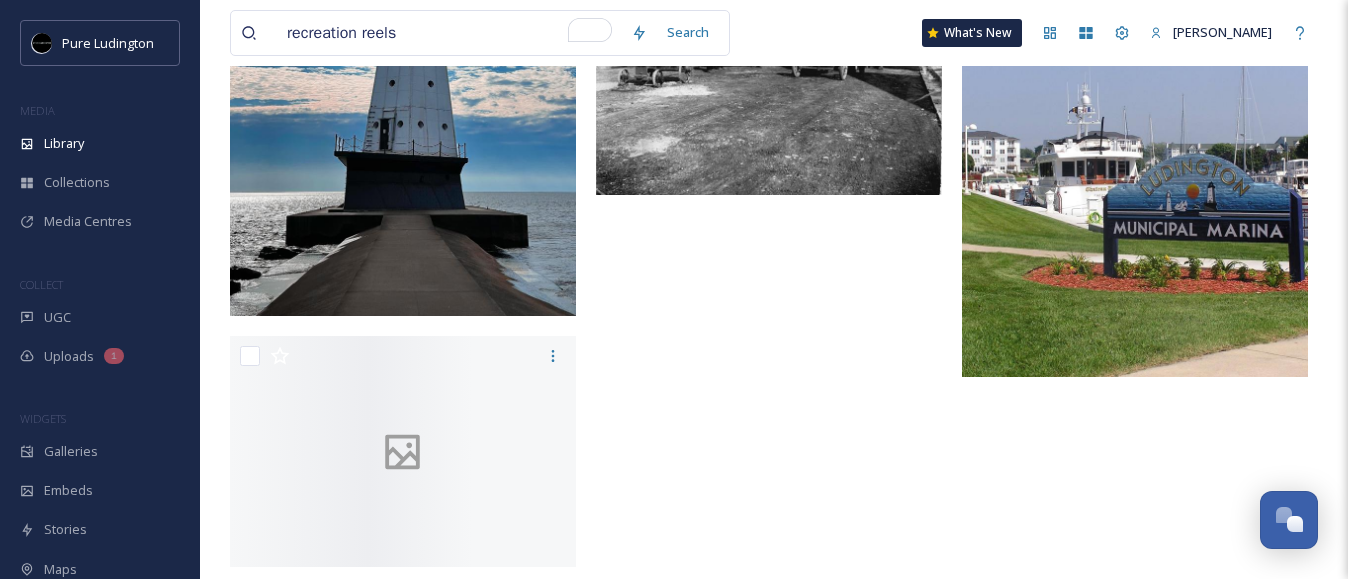 scroll, scrollTop: 4207, scrollLeft: 0, axis: vertical 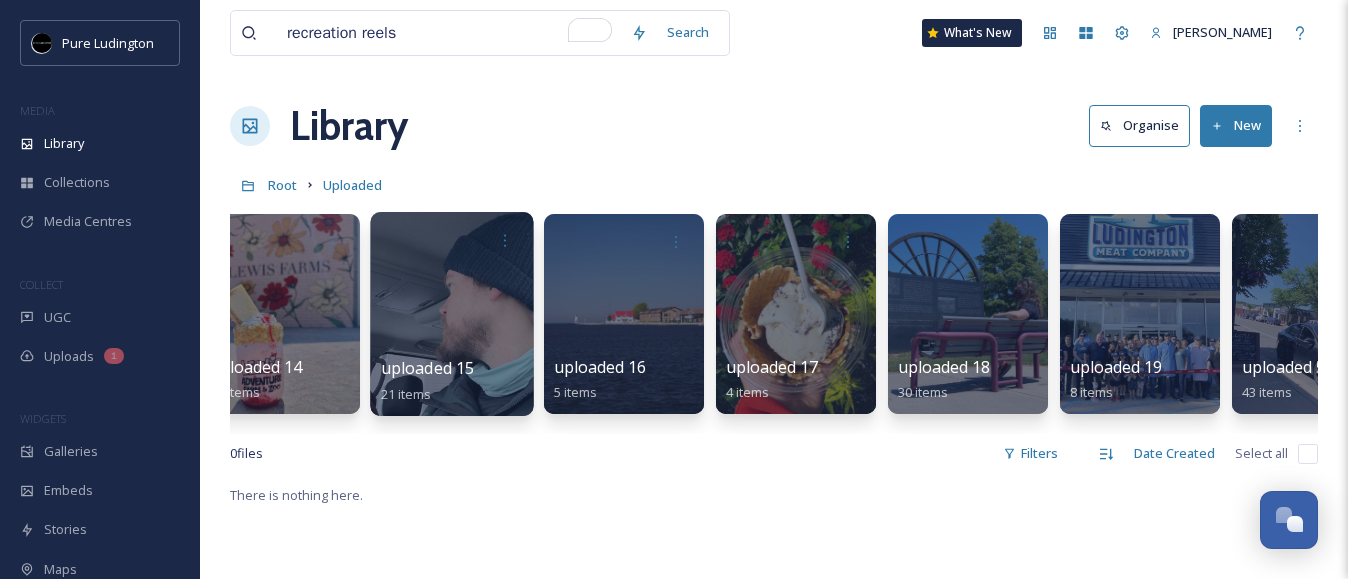 click at bounding box center [451, 314] 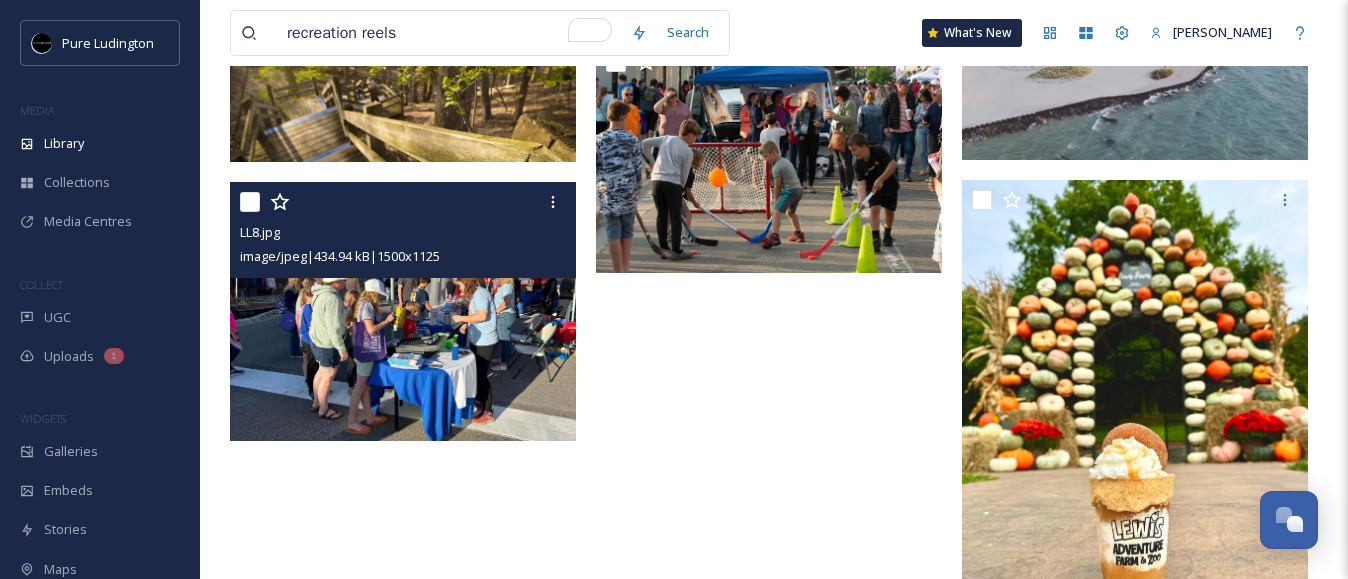 scroll, scrollTop: 2258, scrollLeft: 0, axis: vertical 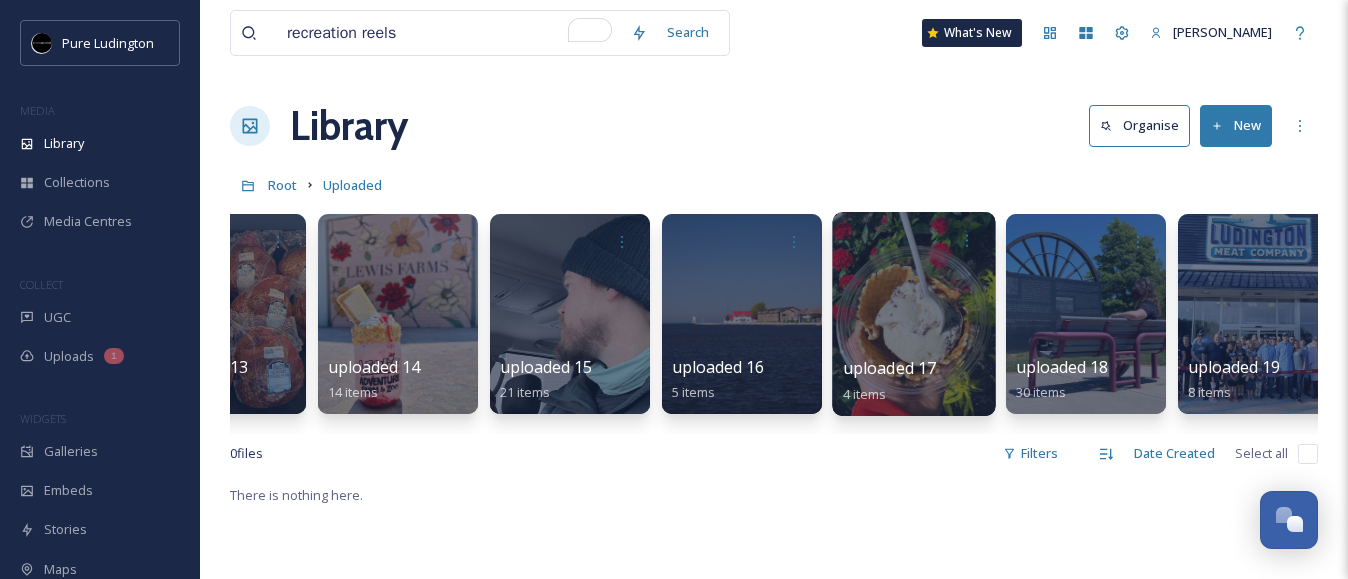 click on "uploaded 17 4   items" at bounding box center [914, 381] 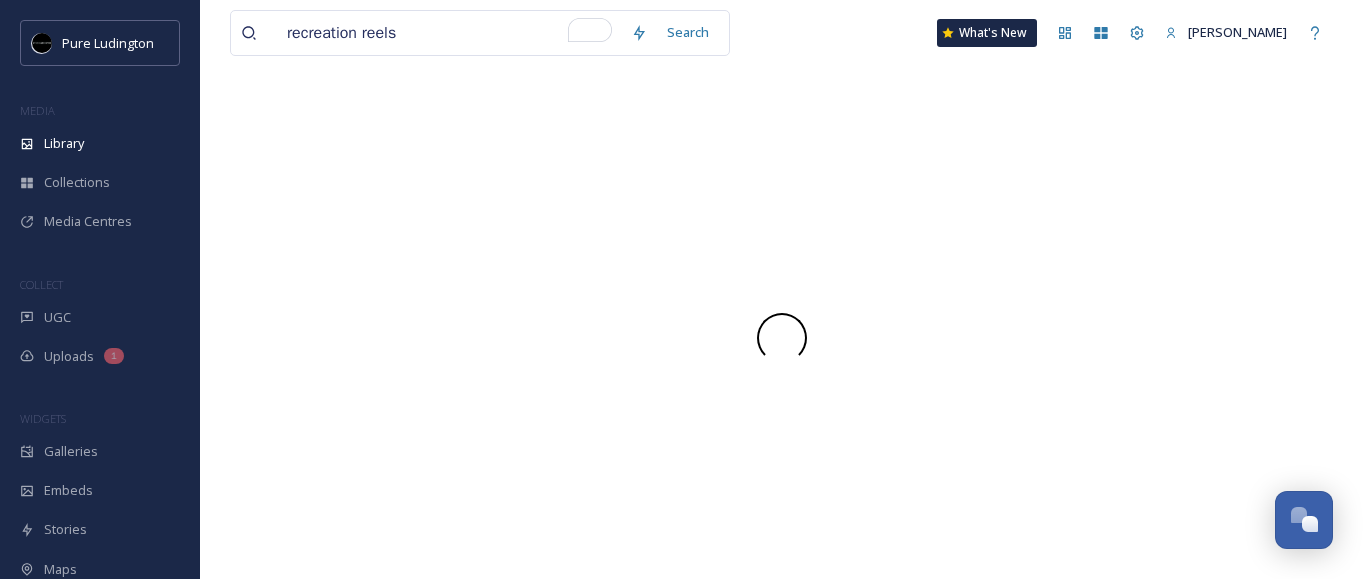click at bounding box center (781, 338) 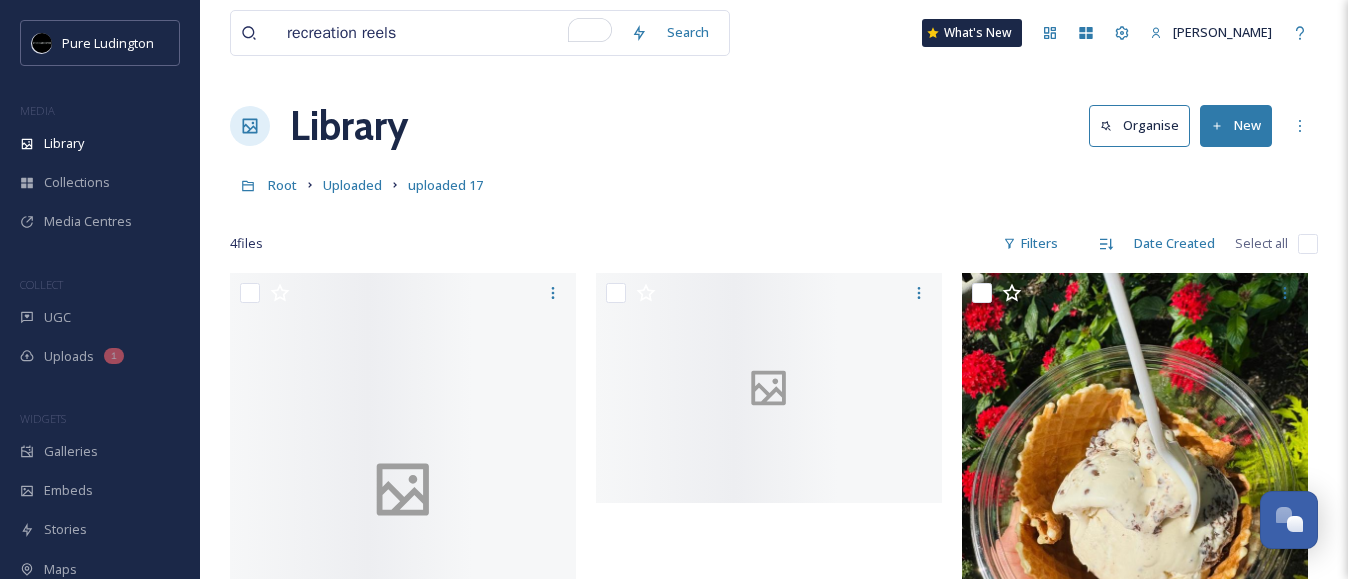 click on "Root Uploaded uploaded 17" at bounding box center [774, 185] 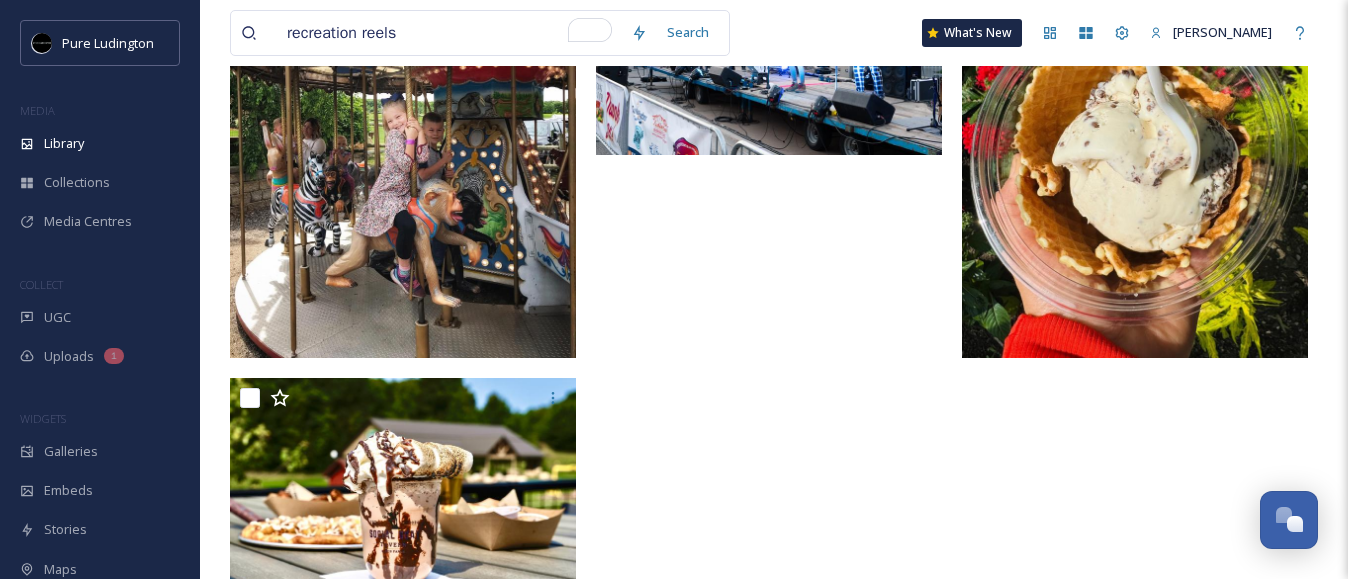 scroll, scrollTop: 384, scrollLeft: 0, axis: vertical 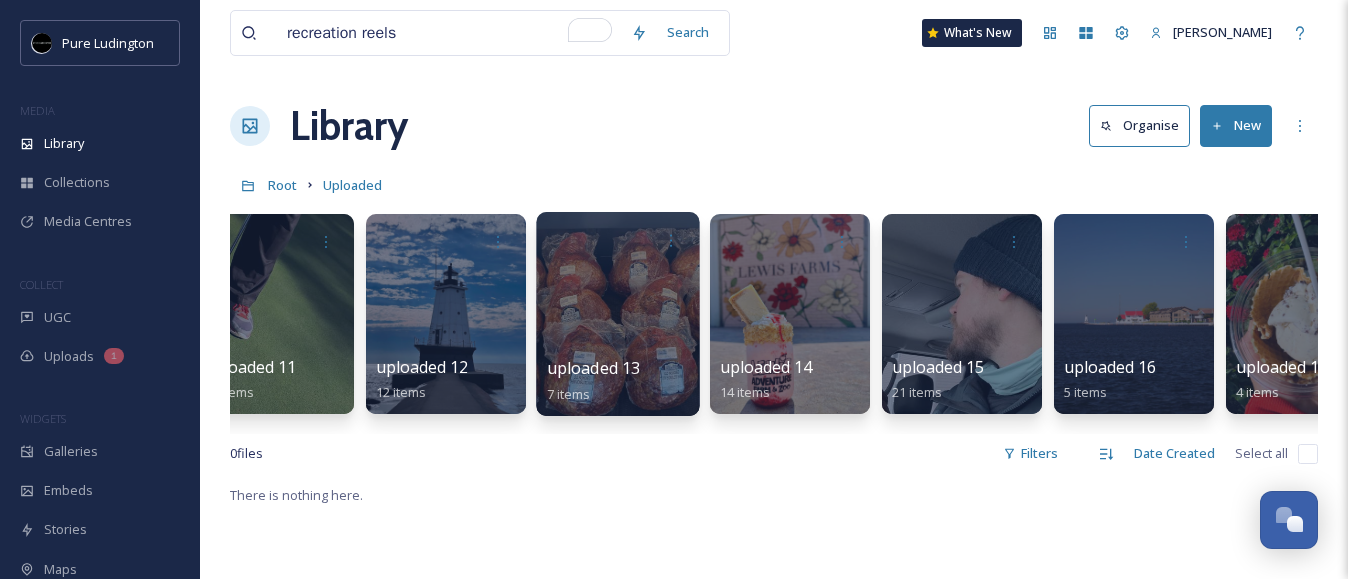 click on "uploaded 16 5   items" at bounding box center [1134, 379] 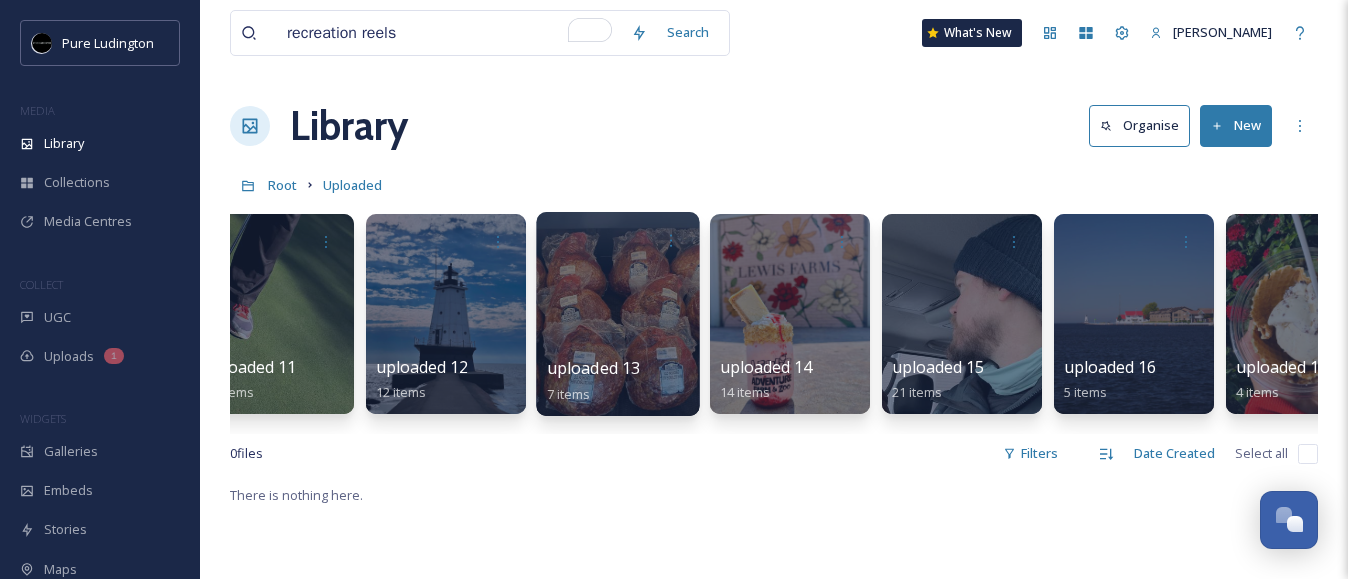 click on "uploaded 16 5   items" at bounding box center (1134, 379) 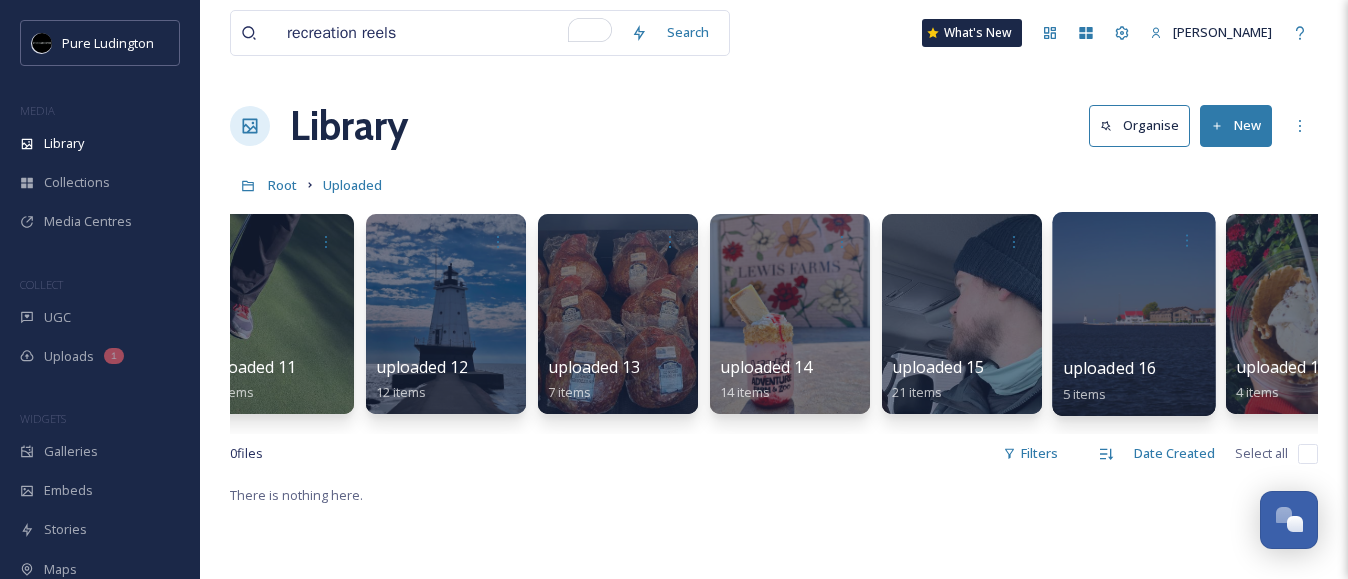 click at bounding box center [1133, 314] 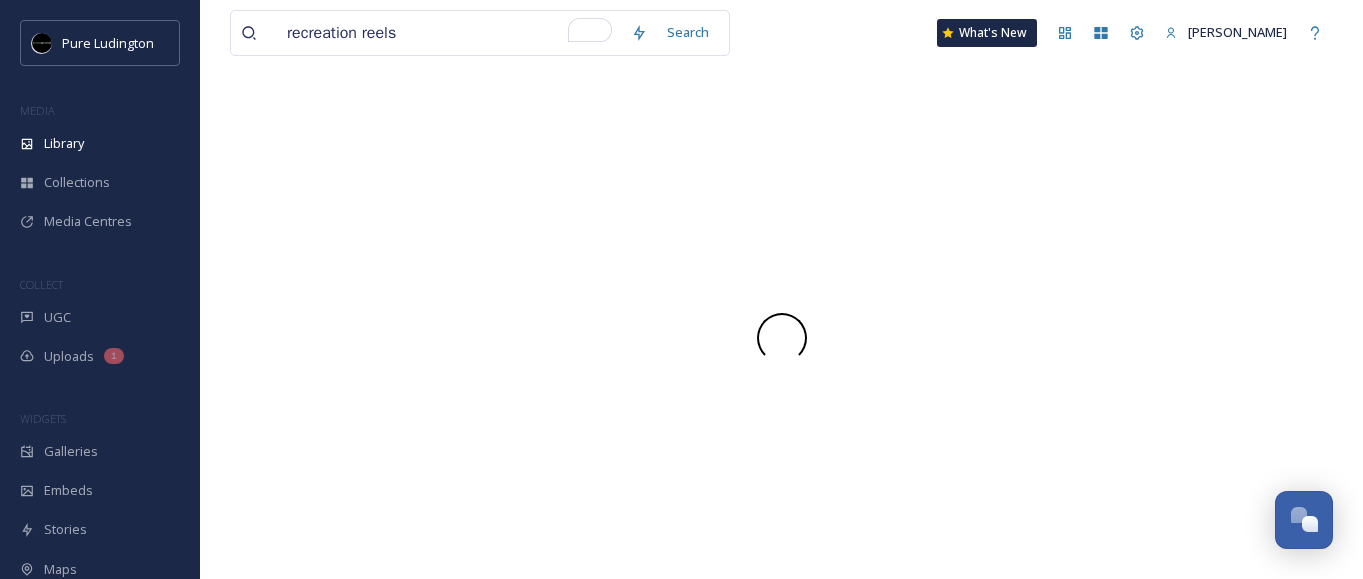 click at bounding box center [781, 338] 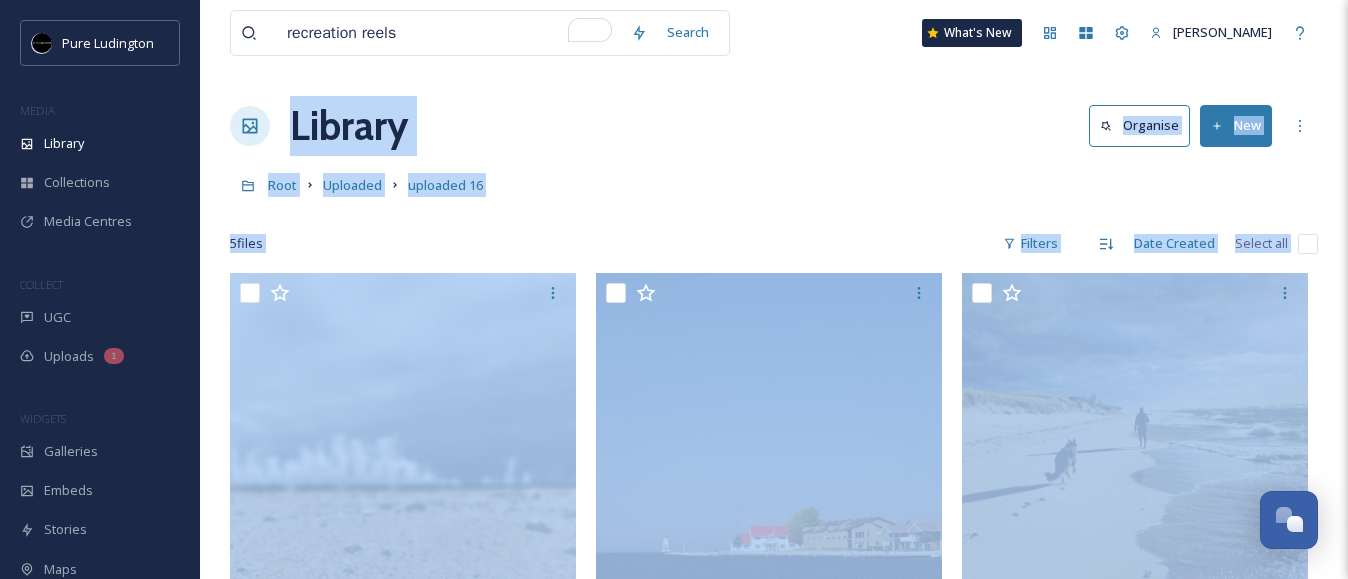 click on "Library Organise New" at bounding box center (774, 126) 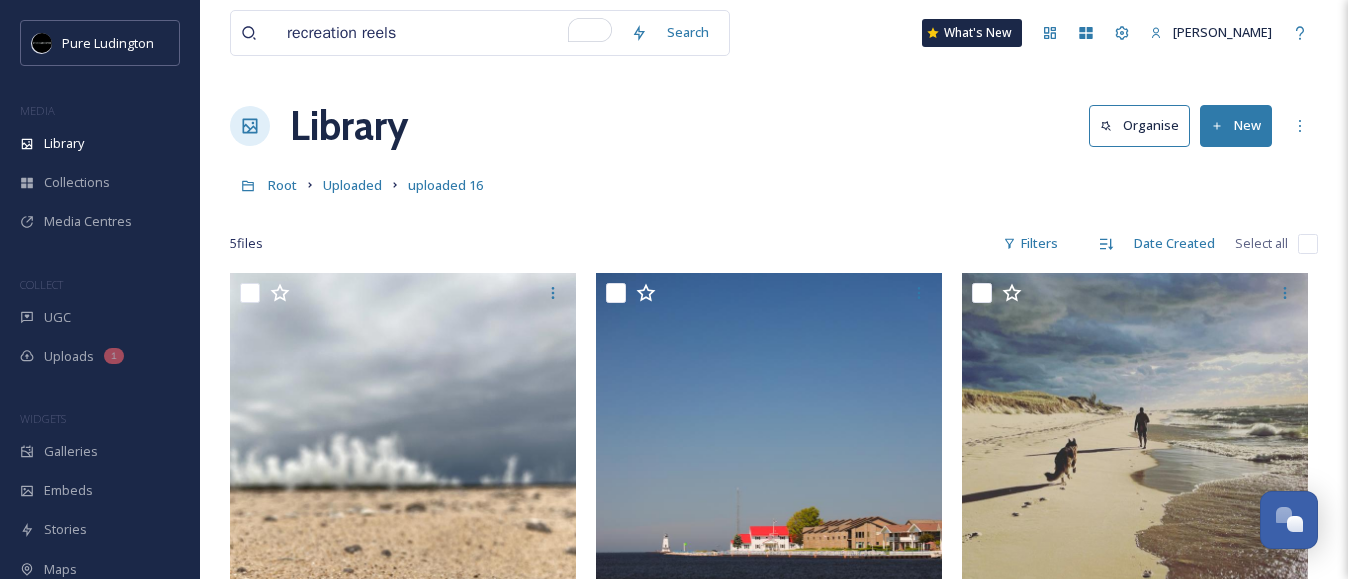 click at bounding box center (774, 214) 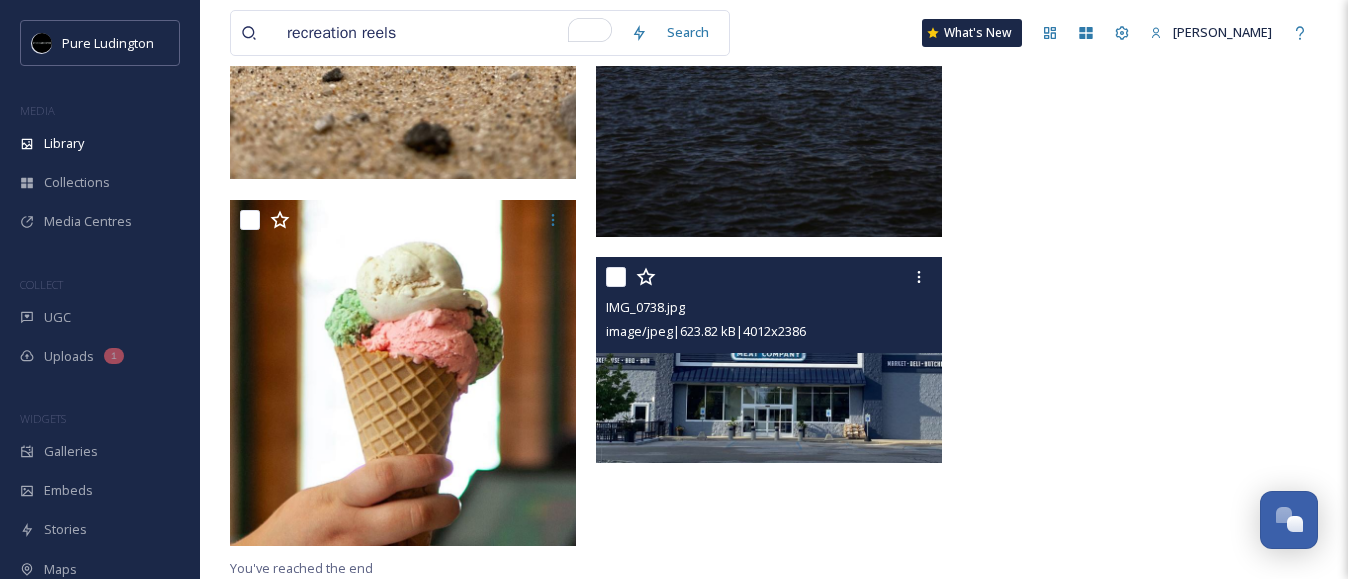 scroll, scrollTop: 0, scrollLeft: 0, axis: both 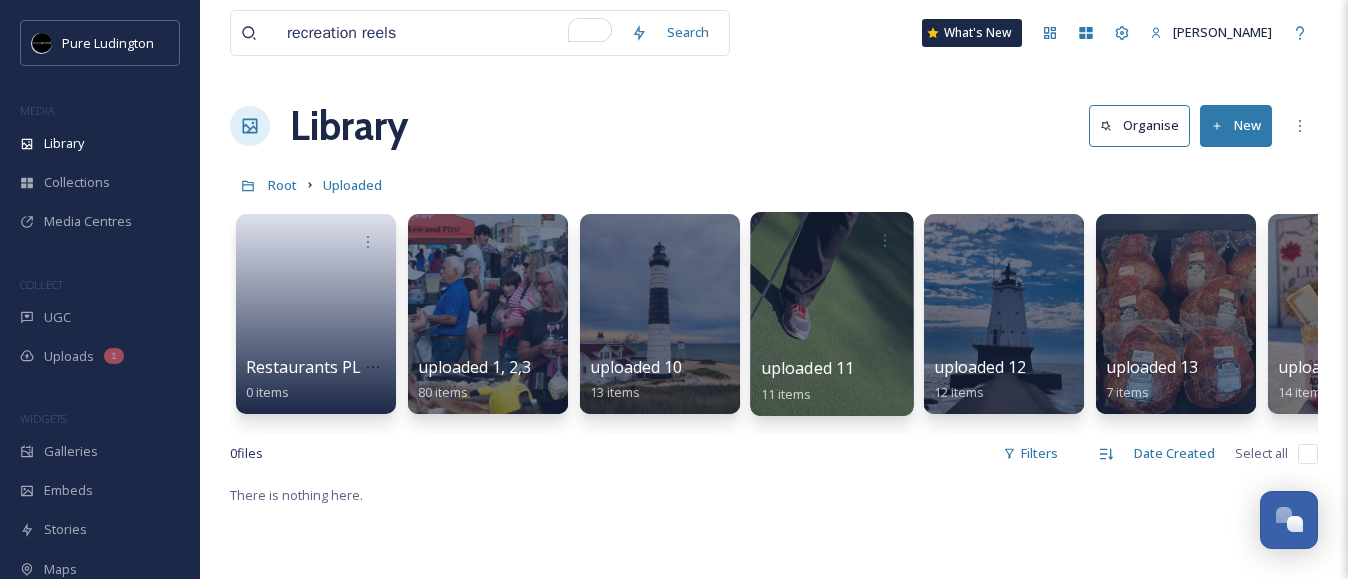 click at bounding box center [831, 314] 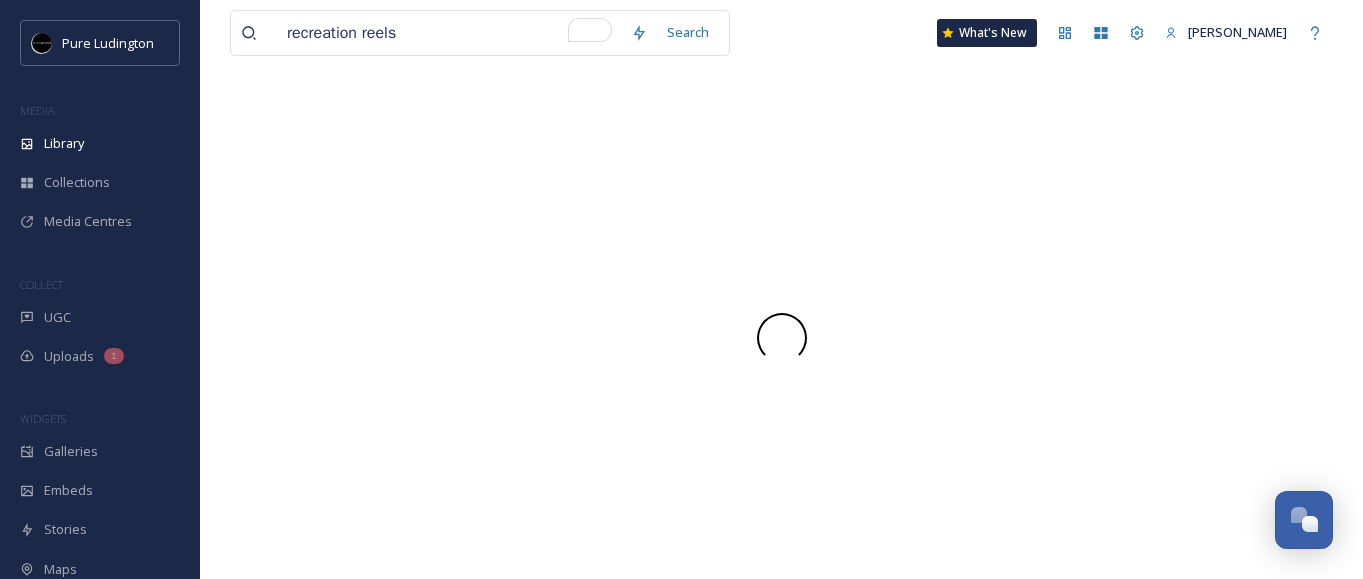 click at bounding box center (781, 337) 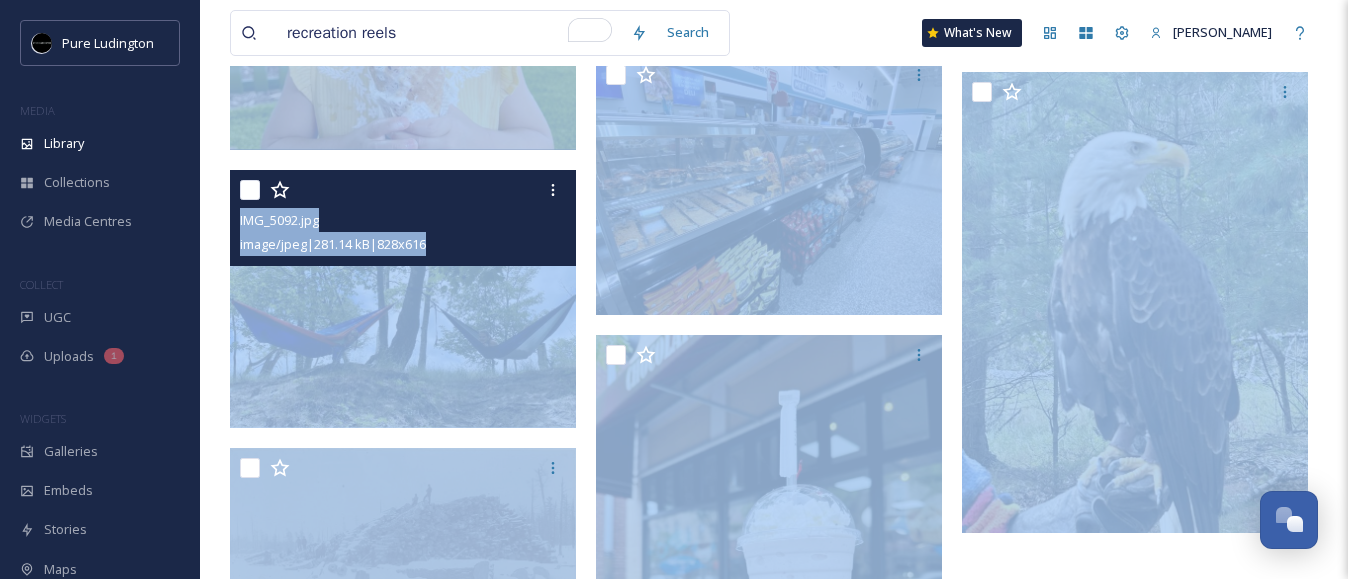 scroll, scrollTop: 906, scrollLeft: 0, axis: vertical 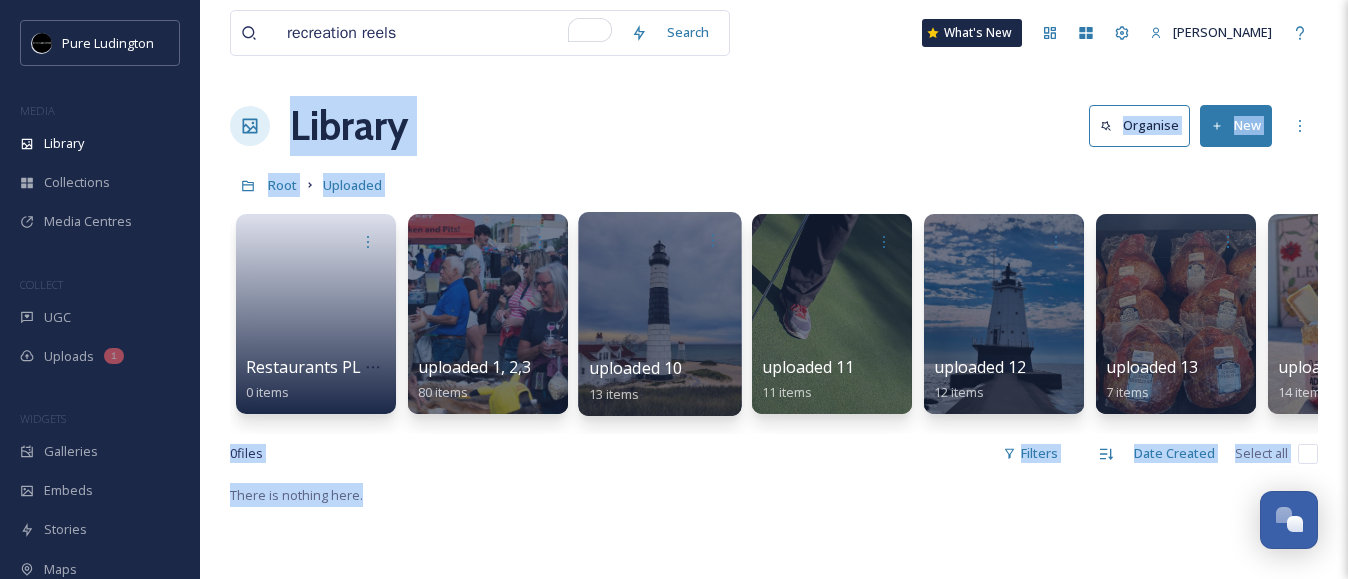 click on "uploaded 10" at bounding box center [636, 368] 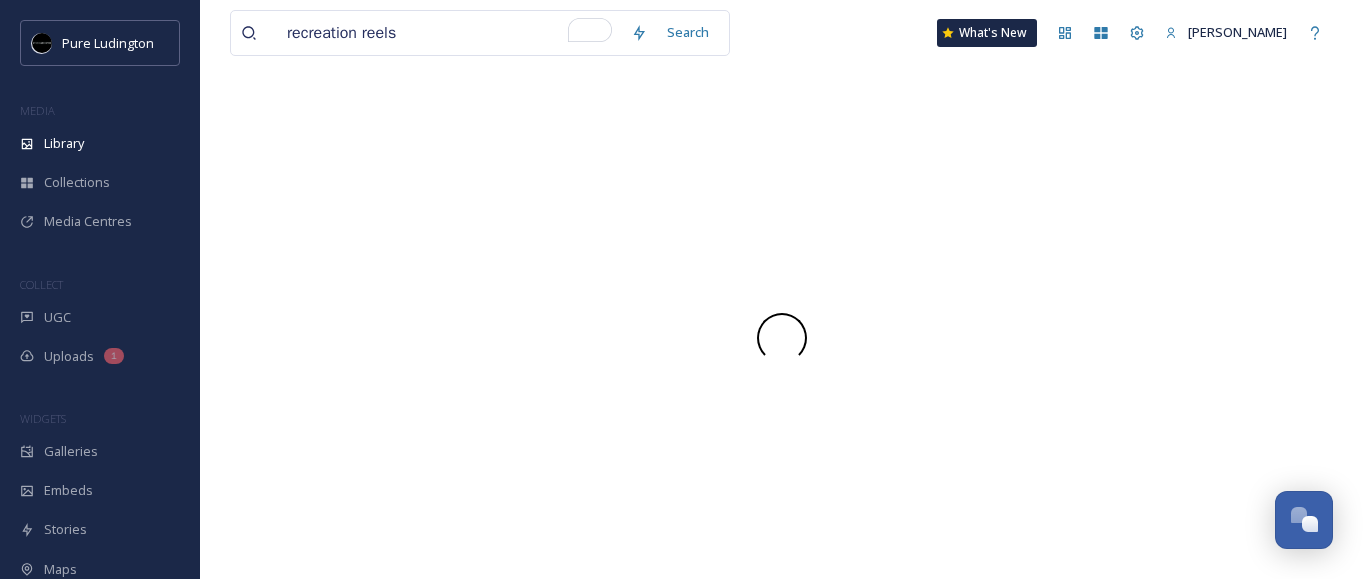 click at bounding box center [781, 337] 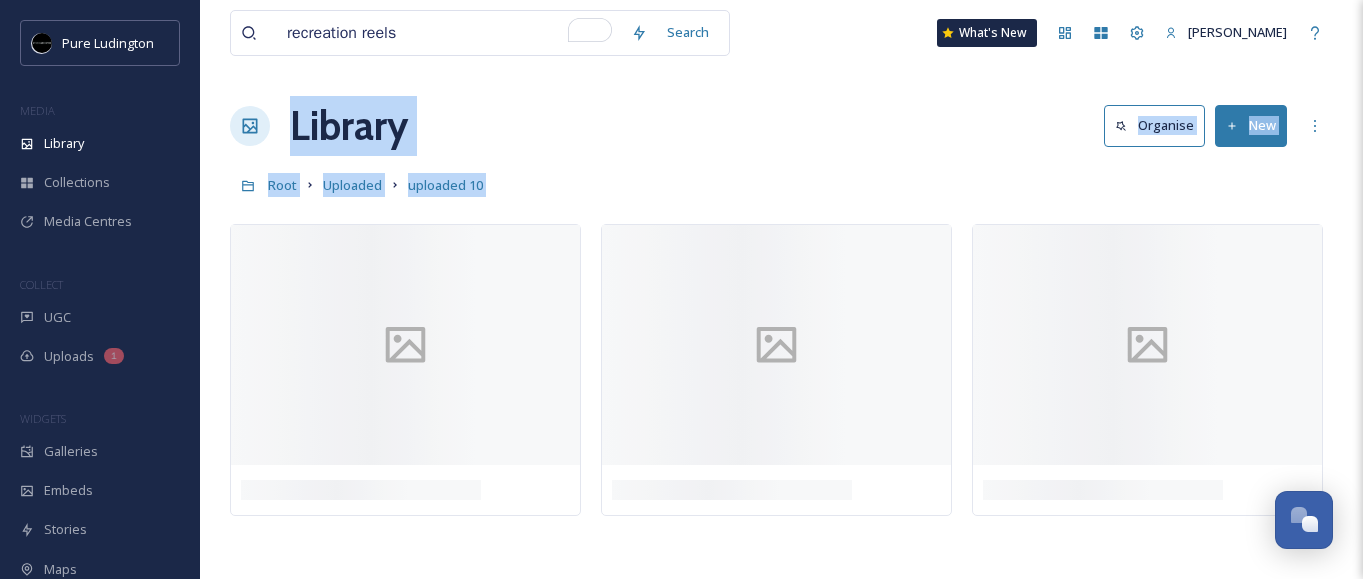 click on "Library Organise New" at bounding box center (781, 126) 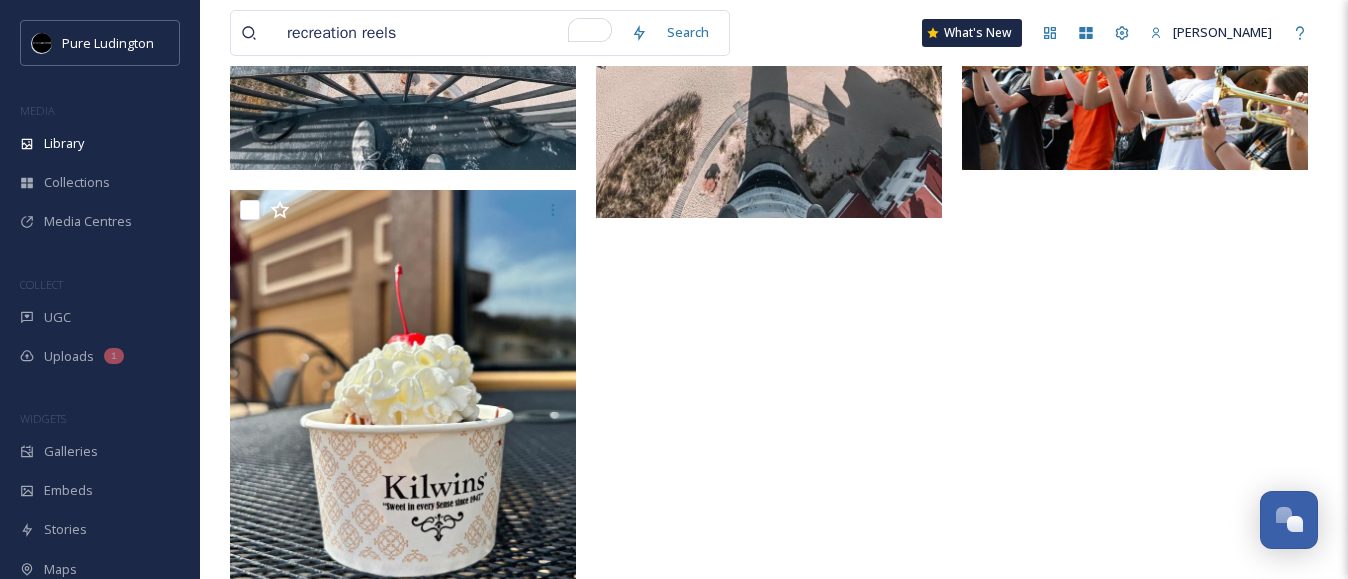 scroll, scrollTop: 1369, scrollLeft: 0, axis: vertical 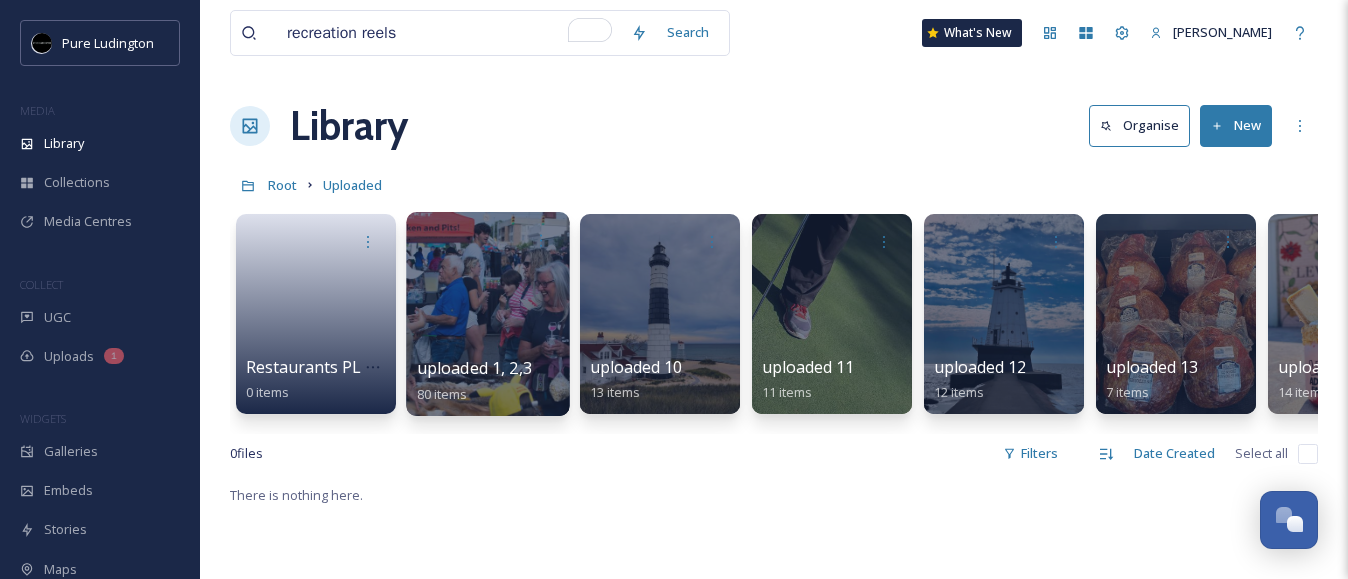 click at bounding box center (487, 314) 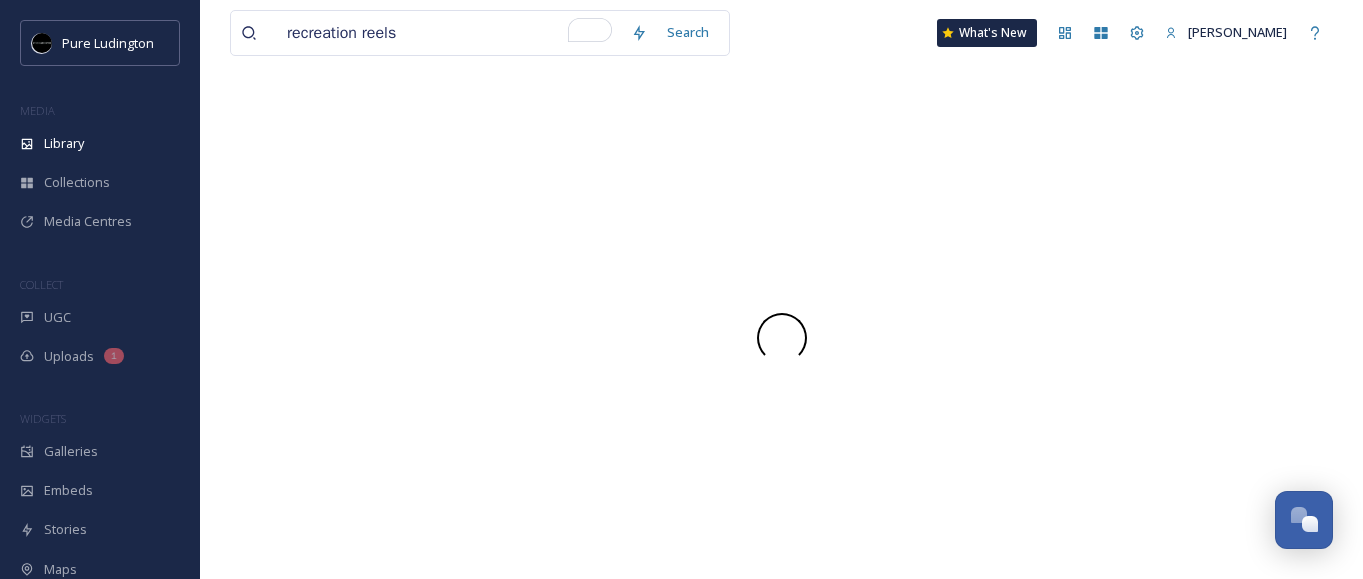 click at bounding box center (781, 338) 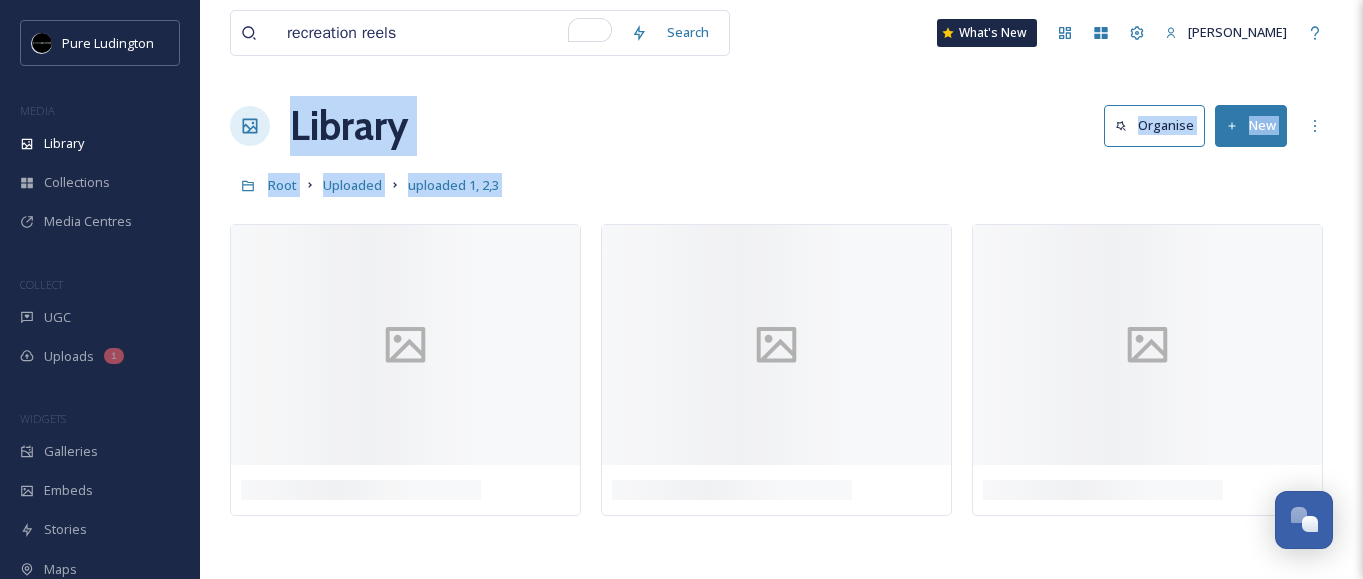 click on "Root Uploaded uploaded 1, 2,3" at bounding box center [781, 185] 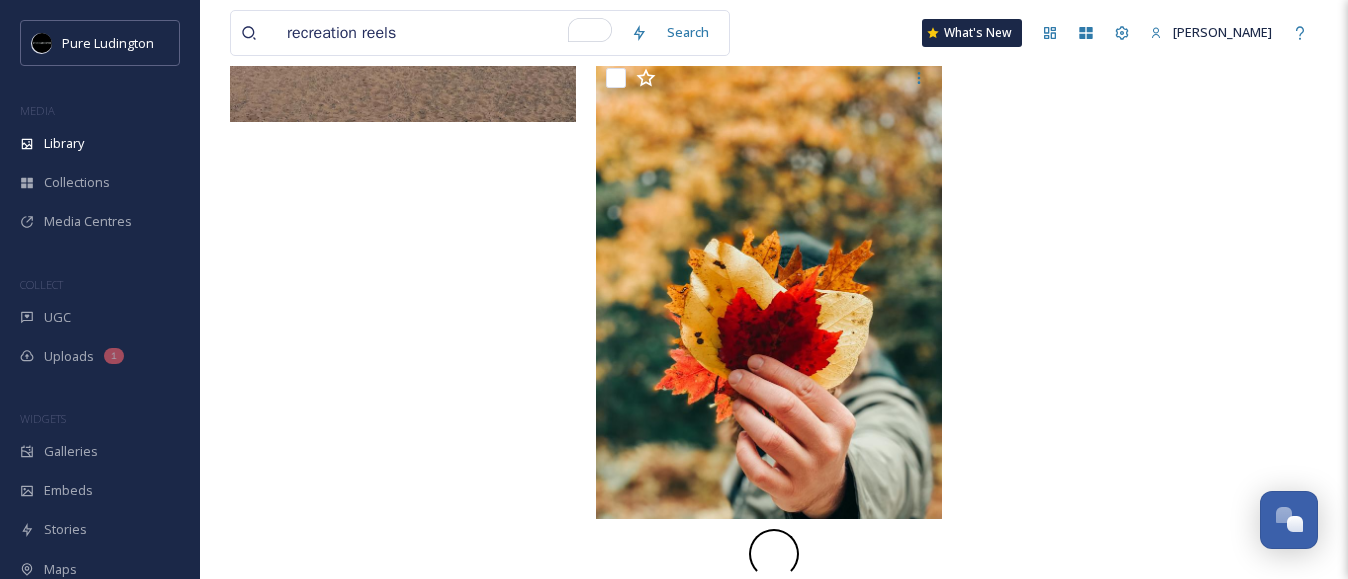 scroll, scrollTop: 2177, scrollLeft: 0, axis: vertical 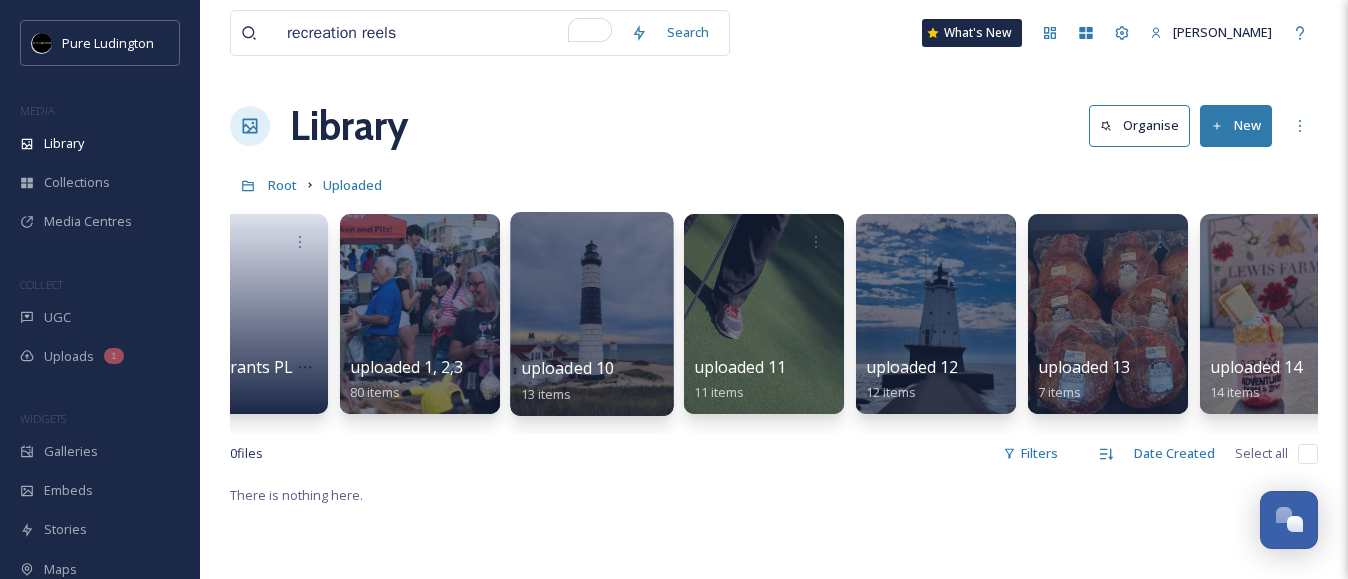 click on "uploaded 10 13   items" at bounding box center (592, 381) 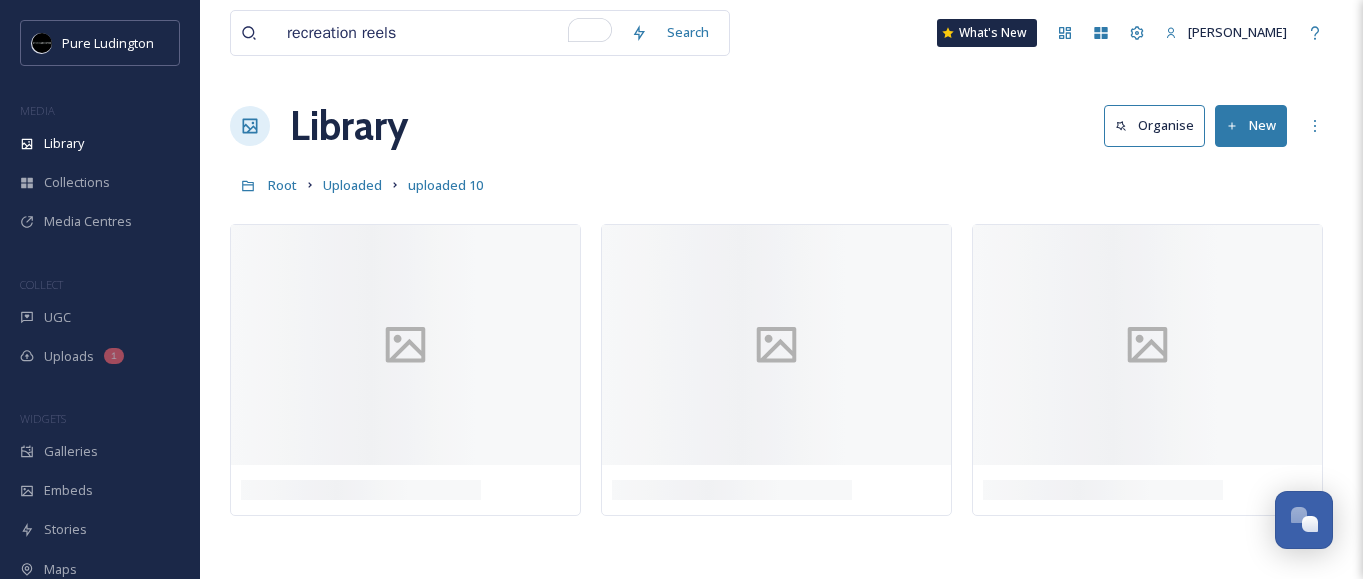 click on "recreation reels Search What's New [PERSON_NAME] Library Organise New Root Uploaded uploaded 10 Your Selections There is nothing here." at bounding box center (781, 289) 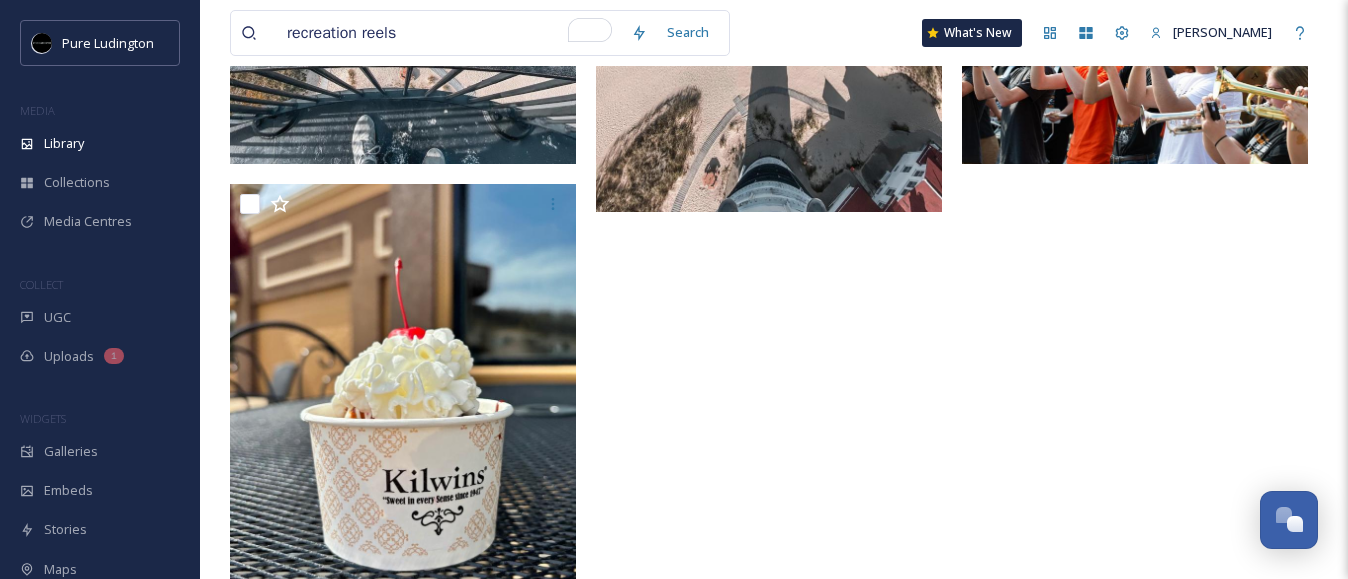 scroll, scrollTop: 1369, scrollLeft: 0, axis: vertical 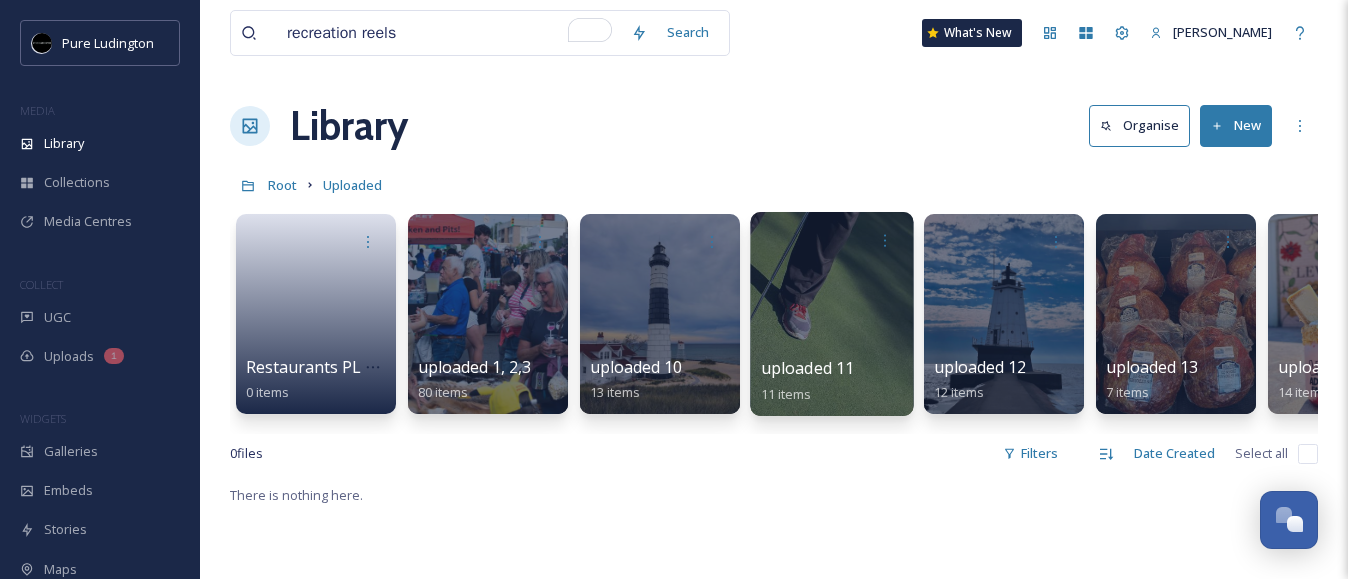 click at bounding box center (832, 240) 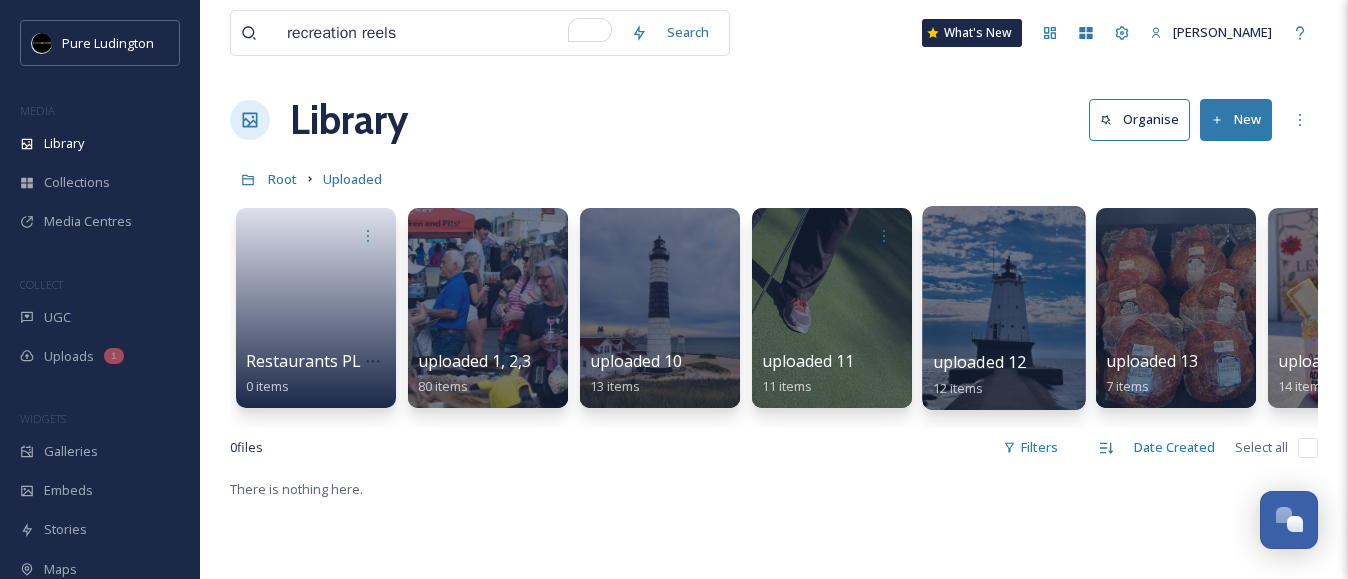 click at bounding box center [1003, 308] 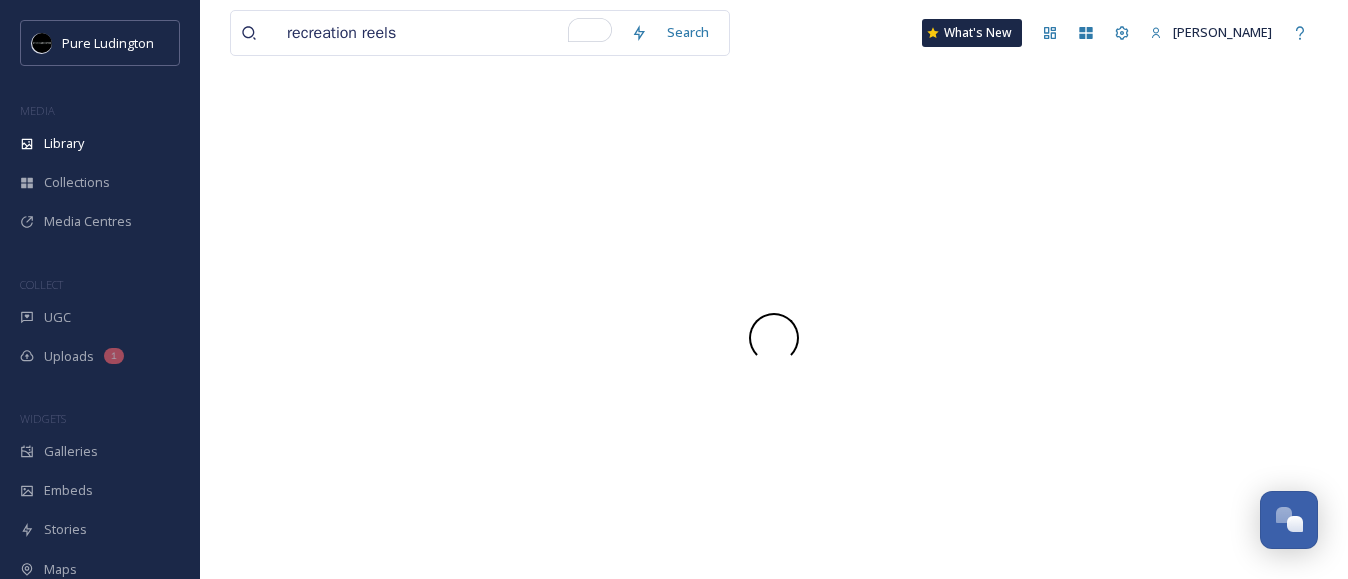 scroll, scrollTop: 0, scrollLeft: 0, axis: both 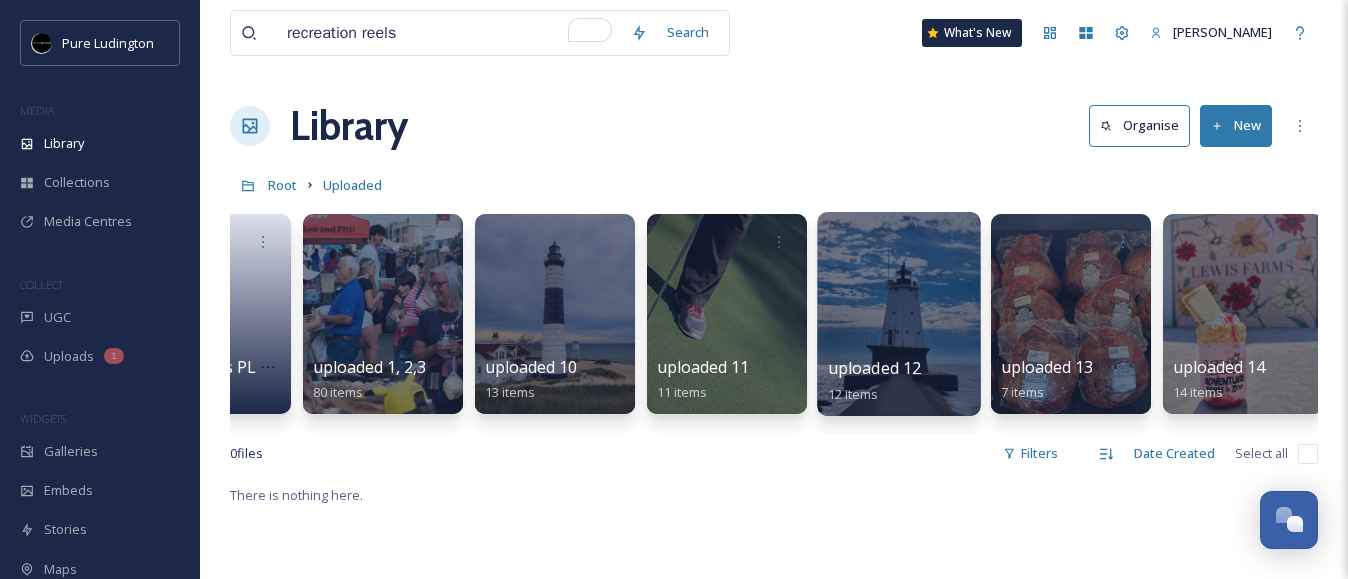 click on "uploaded 13" at bounding box center [1047, 367] 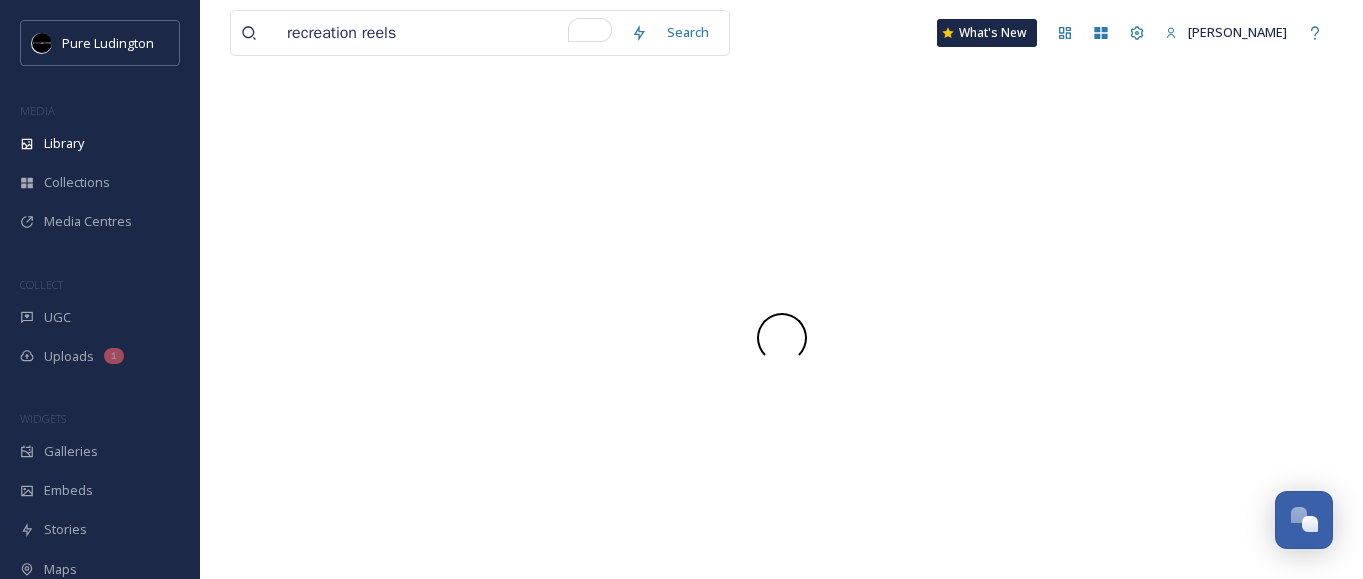 click at bounding box center [781, 337] 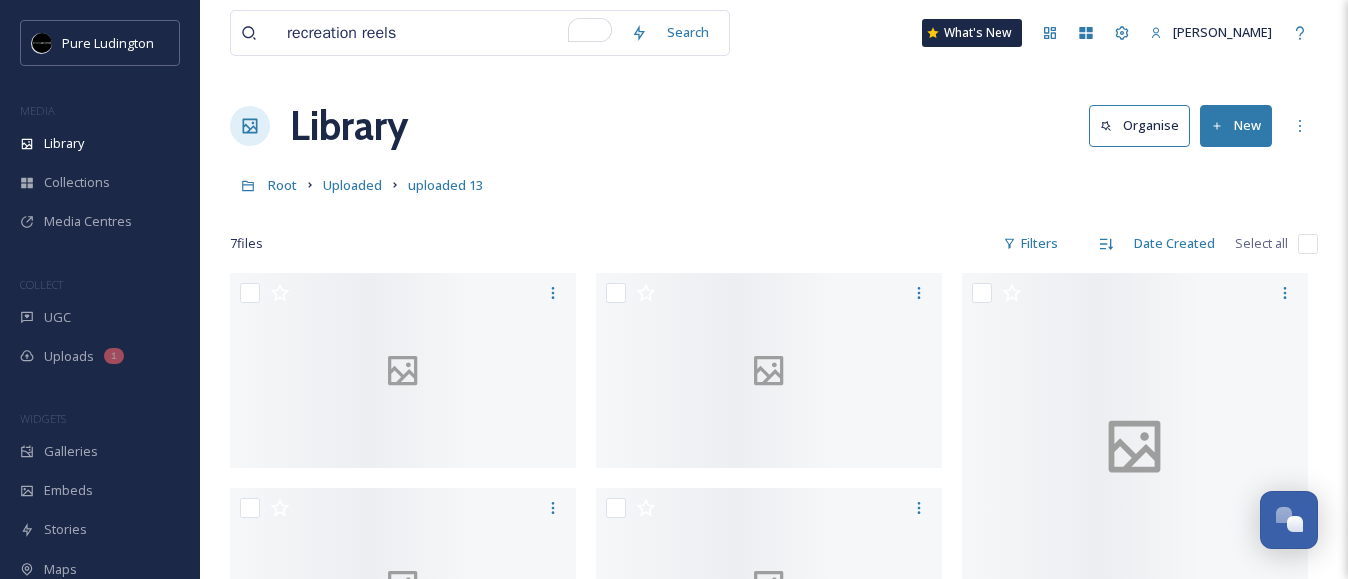 click on "Library Organise New" at bounding box center [774, 126] 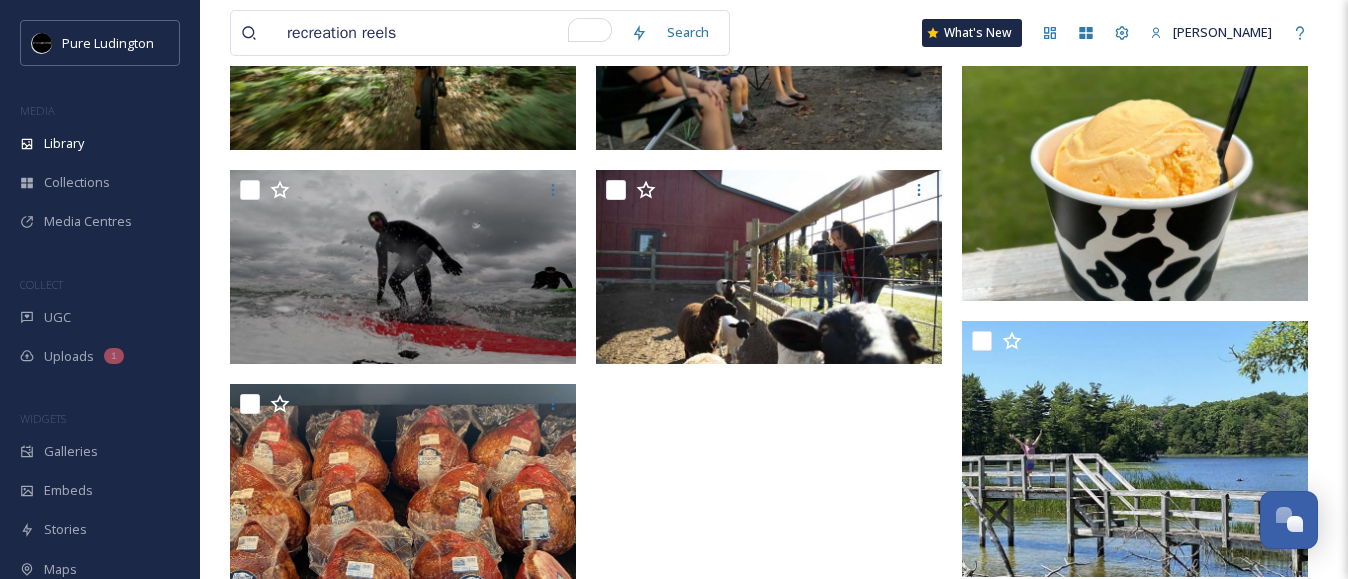 scroll, scrollTop: 417, scrollLeft: 0, axis: vertical 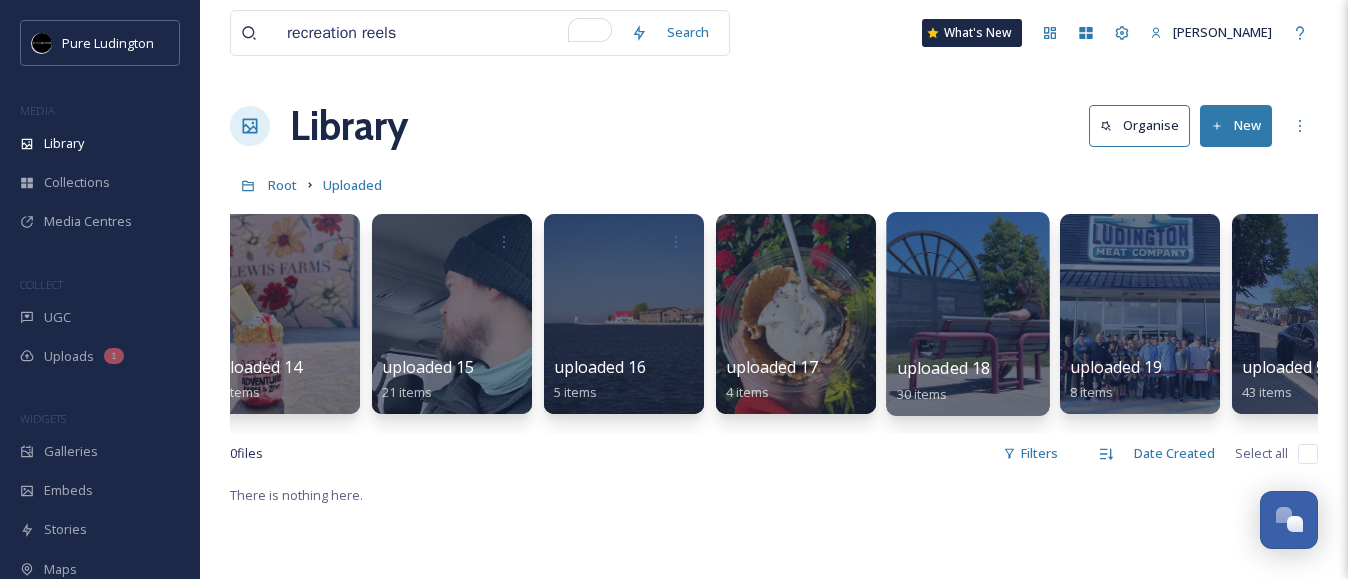 click at bounding box center [967, 314] 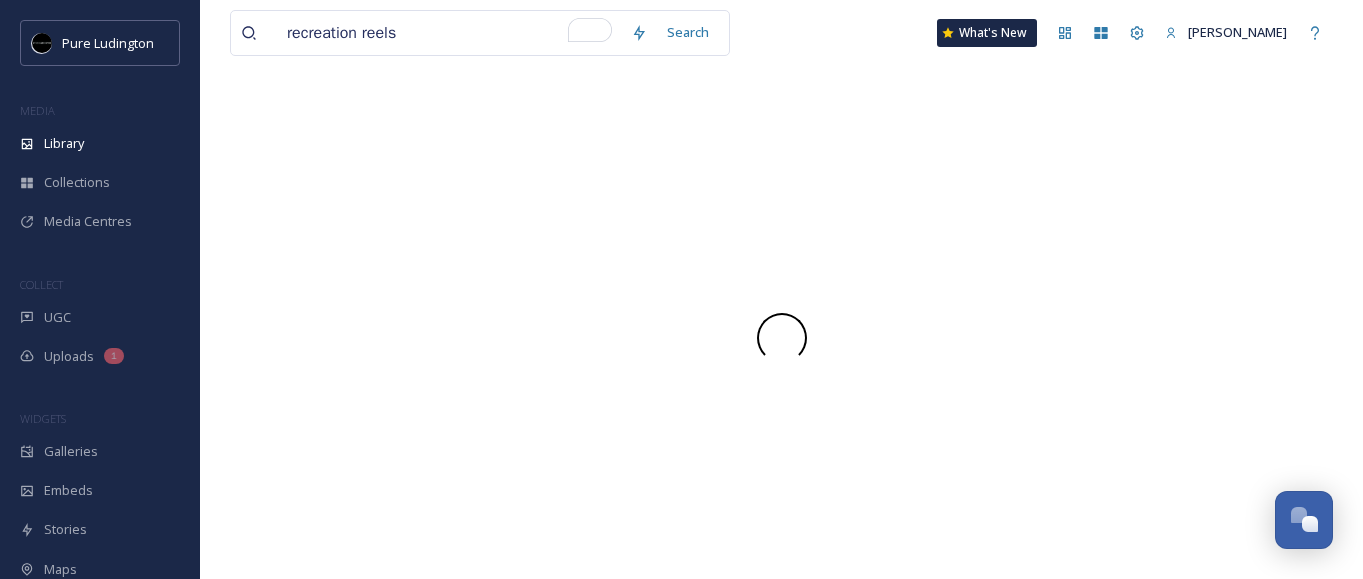 click at bounding box center (781, 338) 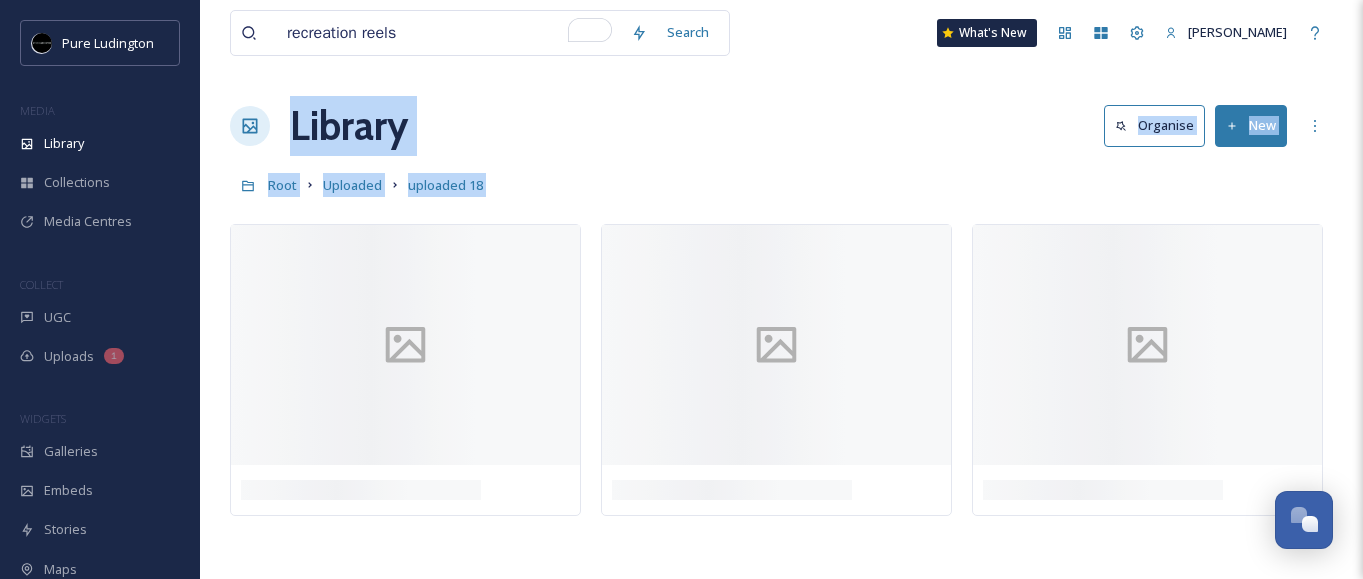 click on "Library Organise New" at bounding box center (781, 126) 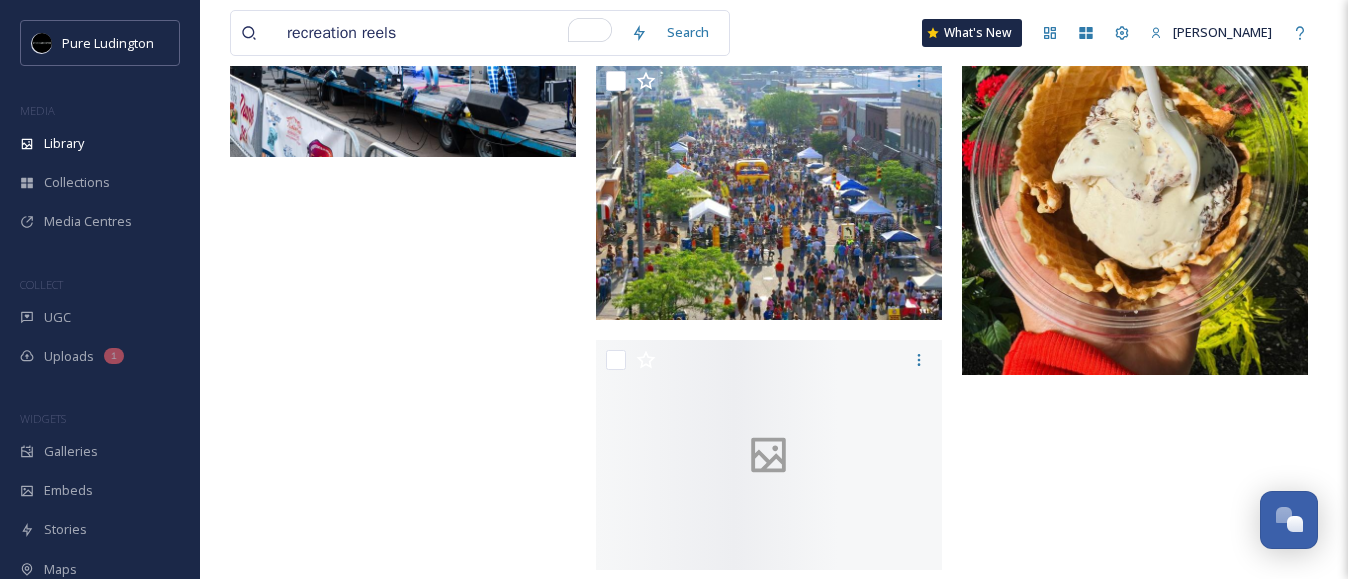 scroll, scrollTop: 3475, scrollLeft: 0, axis: vertical 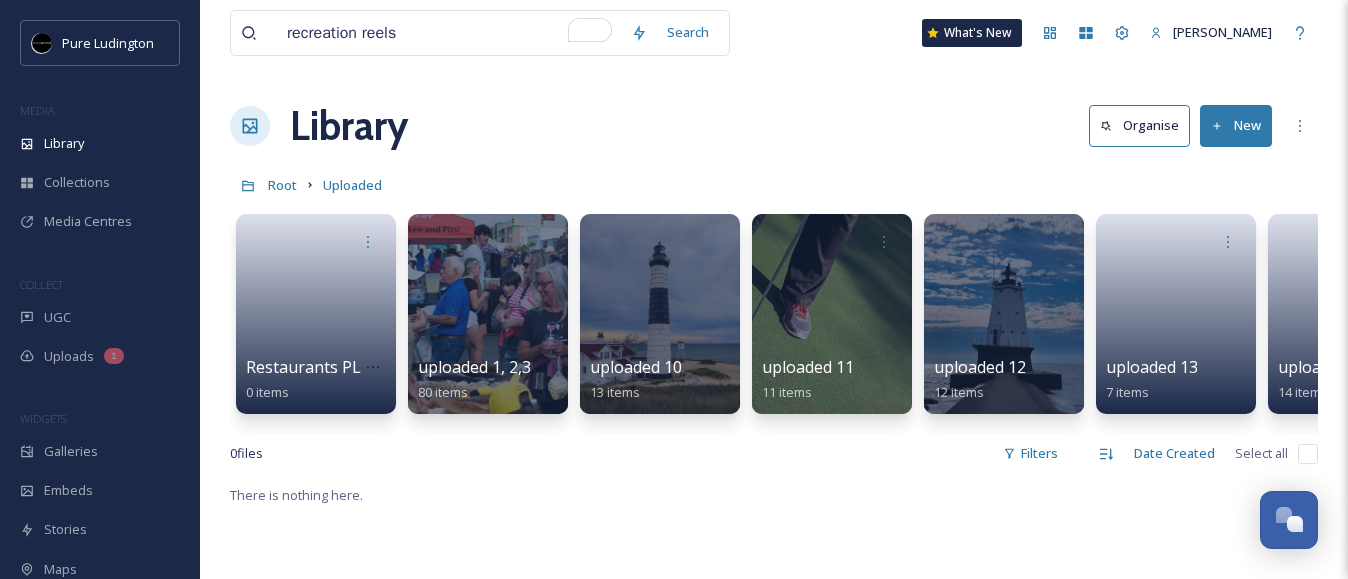 click on "recreation reels Search What's New [PERSON_NAME] Library Organise New Root Uploaded Your Selections There is nothing here. Restaurants PL Assets 0   items uploaded 1, 2,3  80   items uploaded 10 13   items uploaded 11 11   items uploaded 12 12   items uploaded 13 7   items uploaded 14 14   items uploaded 15 21   items uploaded 16 5   items uploaded 17 4   items uploaded 18 30   items uploaded 19 8   items uploaded 5 43   items uploaded 6 32   items uploaded 7 19   items uploaded 8 30   items uploaded 9 1   item 0  file s Filters Date Created Select all There is nothing here." at bounding box center (774, 531) 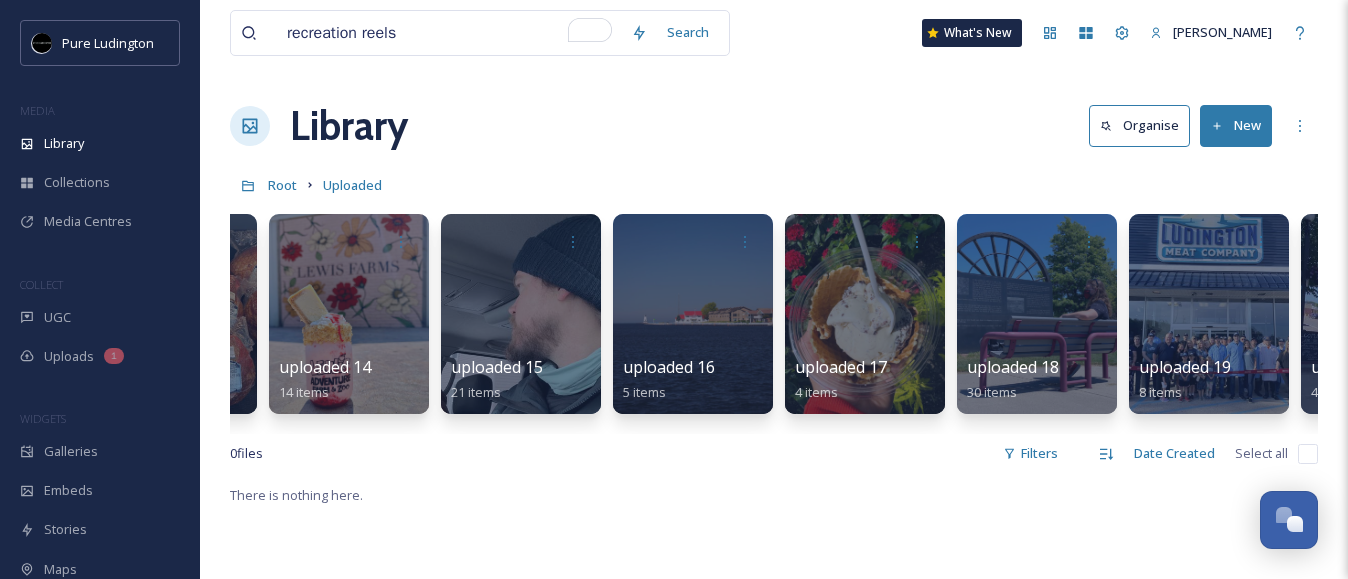 scroll, scrollTop: 0, scrollLeft: 1127, axis: horizontal 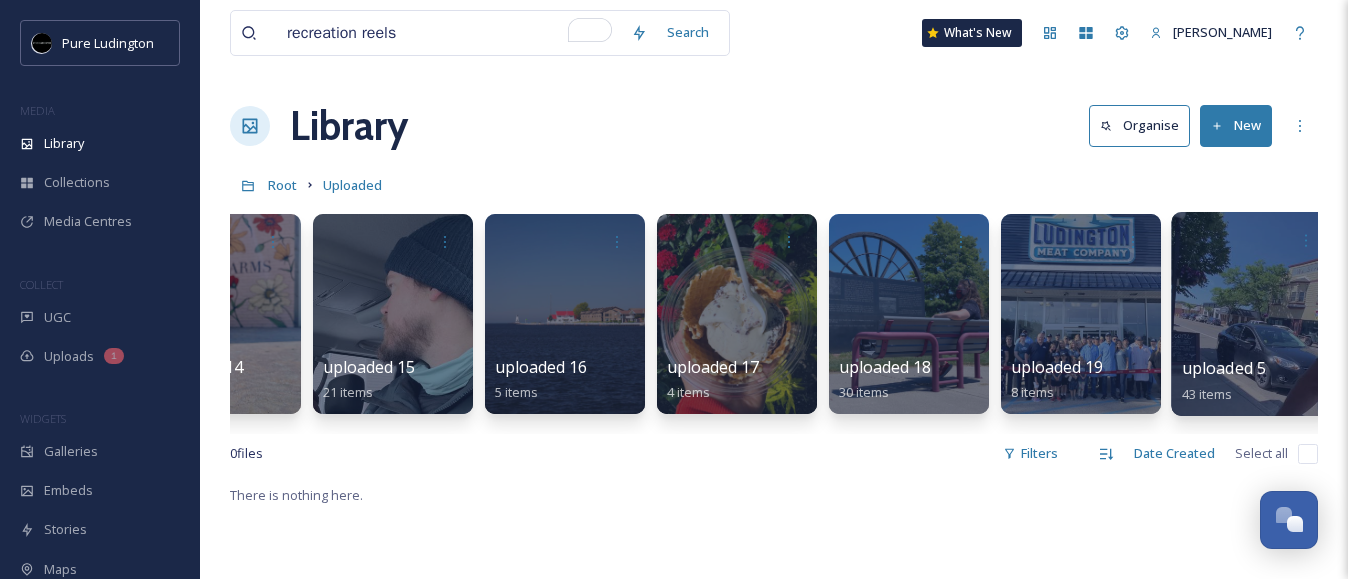 click at bounding box center (1252, 314) 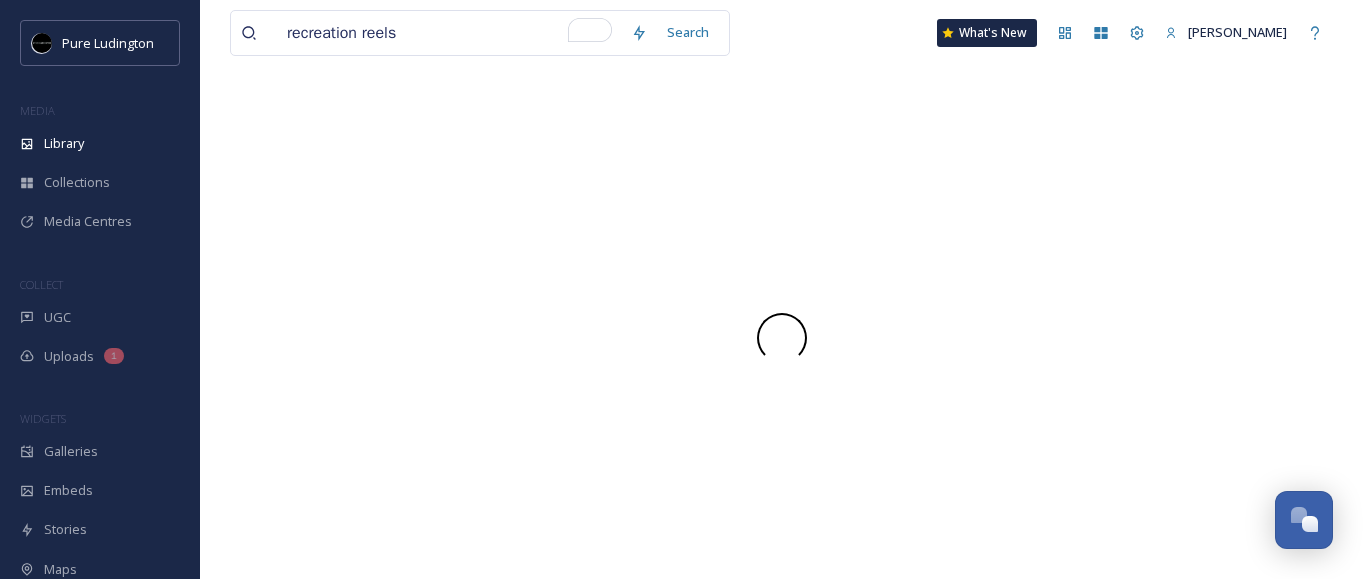 click at bounding box center (781, 338) 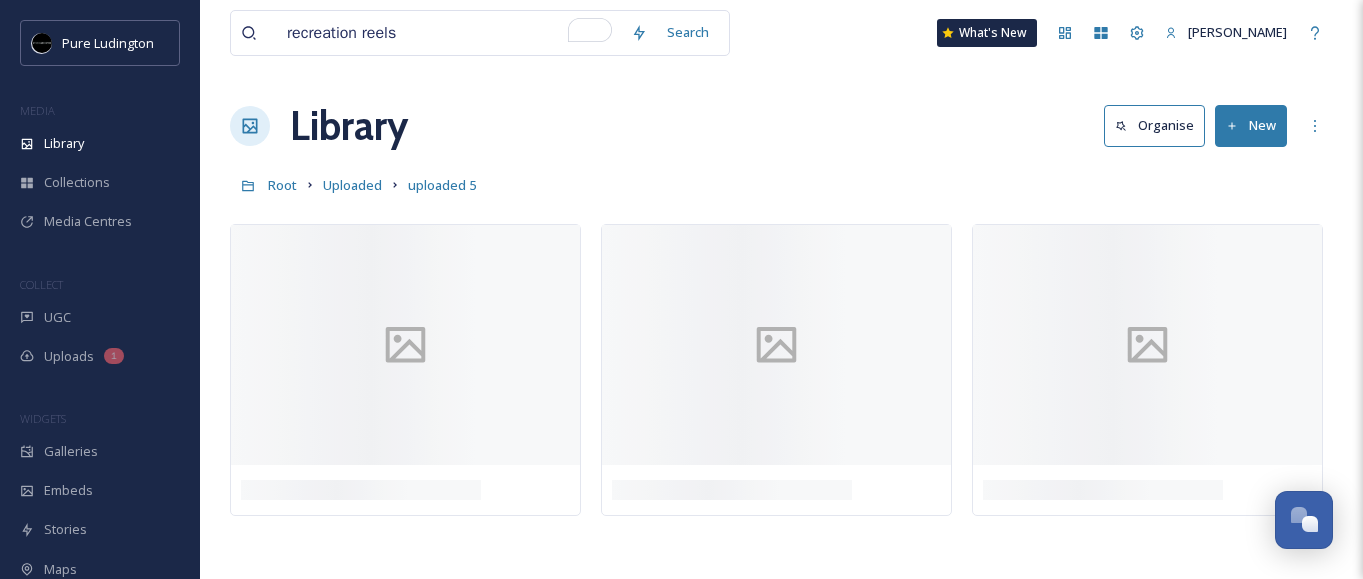 click on "Root Uploaded uploaded 5" at bounding box center [781, 185] 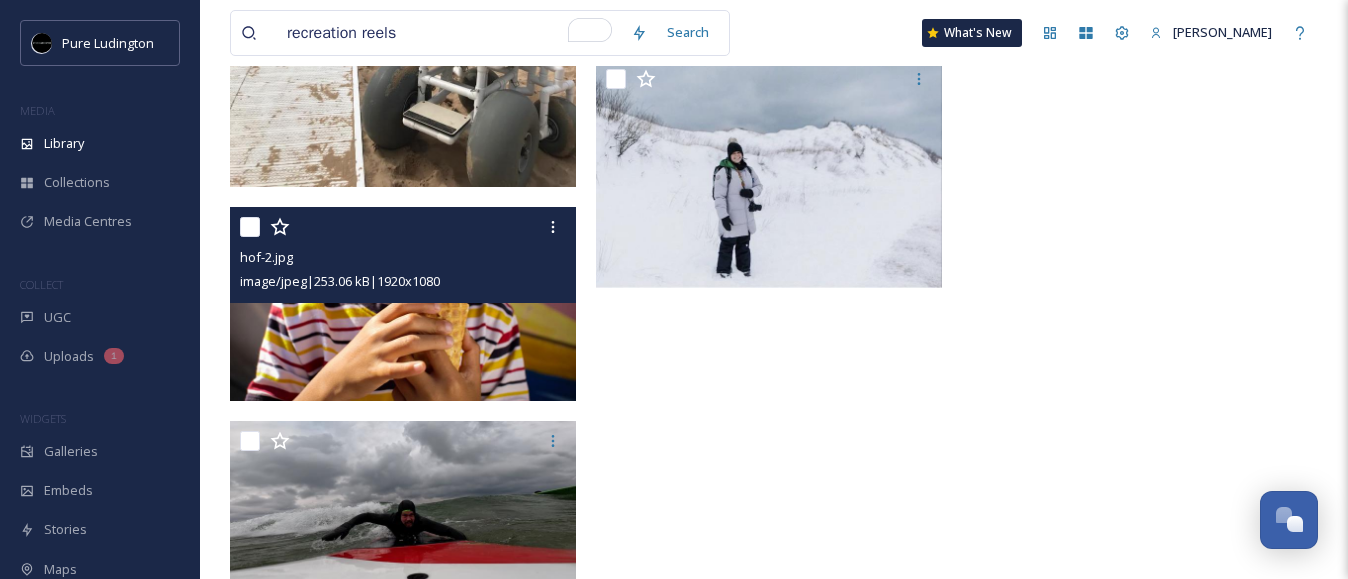 scroll, scrollTop: 4483, scrollLeft: 0, axis: vertical 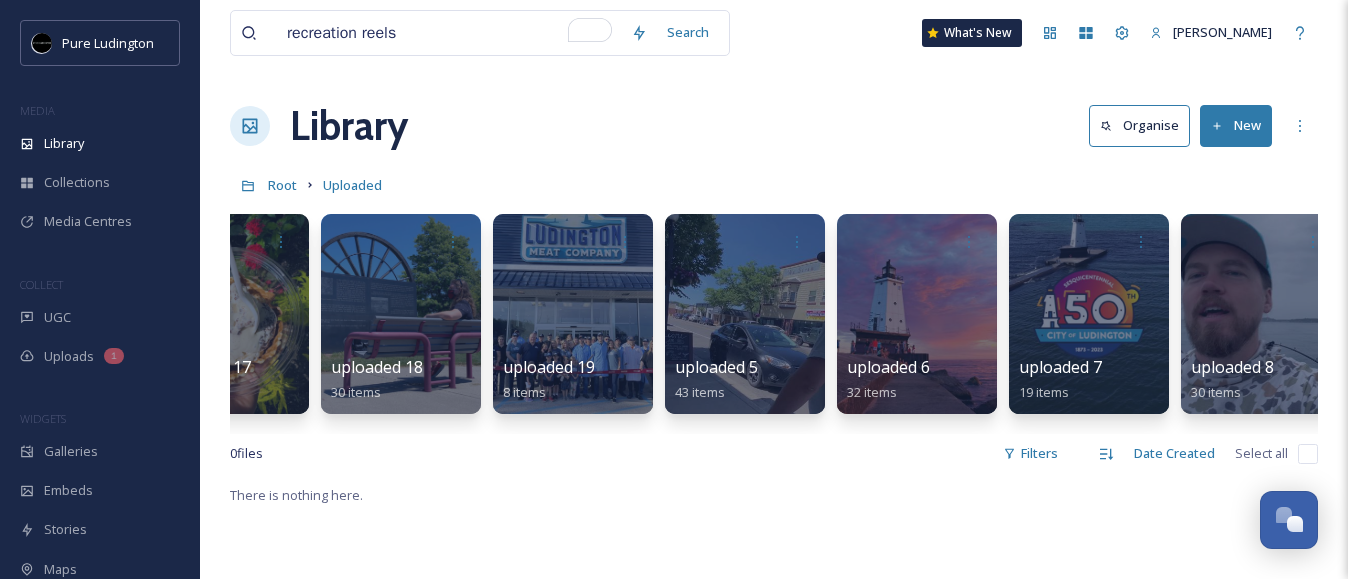 click on "Library Organise New" at bounding box center (774, 126) 